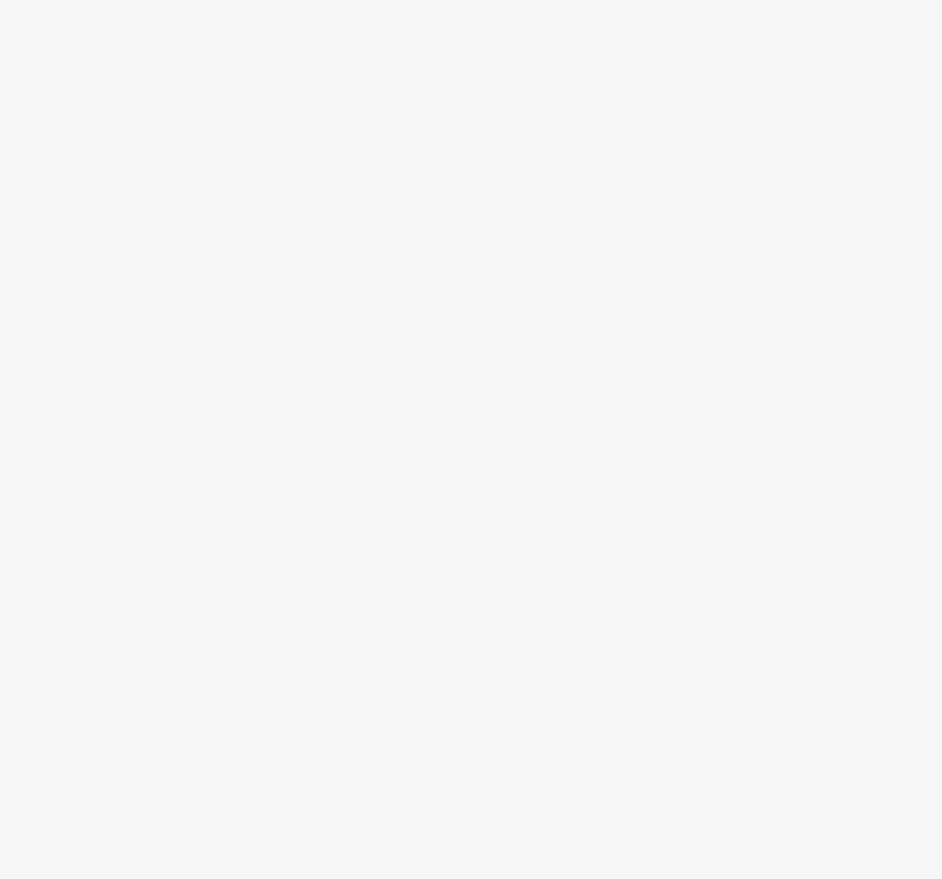 scroll, scrollTop: 0, scrollLeft: 0, axis: both 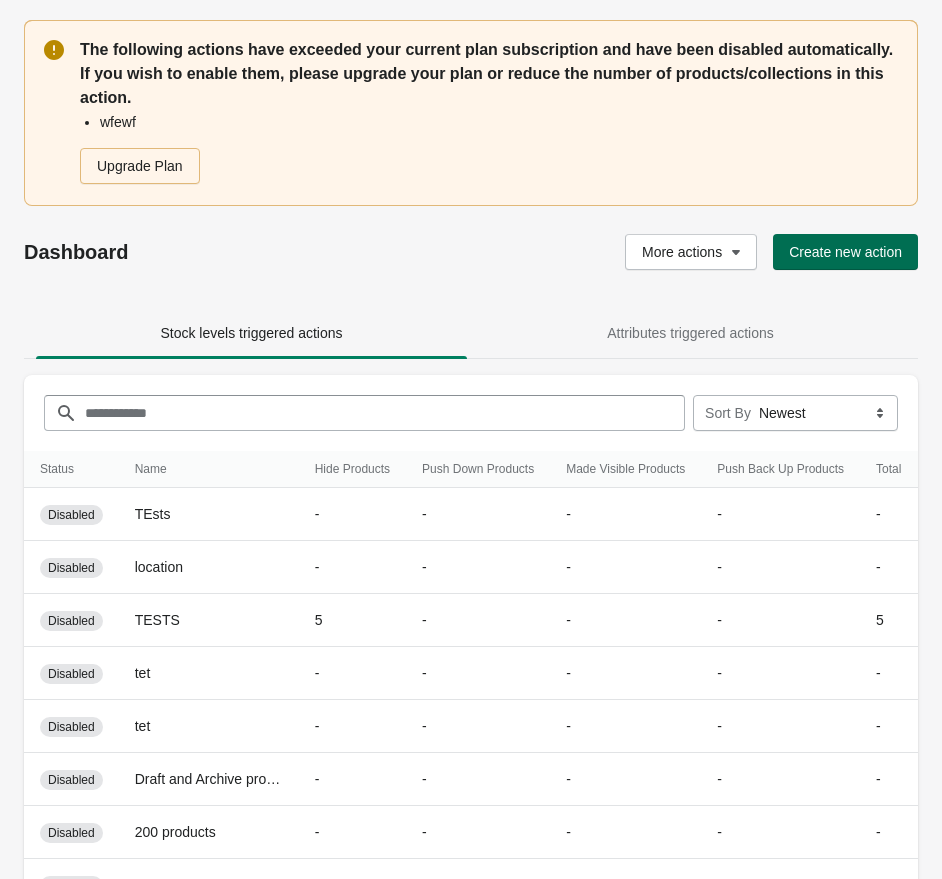 click on "Create new action" at bounding box center [845, 252] 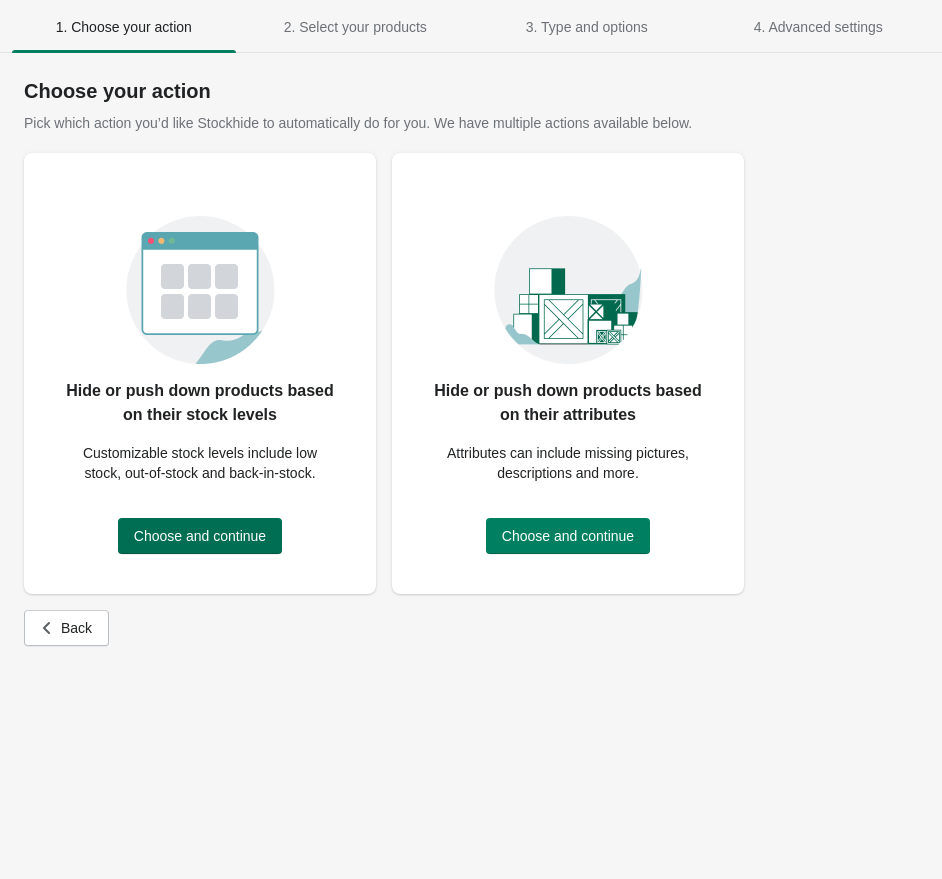 click on "Choose and continue" at bounding box center (200, 536) 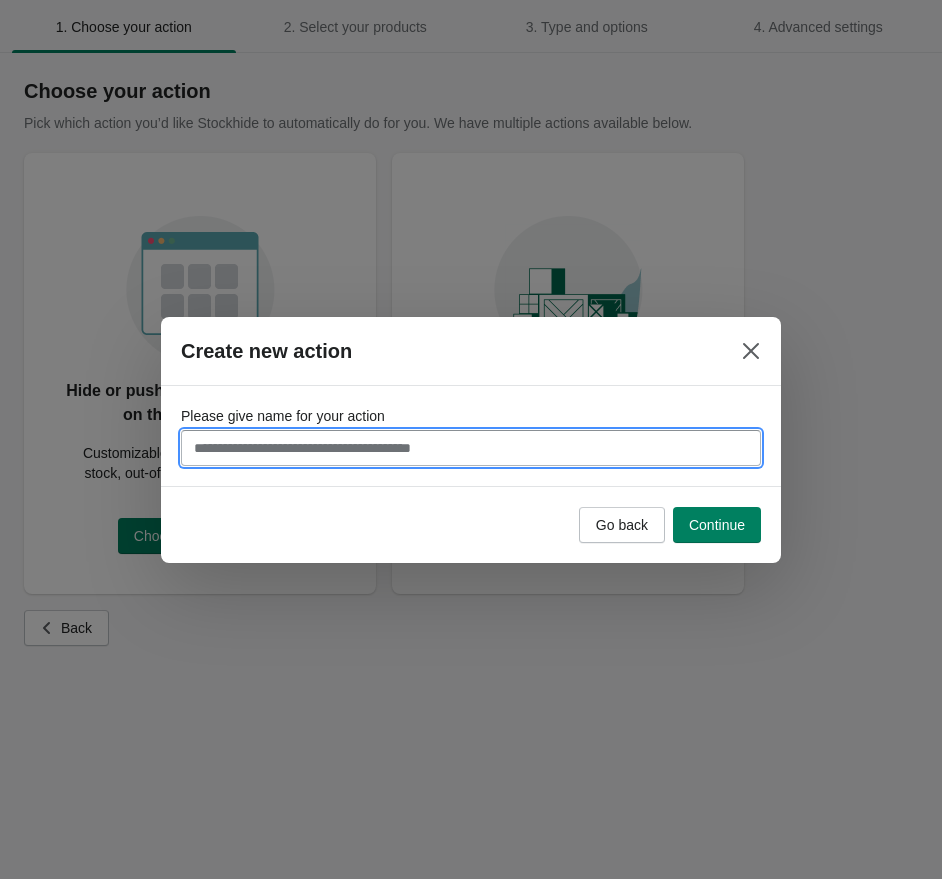 click on "Please give name for your action" at bounding box center (471, 448) 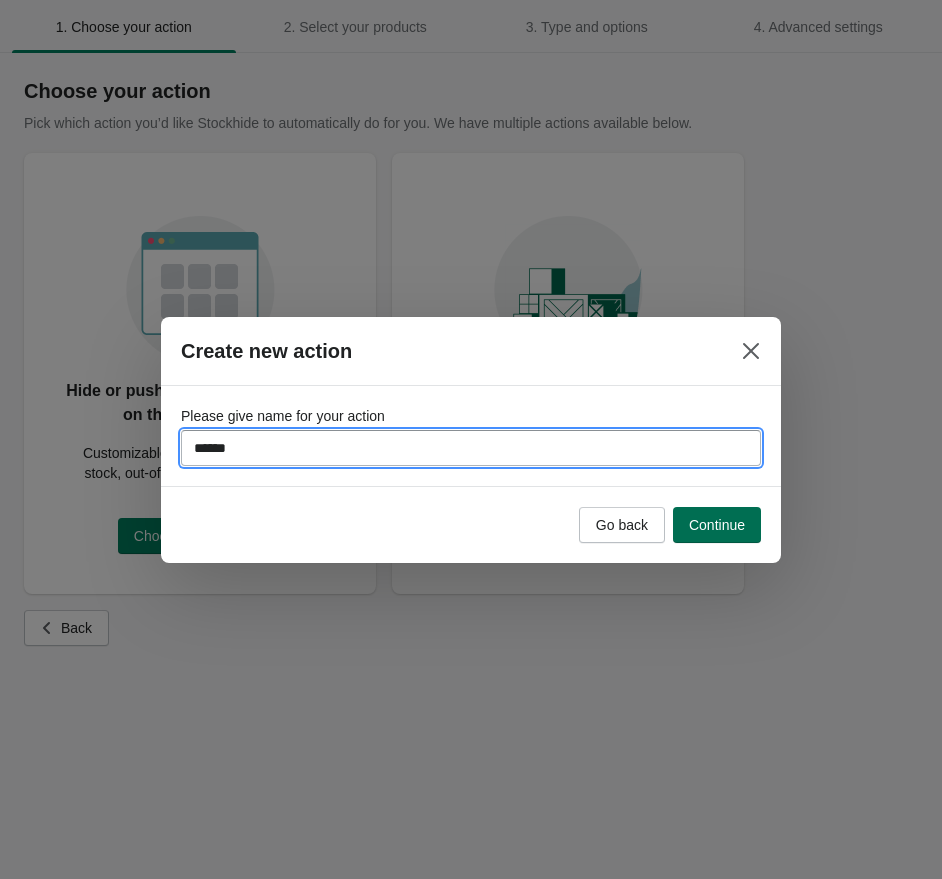 type on "******" 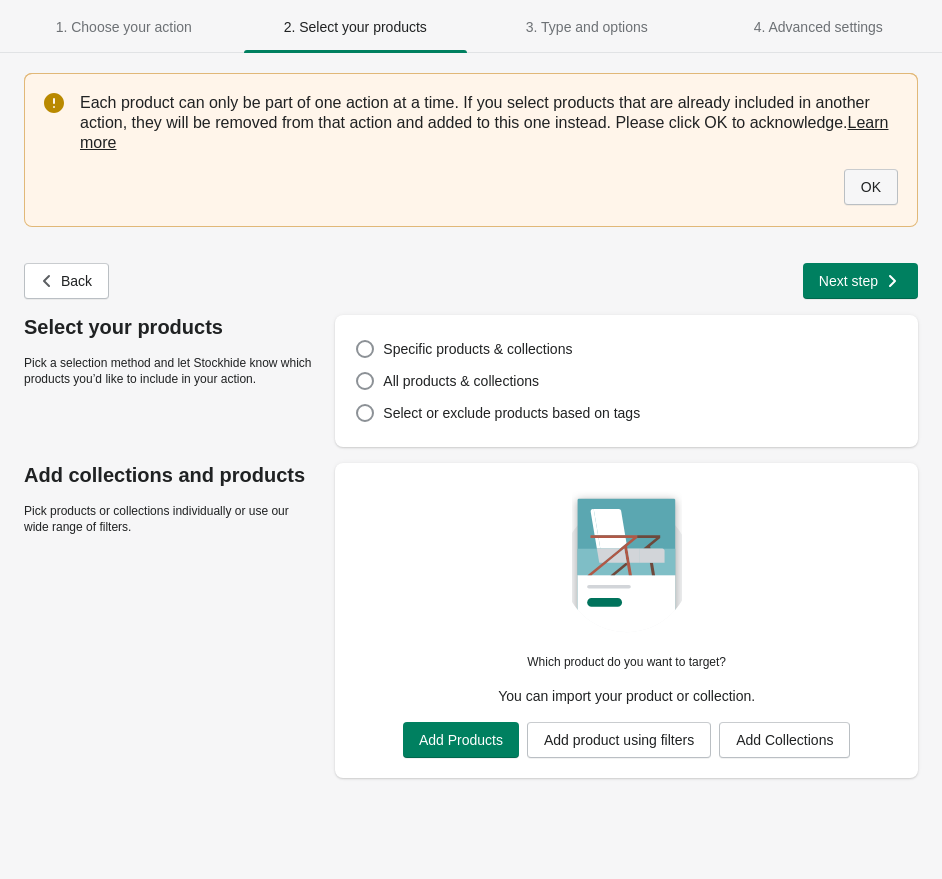 click on "OK" at bounding box center [871, 187] 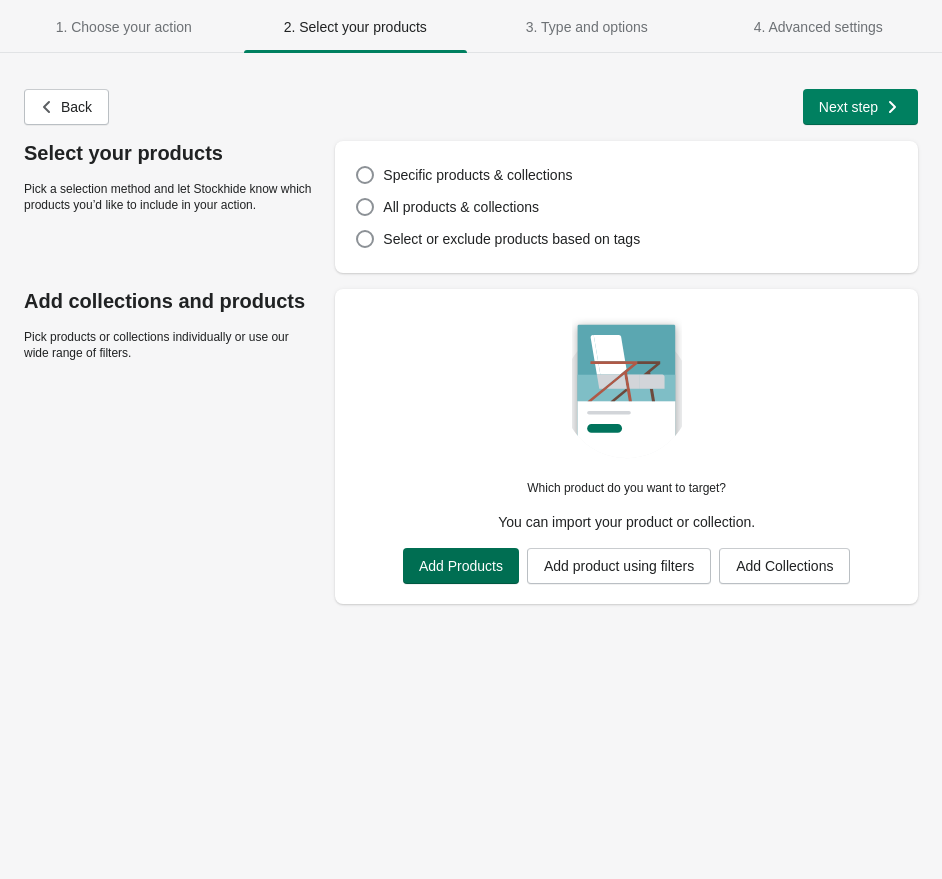 click on "Add Products" at bounding box center (461, 566) 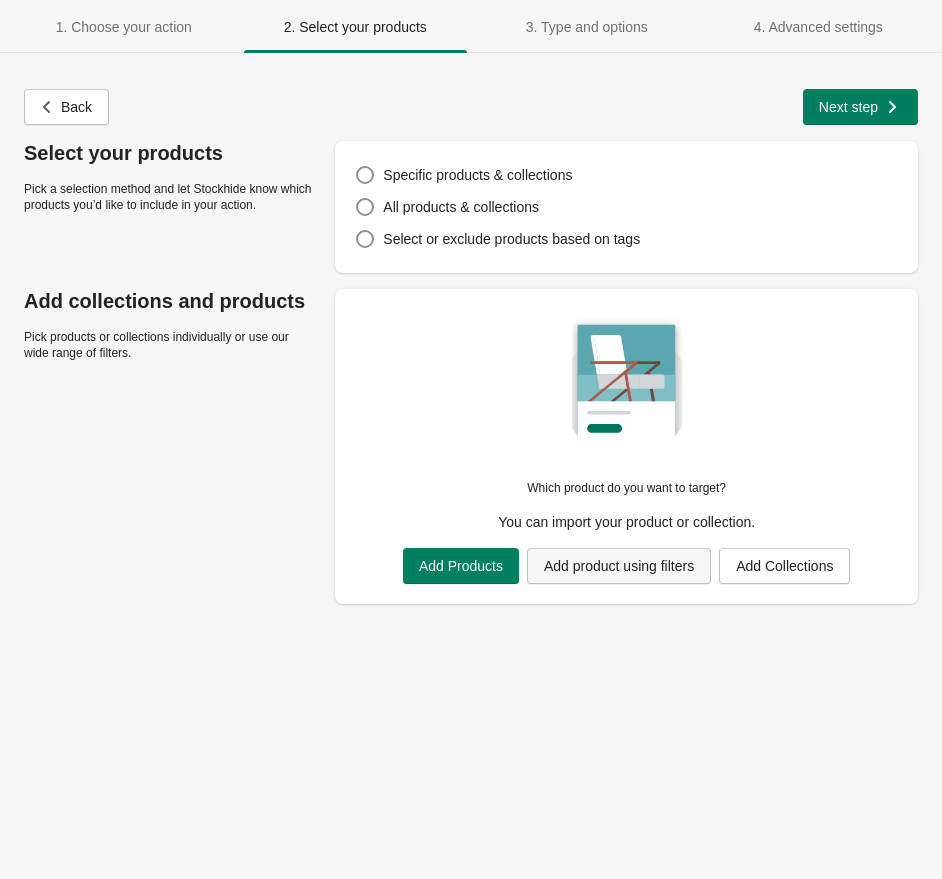 click on "Add product using filters" at bounding box center (619, 566) 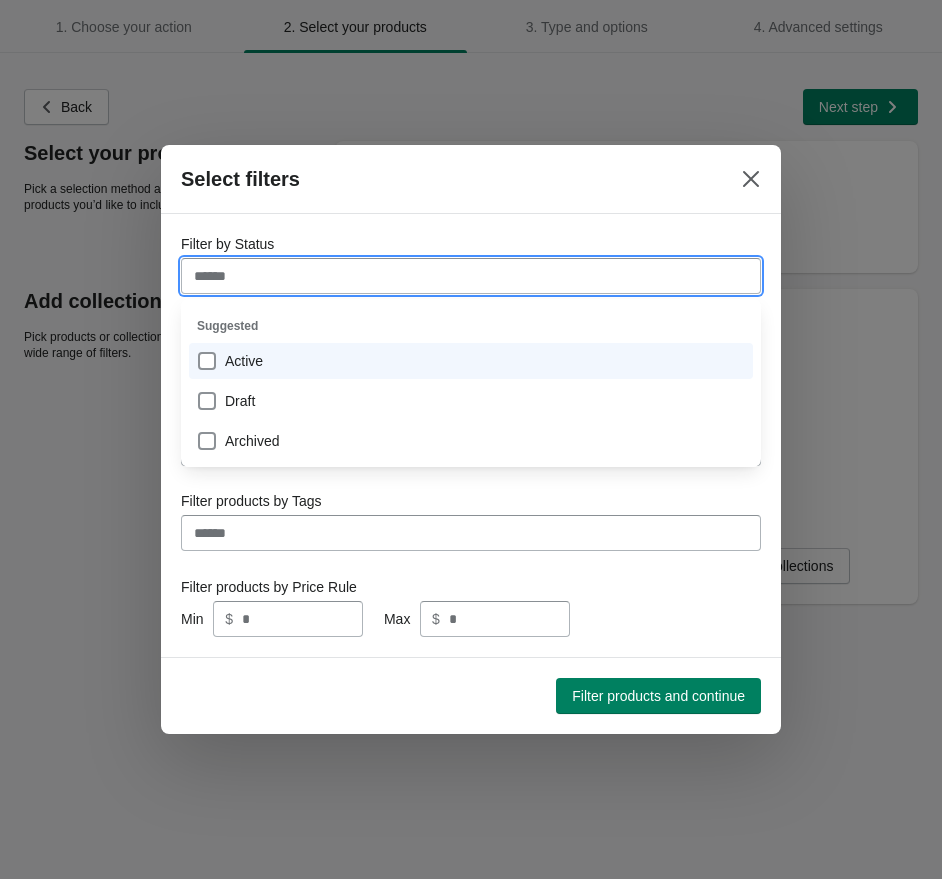 click on "Filter by Status" at bounding box center (471, 276) 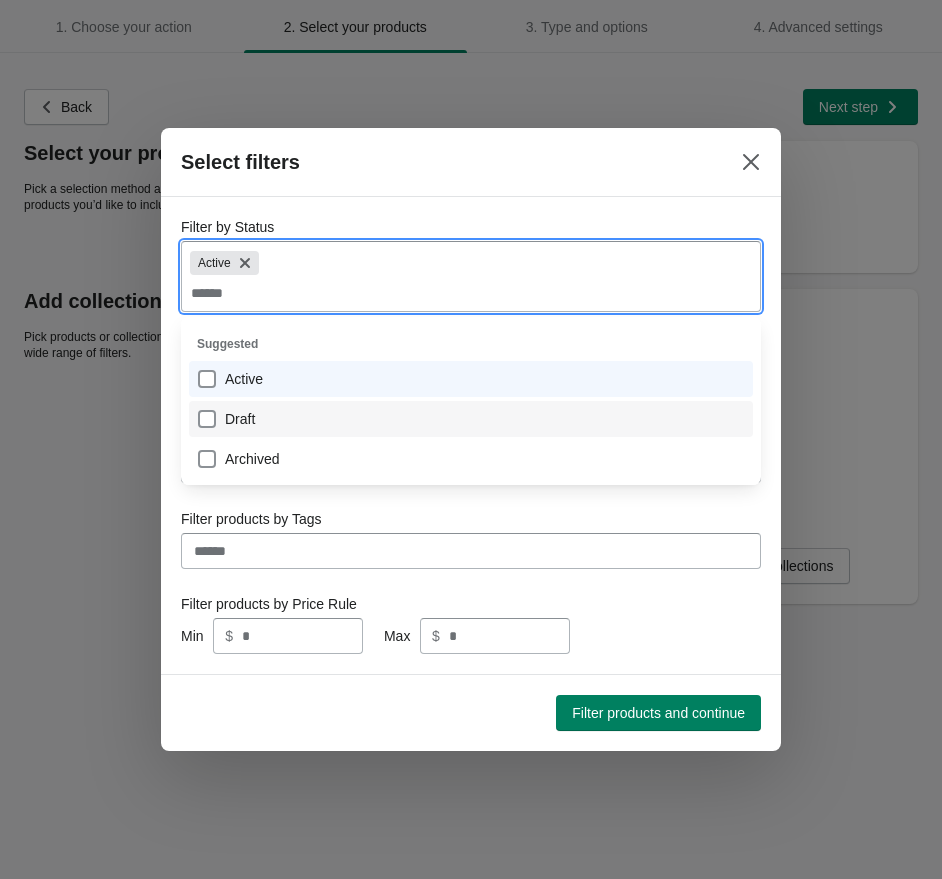 click on "Draft" at bounding box center [471, 419] 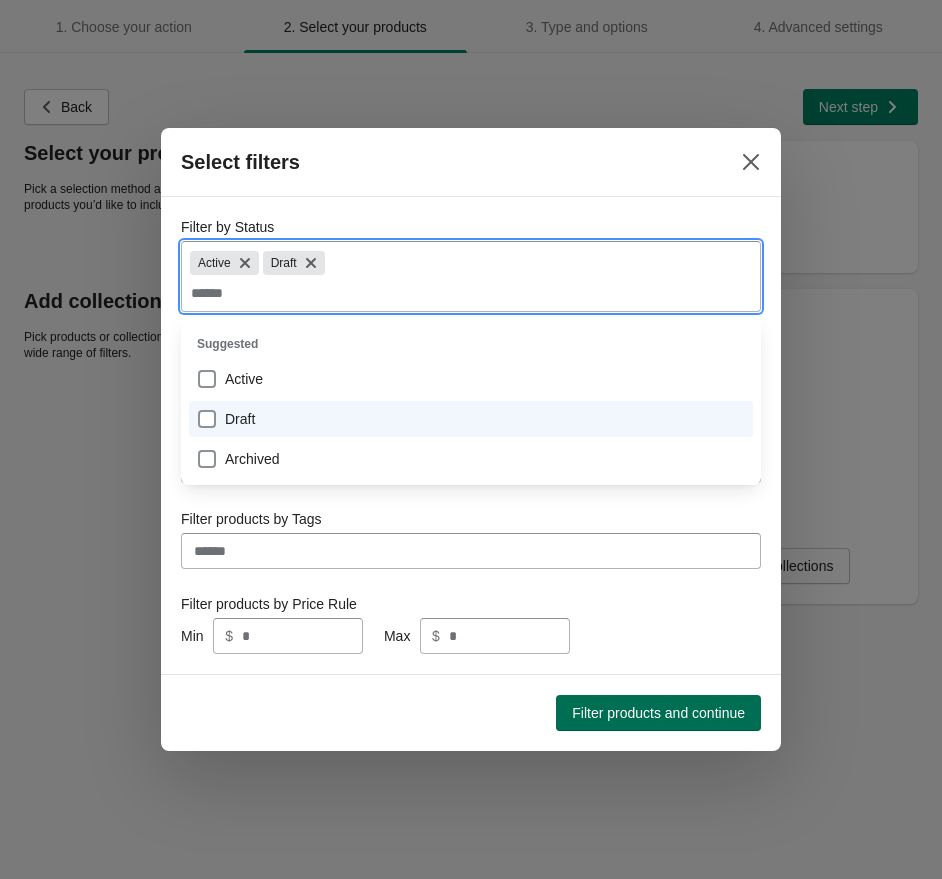 click on "Filter products and continue" at bounding box center (658, 713) 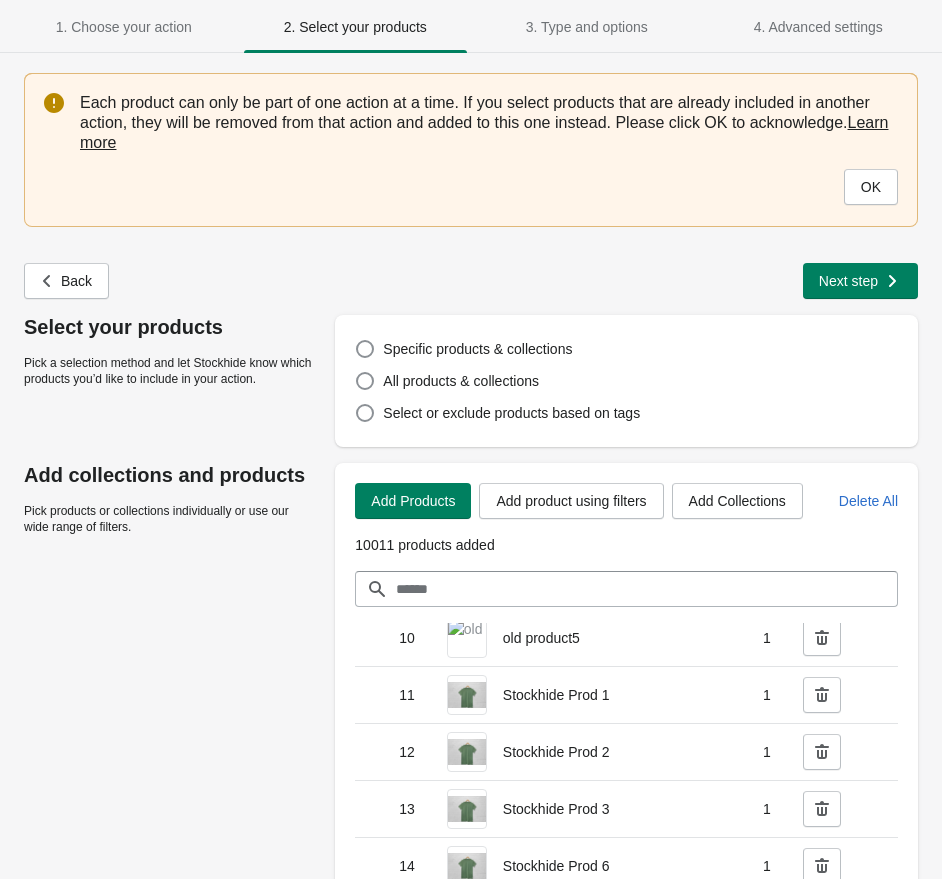 scroll, scrollTop: 605, scrollLeft: 0, axis: vertical 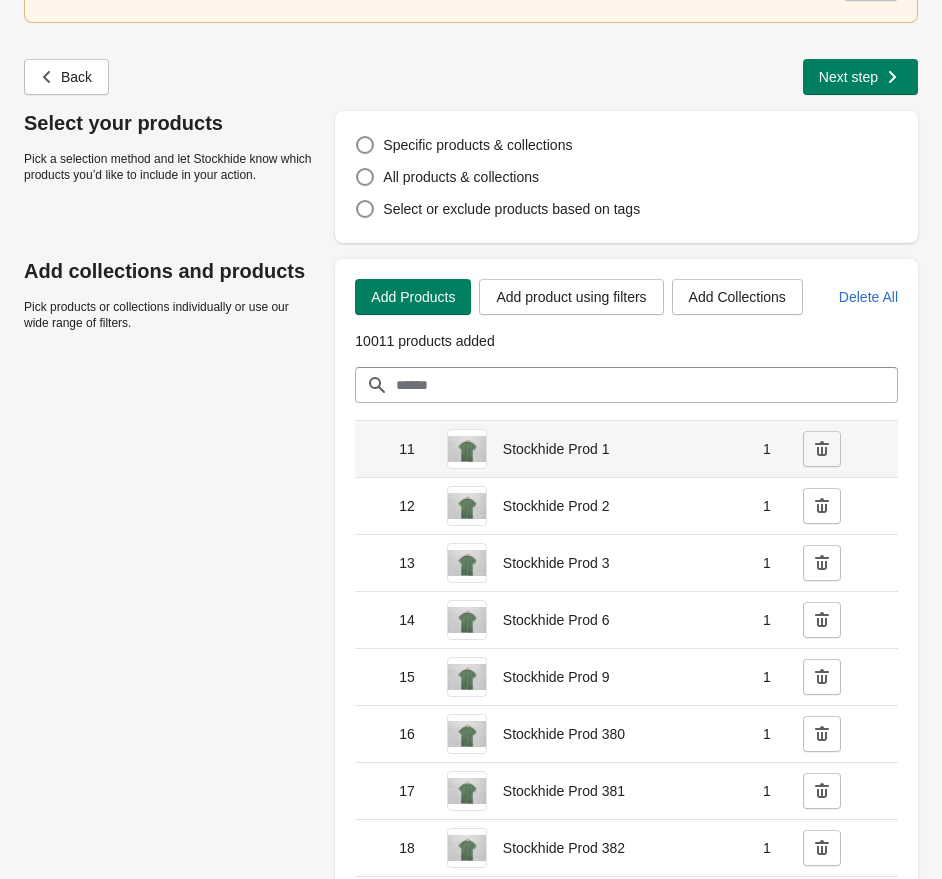 click 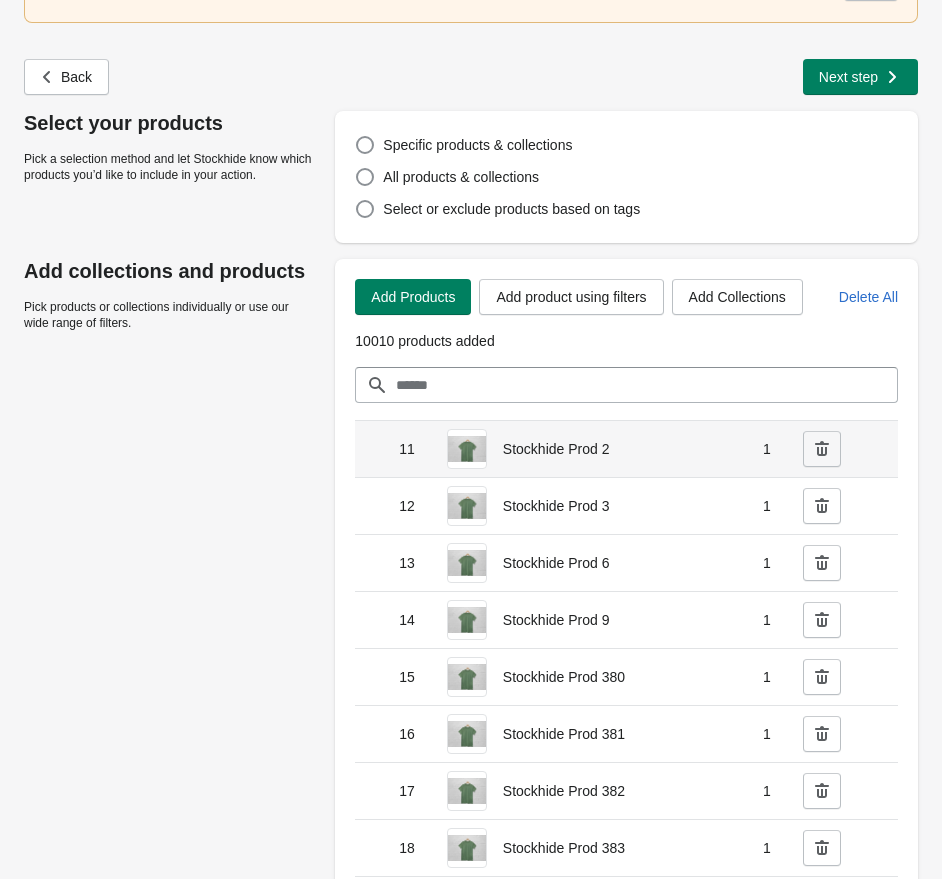 click 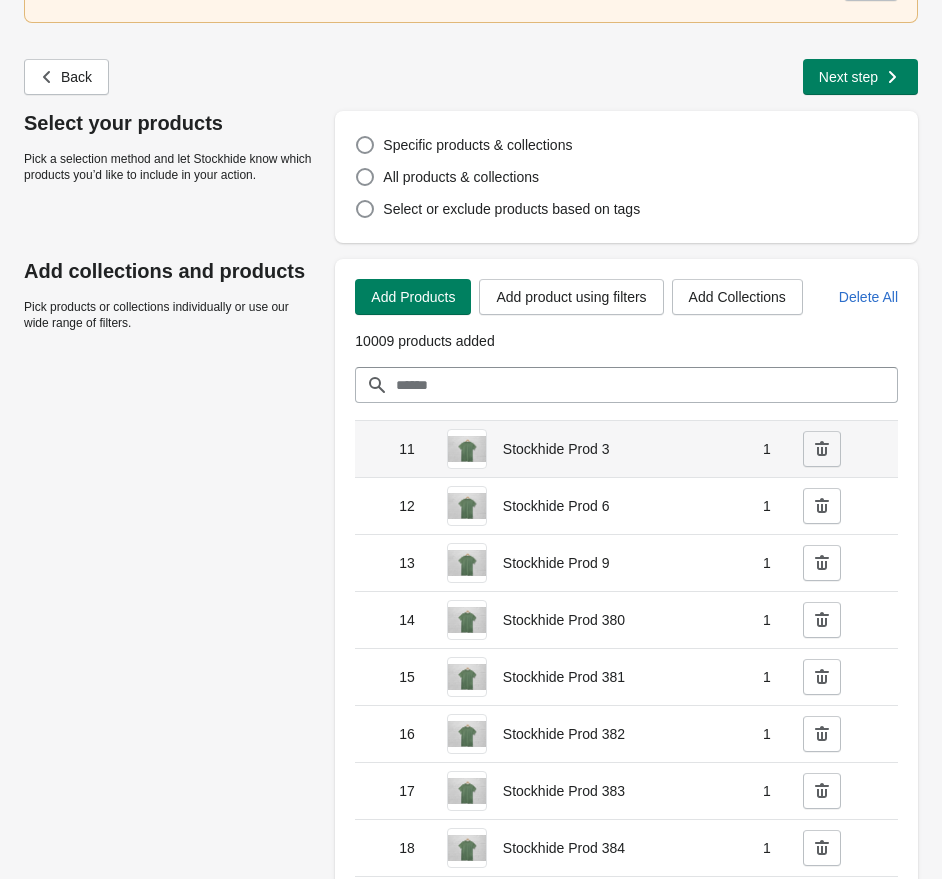 click 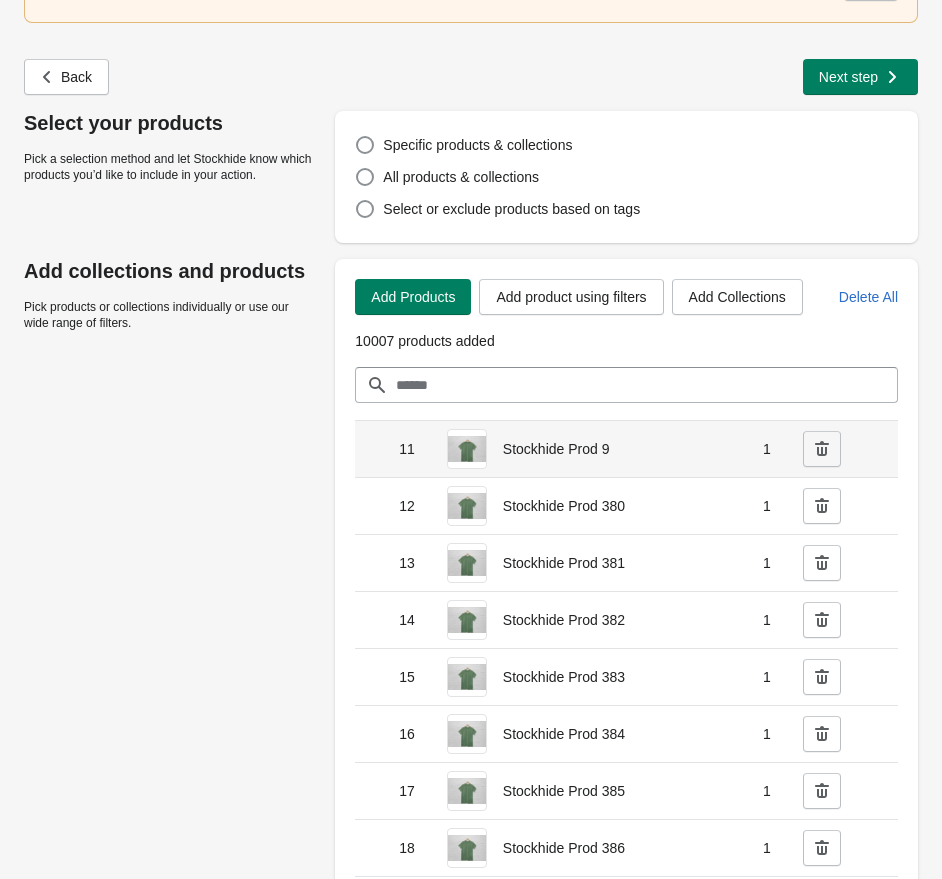 click 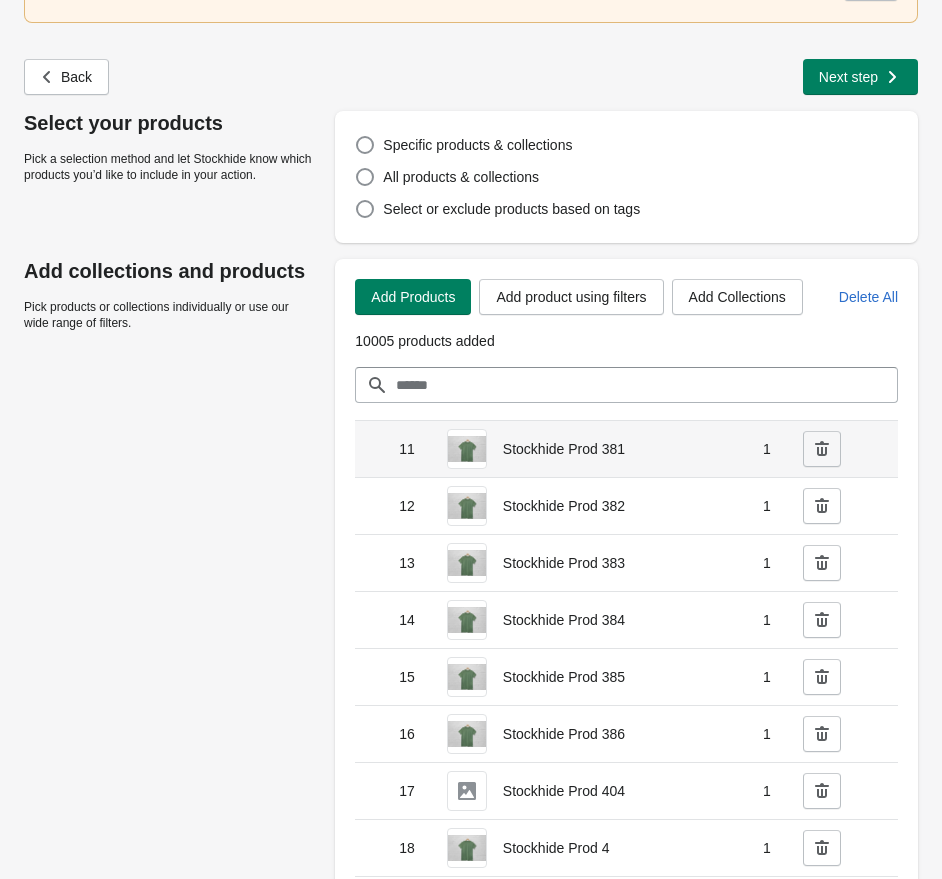 click 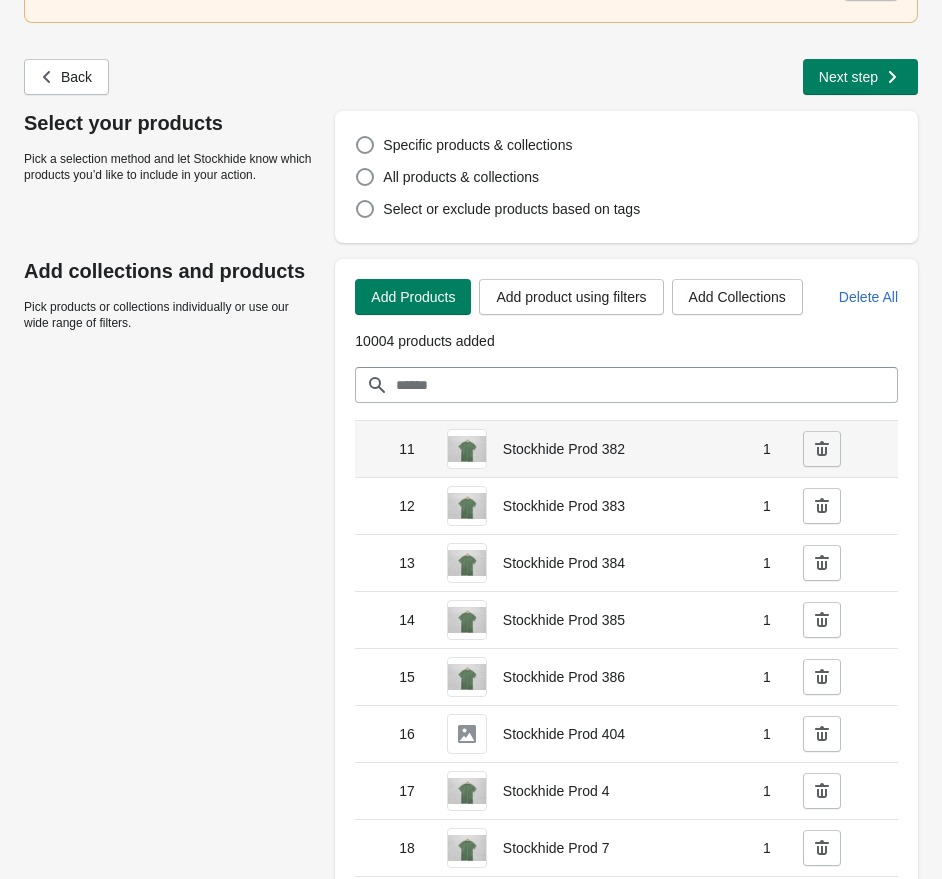 click 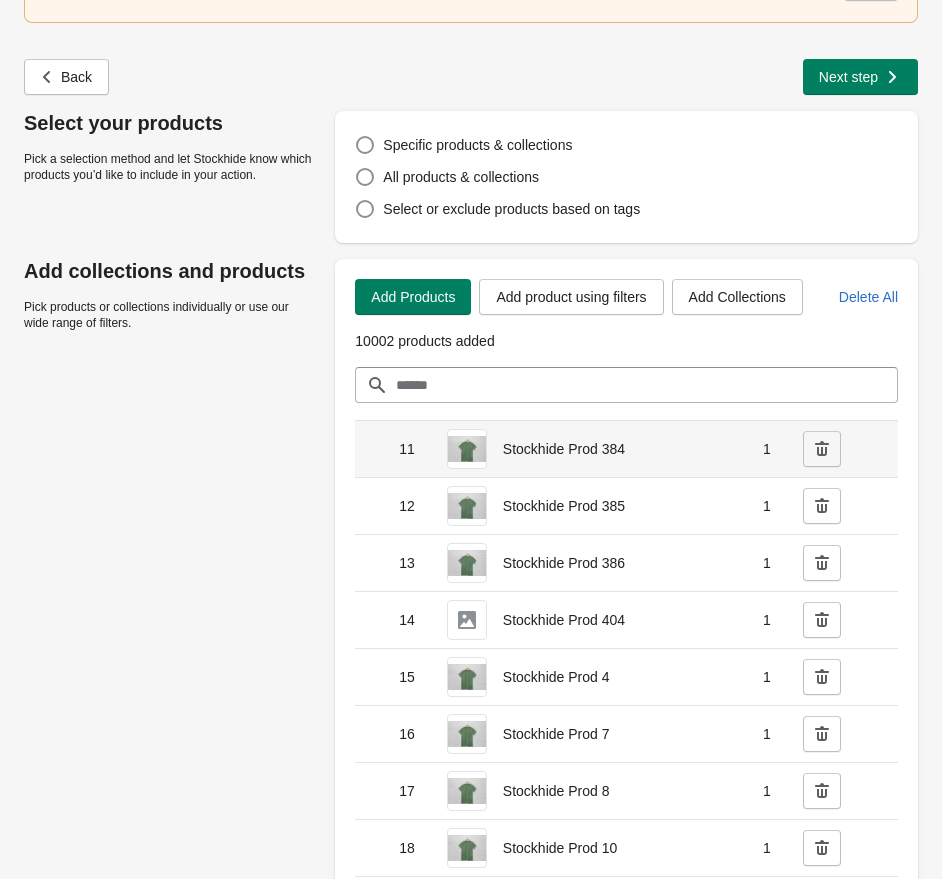 click 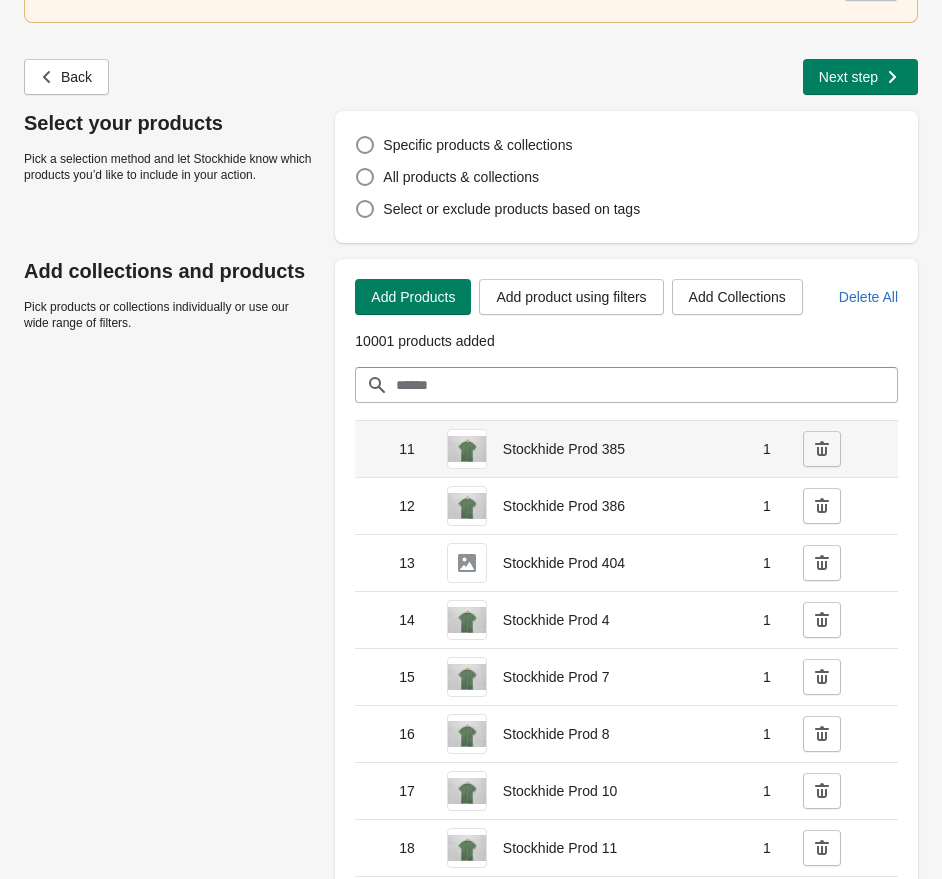 click 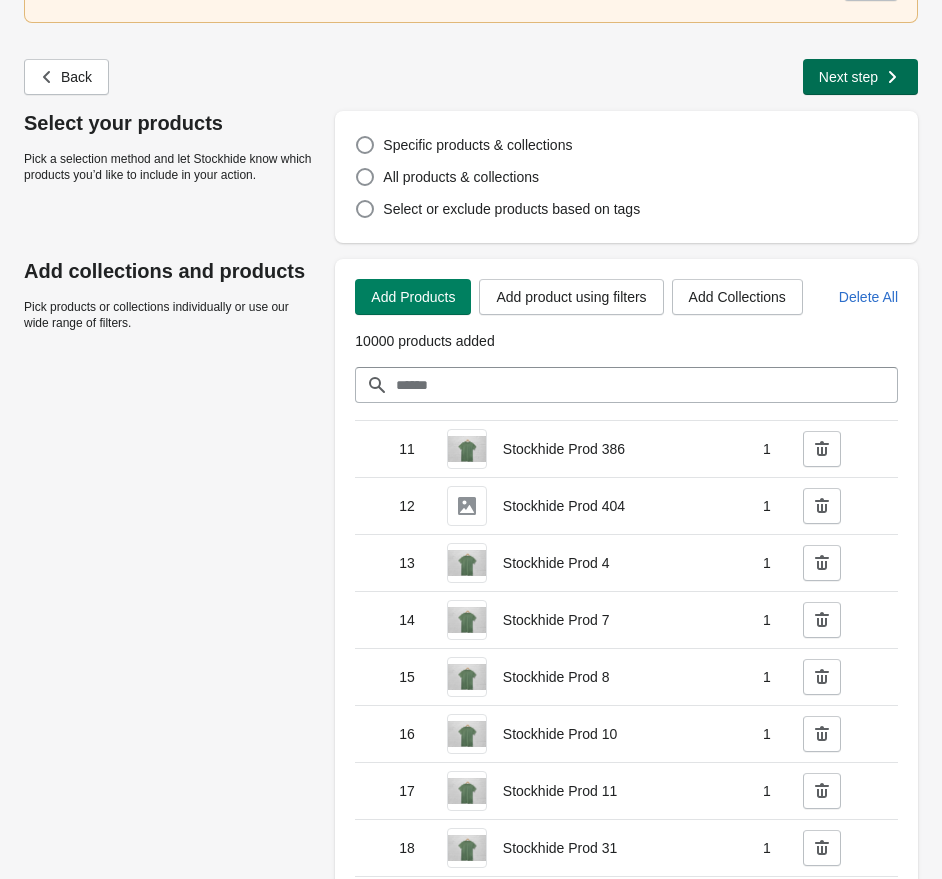 click on "Next step" at bounding box center (858, 75) 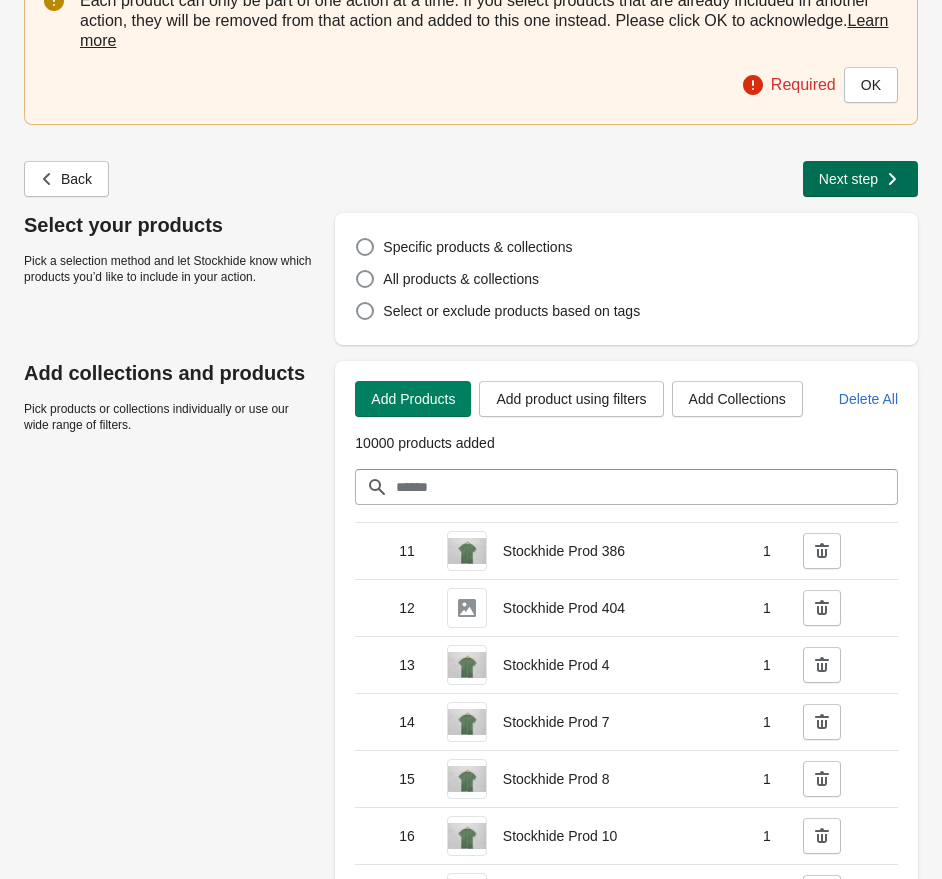 scroll, scrollTop: 91, scrollLeft: 0, axis: vertical 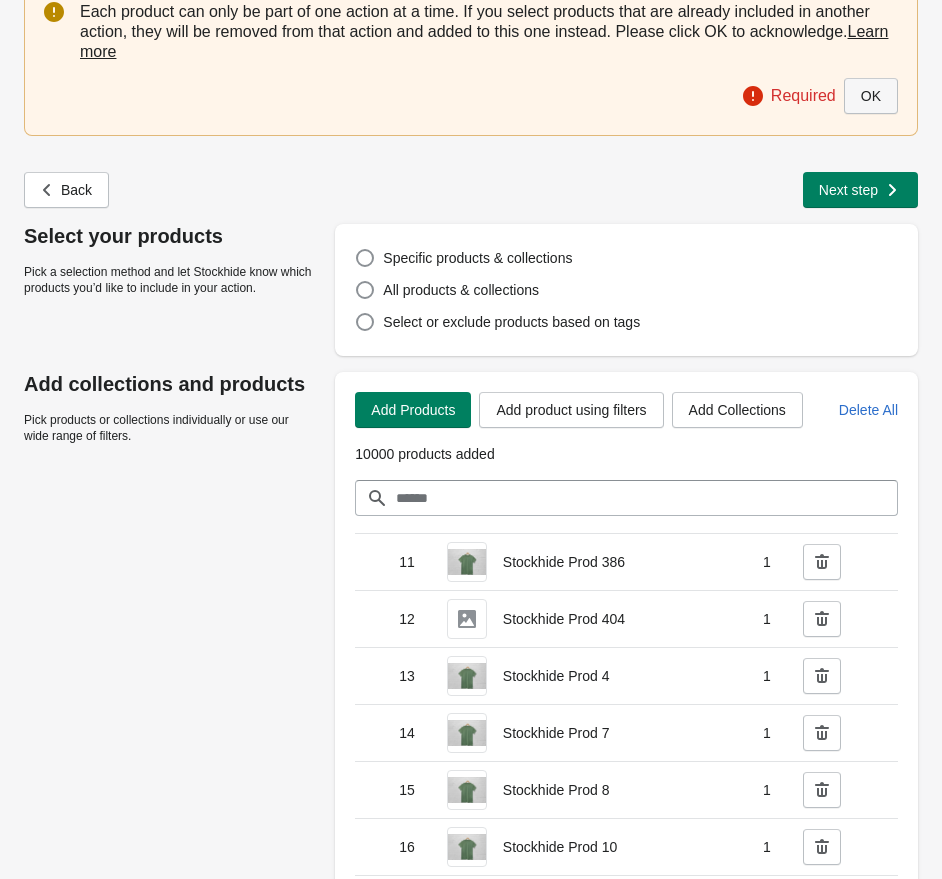 click on "OK" at bounding box center [871, 96] 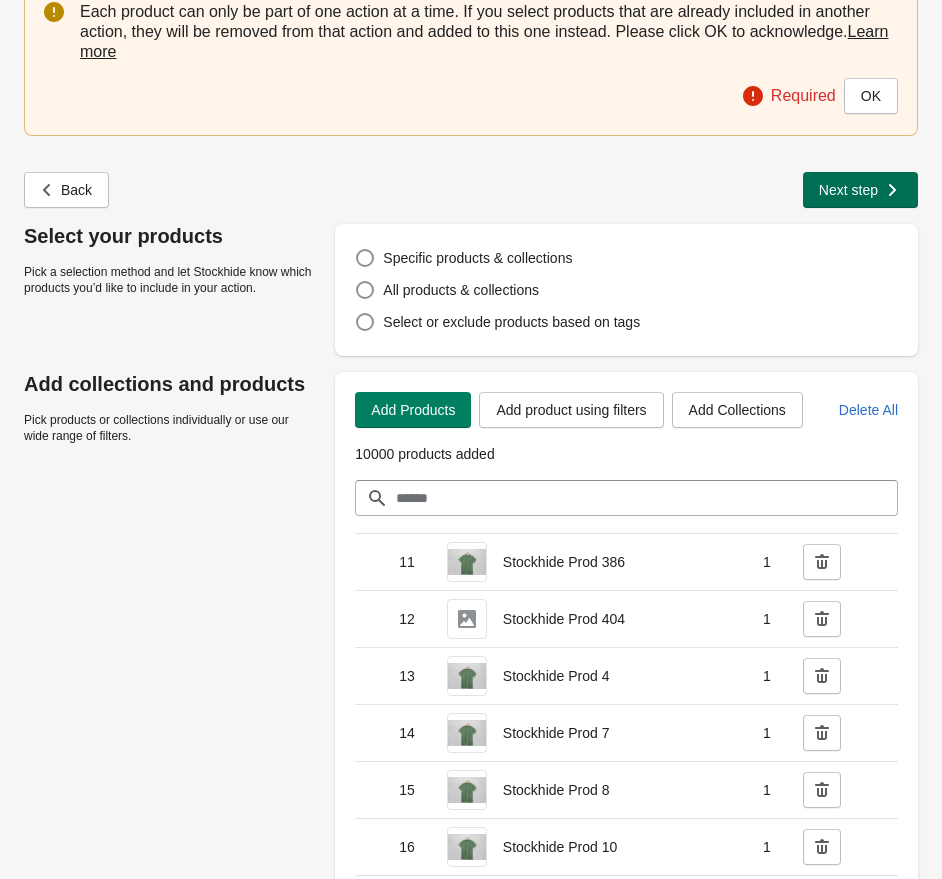 scroll, scrollTop: 0, scrollLeft: 0, axis: both 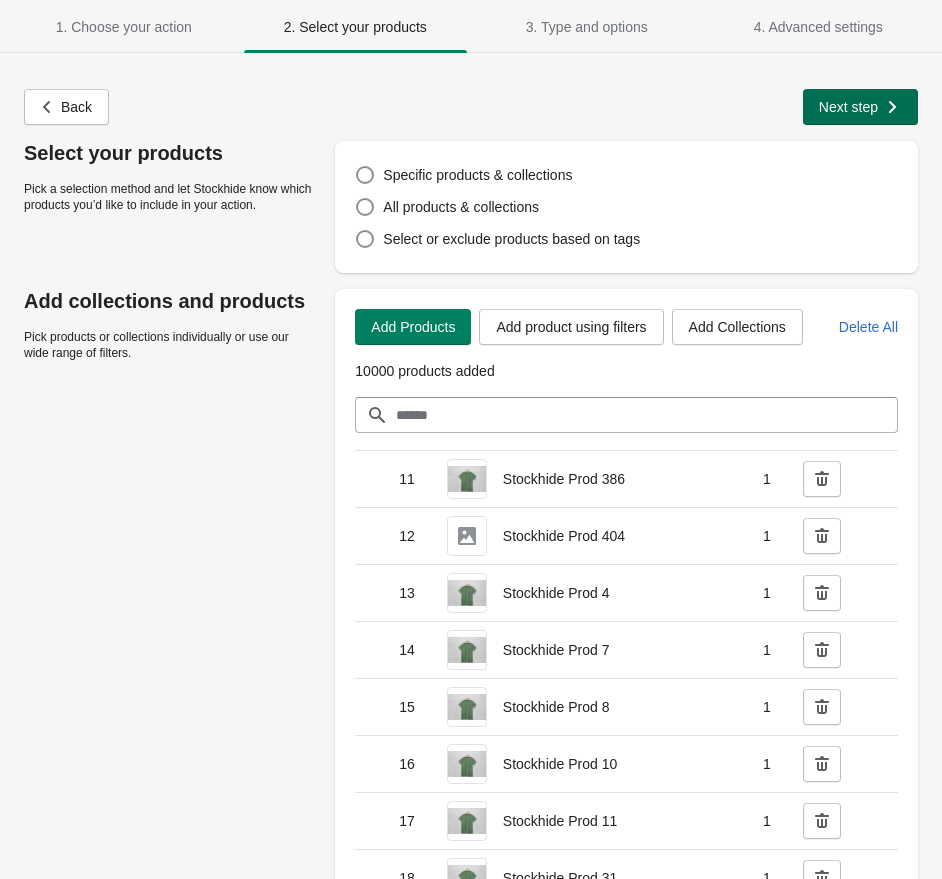 click on "Next step" at bounding box center (858, 105) 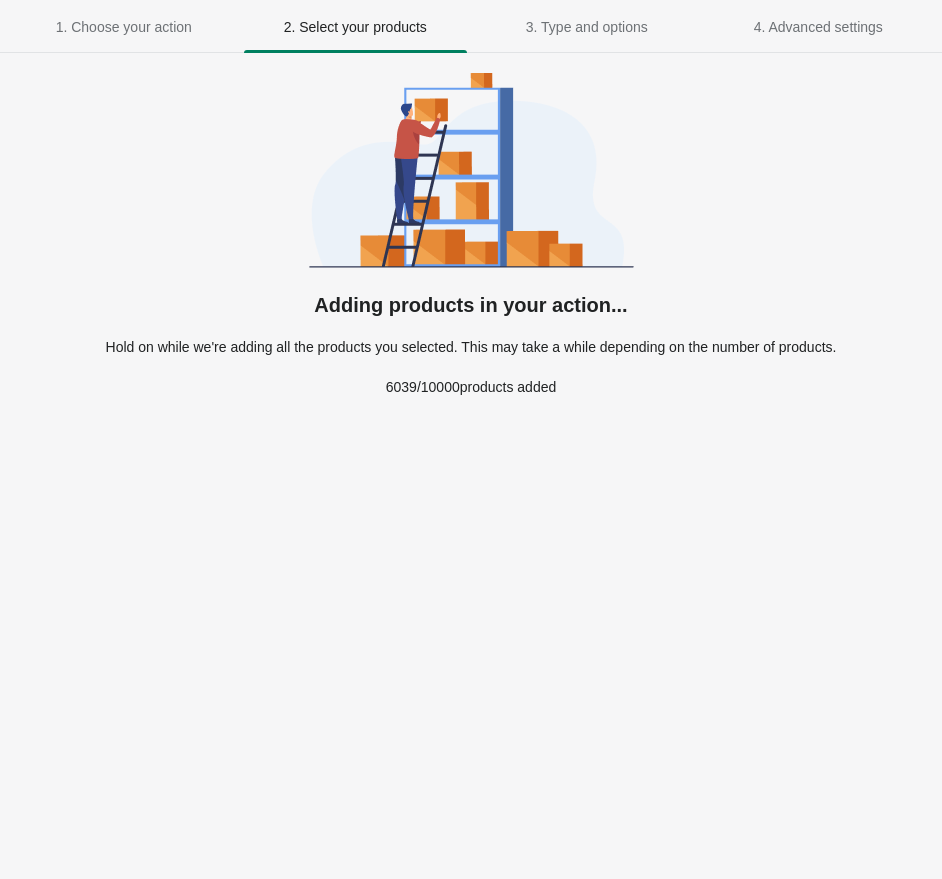 drag, startPoint x: 377, startPoint y: 388, endPoint x: 691, endPoint y: 400, distance: 314.22922 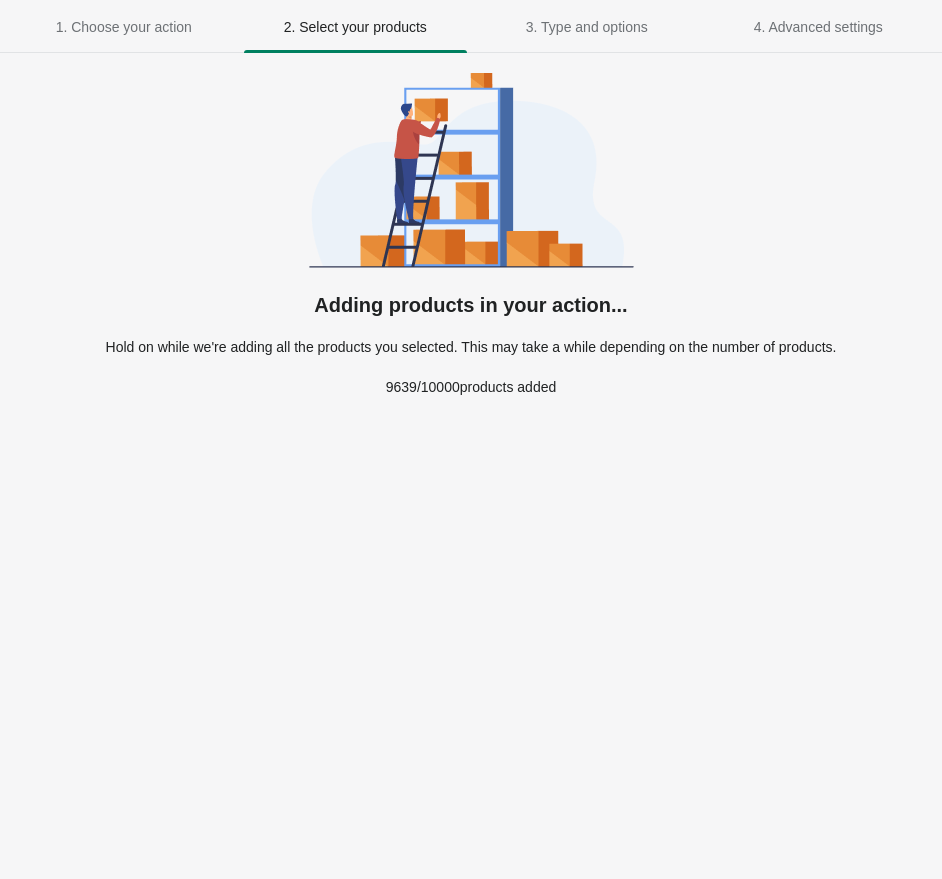 select on "**********" 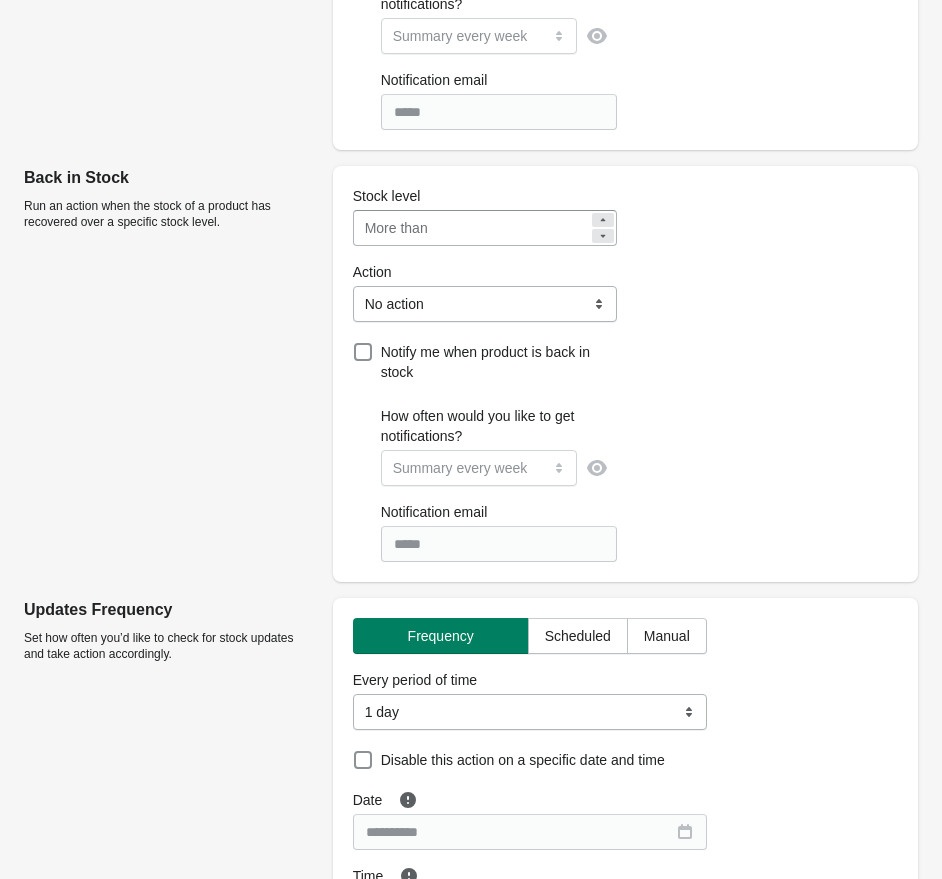 scroll, scrollTop: 918, scrollLeft: 0, axis: vertical 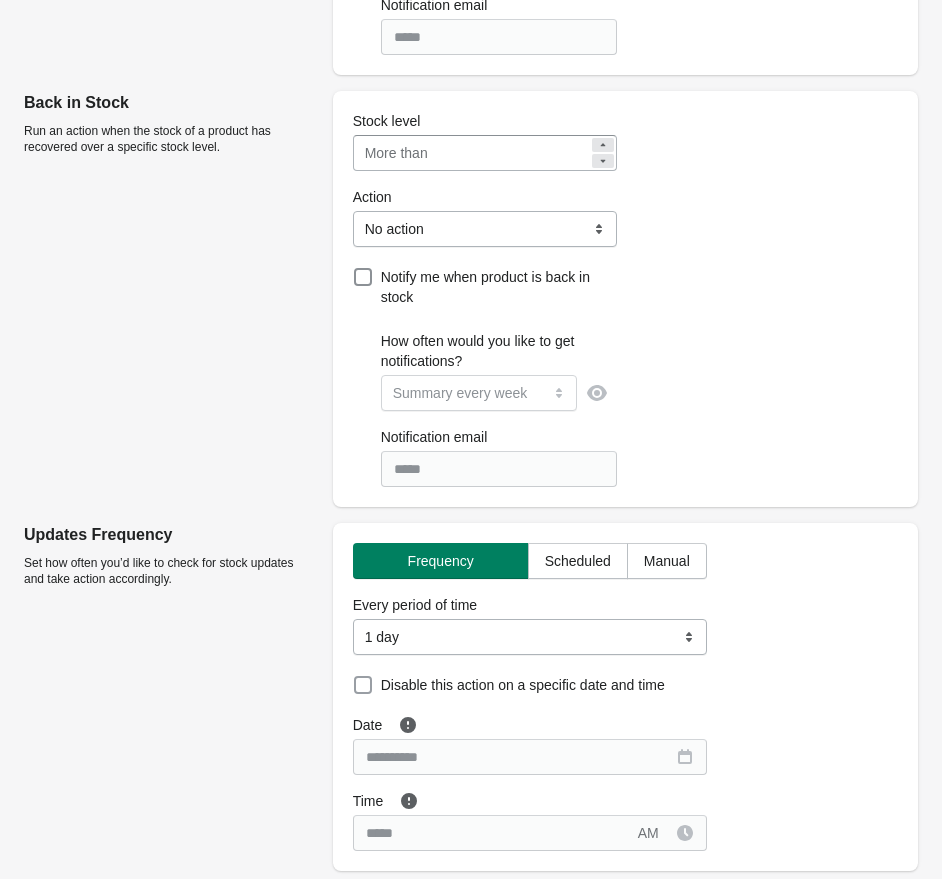 click on "**********" at bounding box center (530, 637) 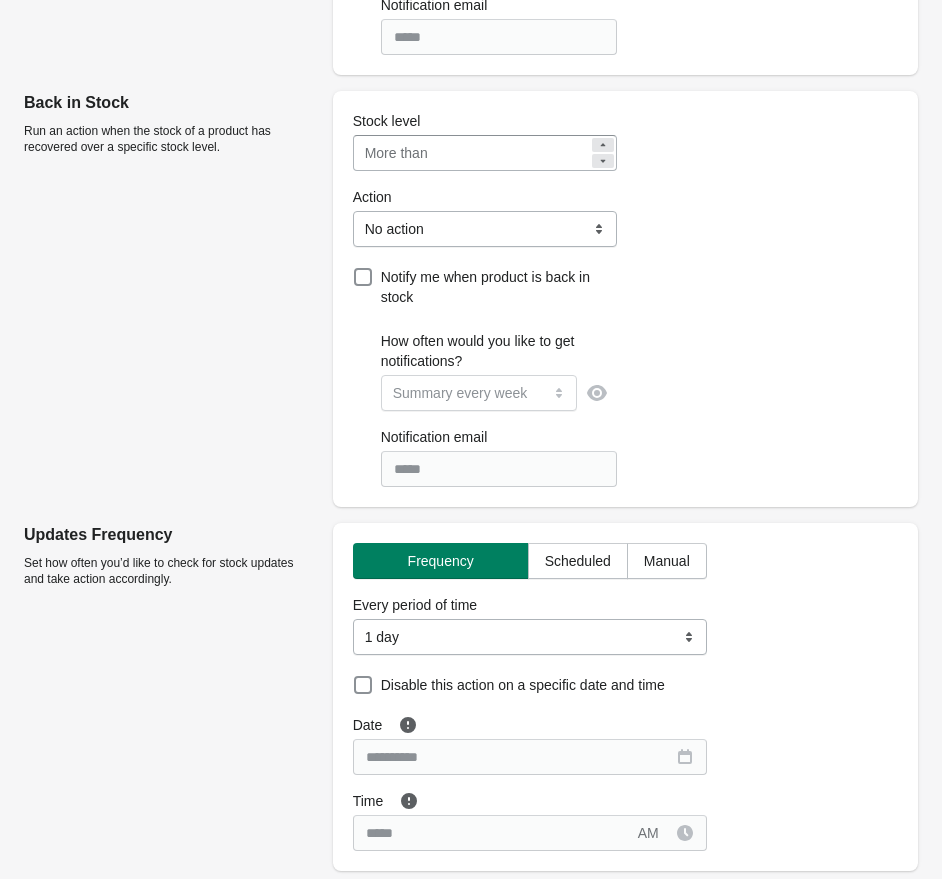 select on "******" 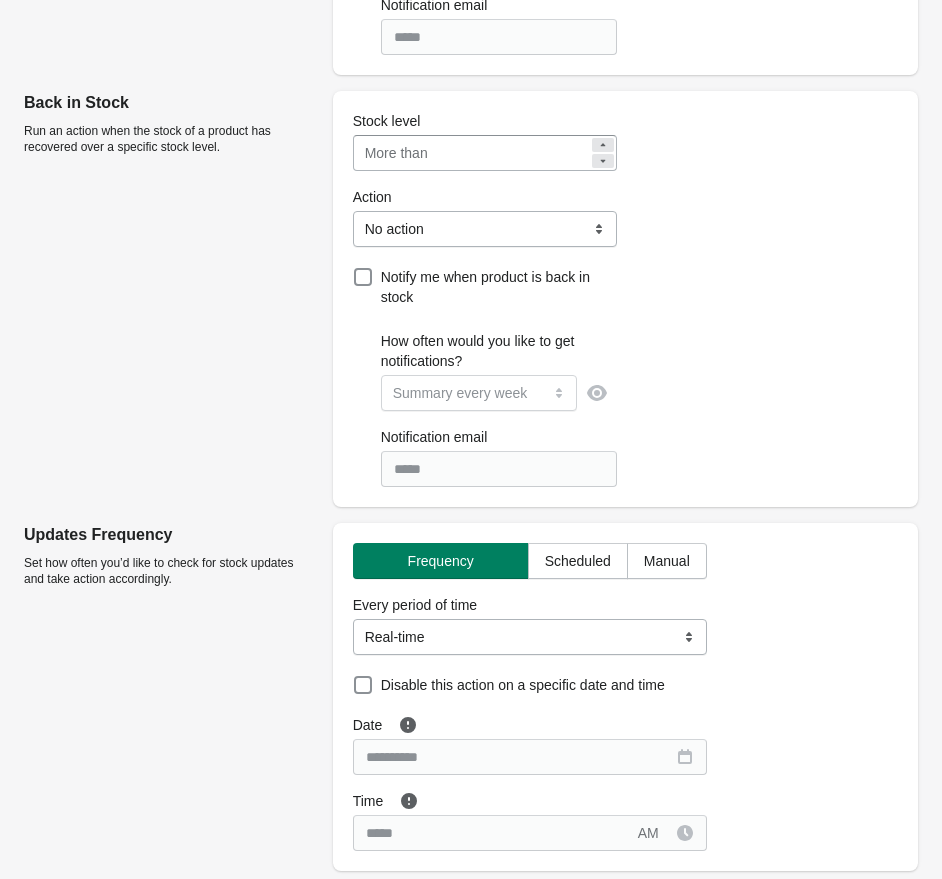scroll, scrollTop: 0, scrollLeft: 0, axis: both 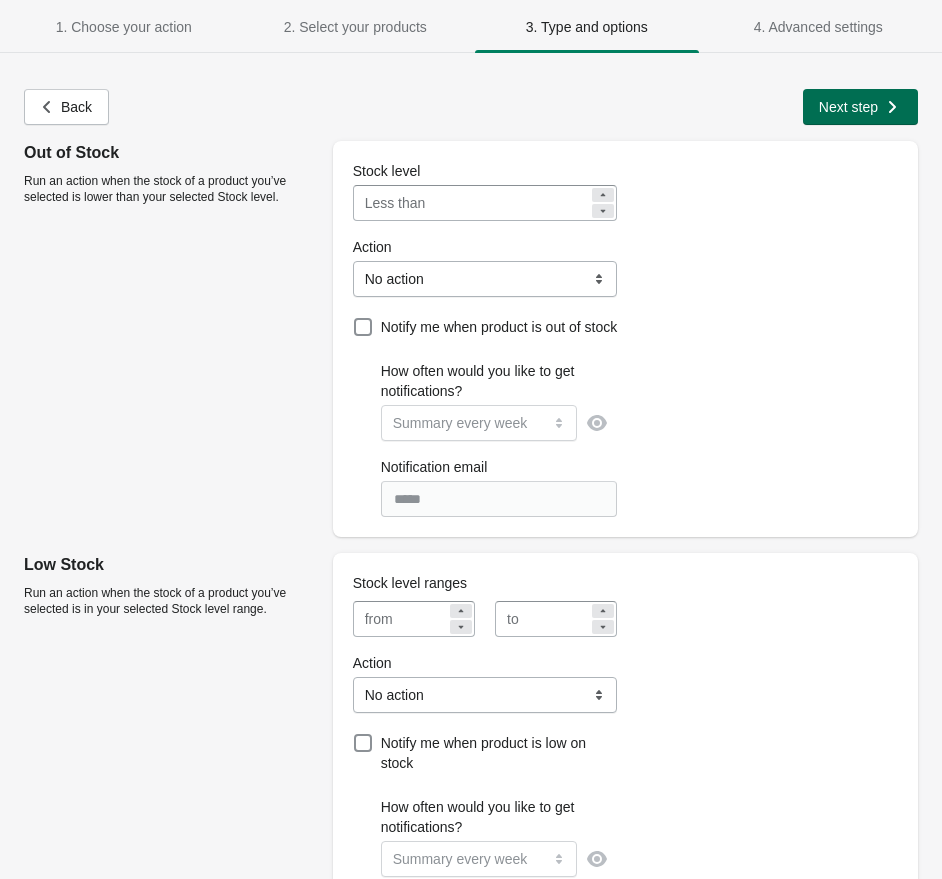 click on "Next step" at bounding box center [848, 107] 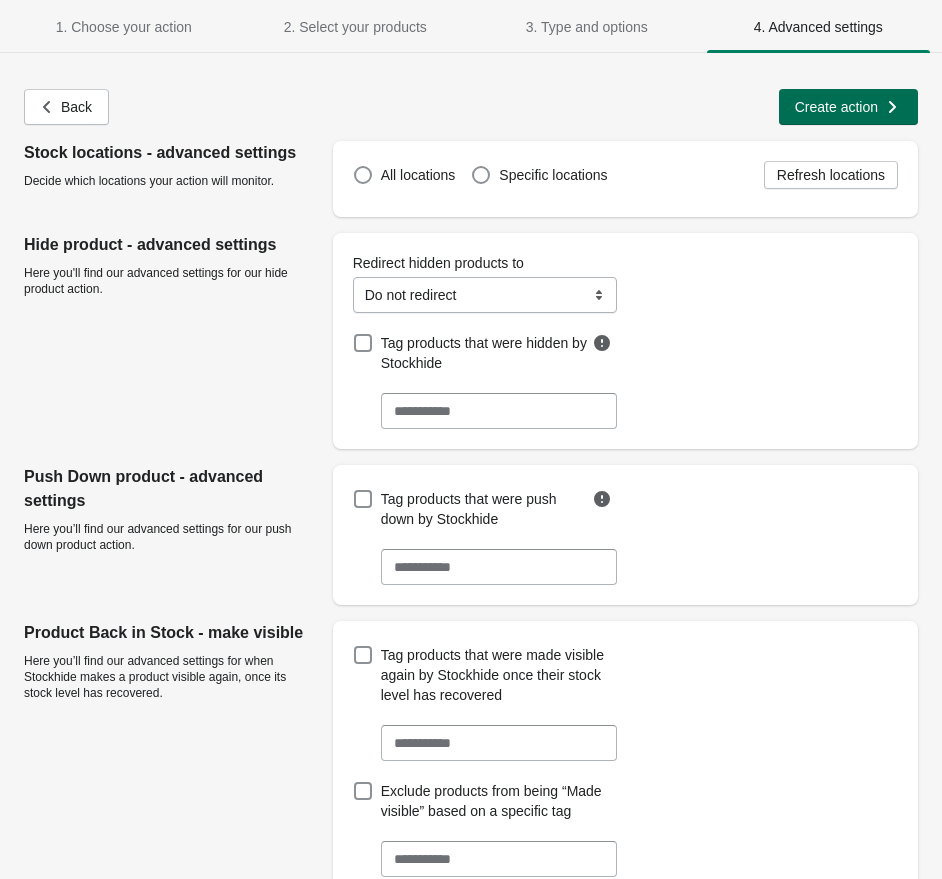 click on "Create action" at bounding box center (836, 107) 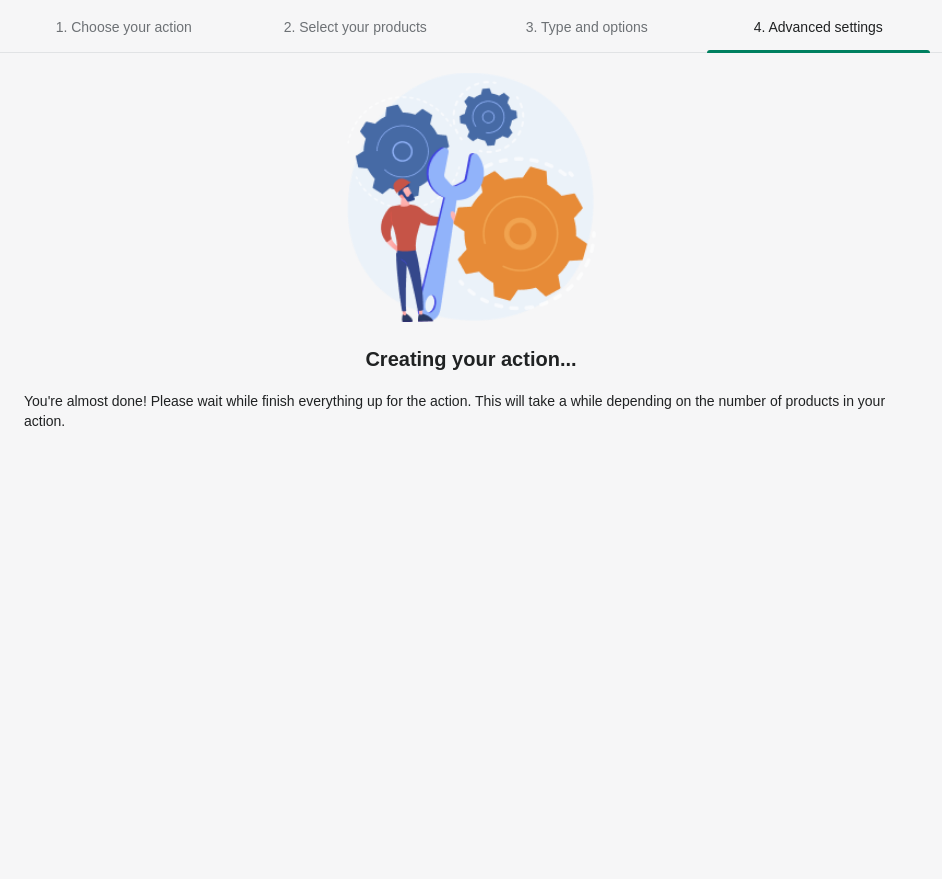 select on "**********" 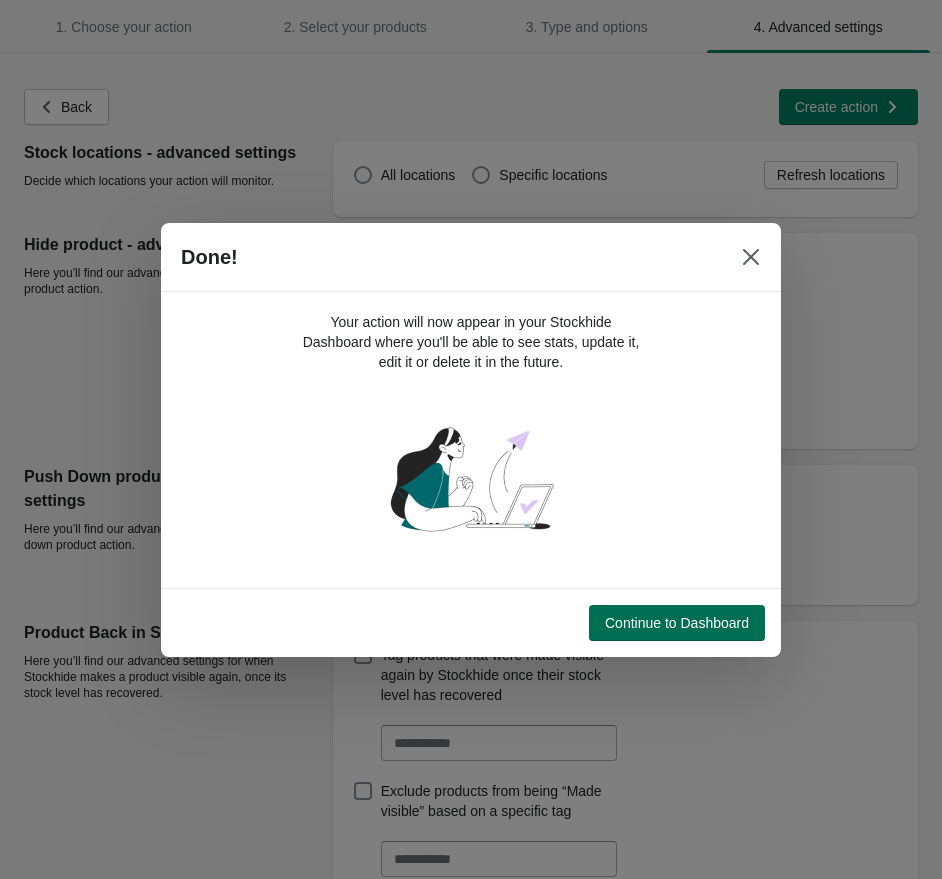 click on "Continue to Dashboard" at bounding box center [677, 623] 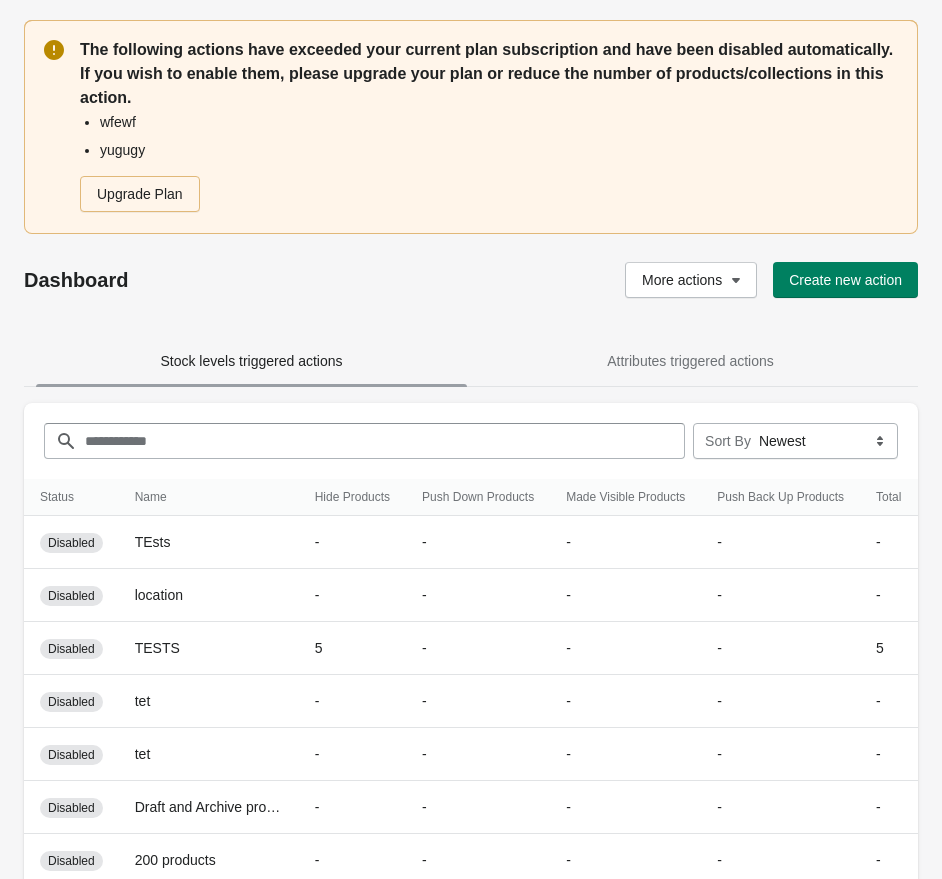 scroll, scrollTop: 271, scrollLeft: 0, axis: vertical 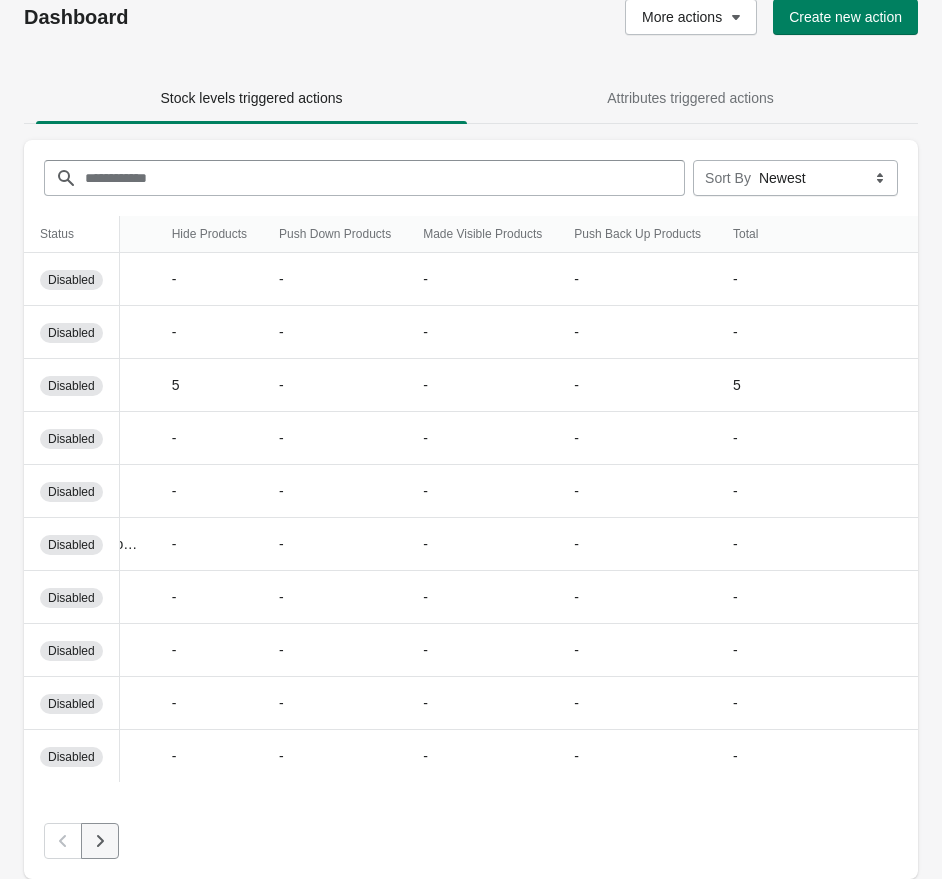 click 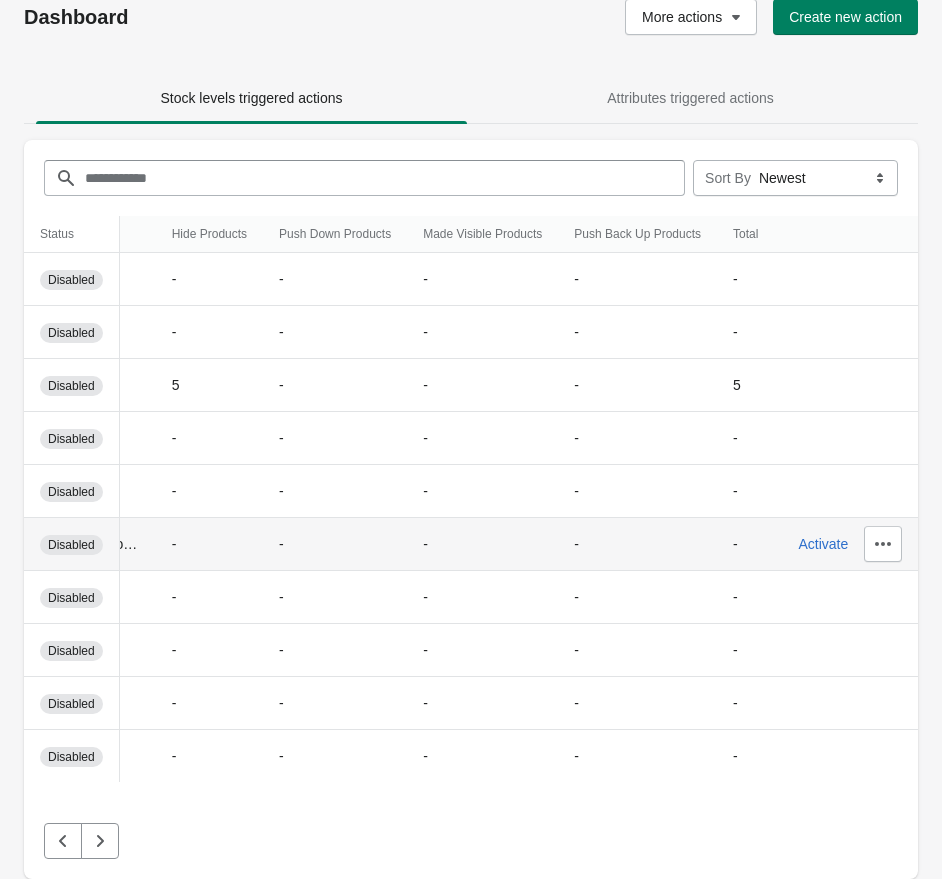 scroll, scrollTop: 0, scrollLeft: 0, axis: both 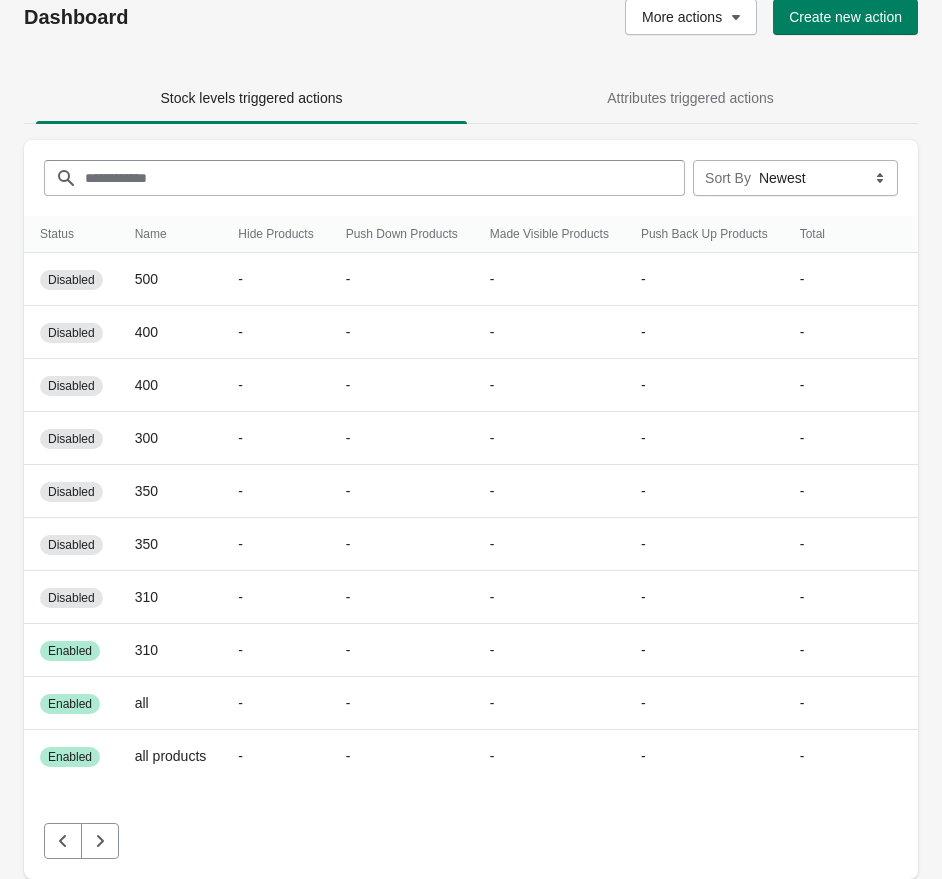 click at bounding box center [100, 841] 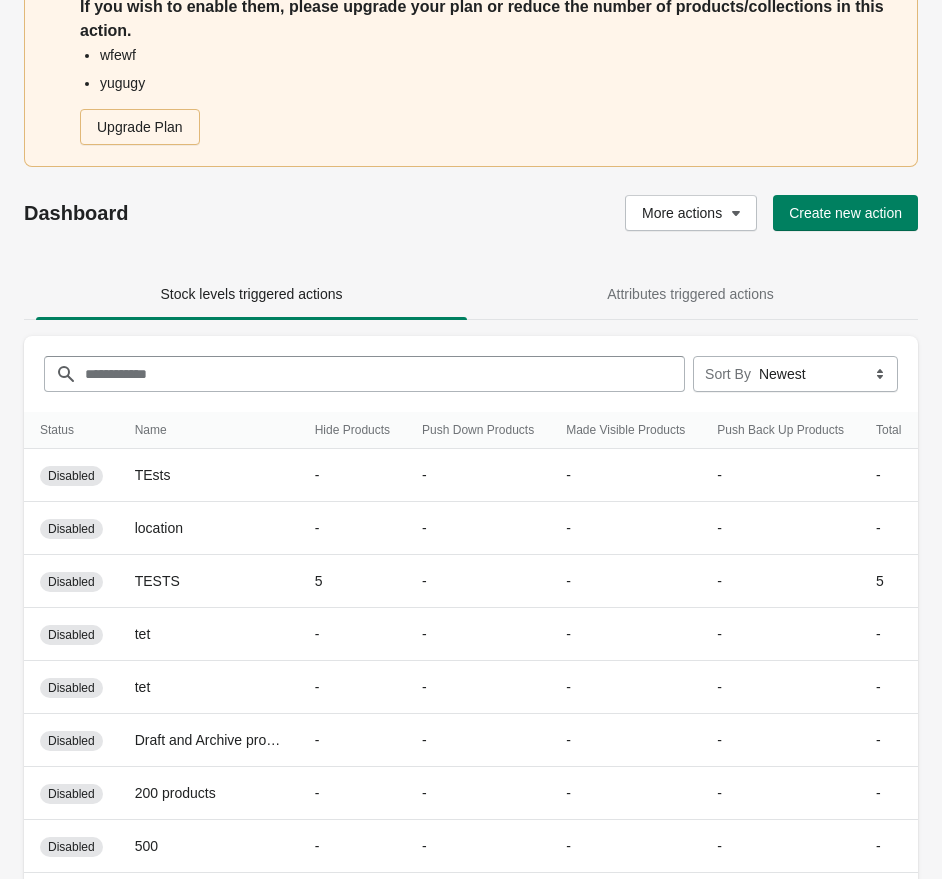 scroll, scrollTop: 0, scrollLeft: 0, axis: both 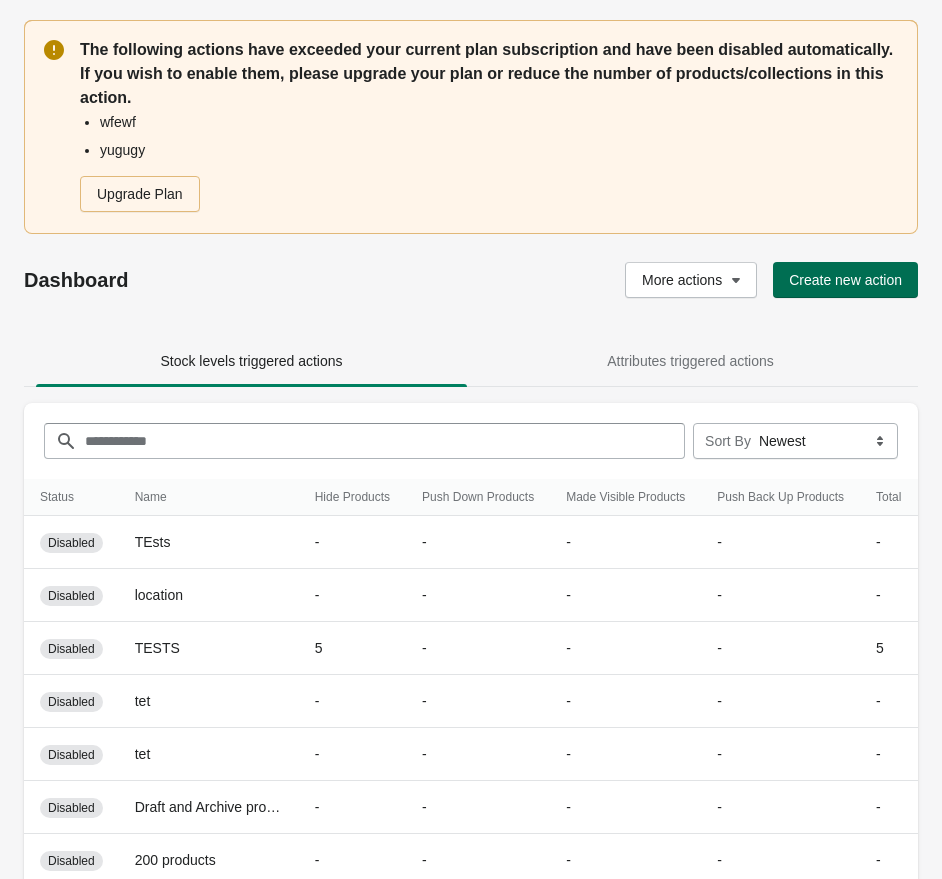 click on "Create new action" at bounding box center (845, 280) 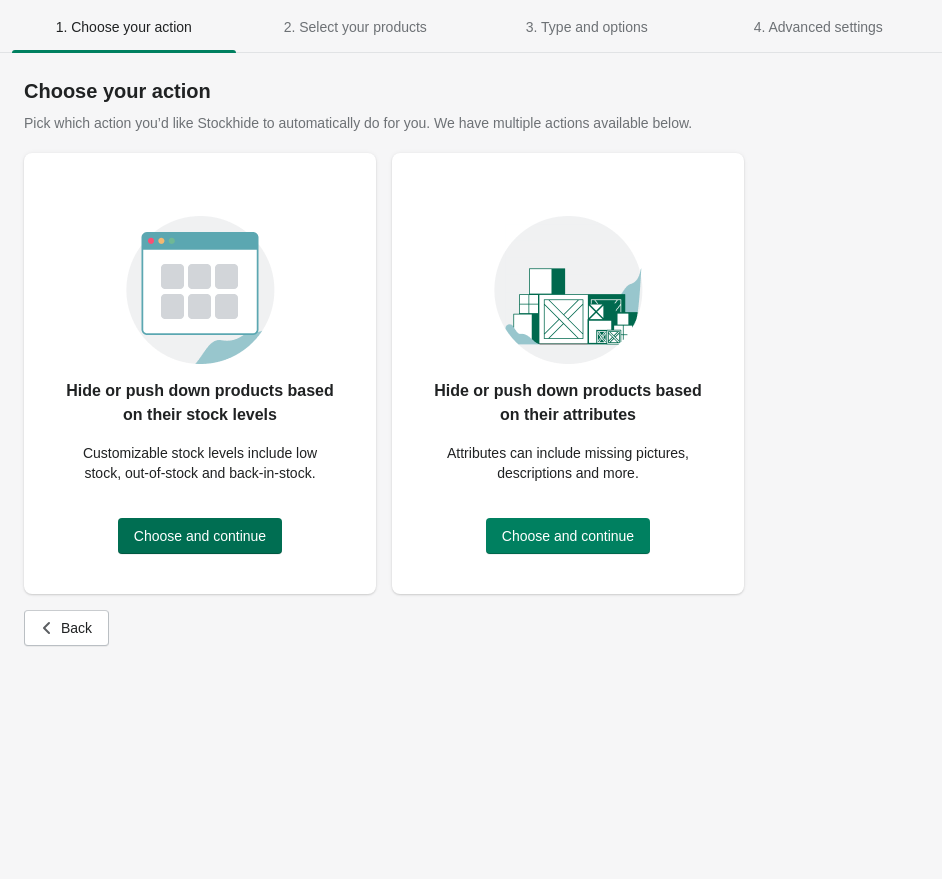 click on "Choose and continue" at bounding box center [200, 536] 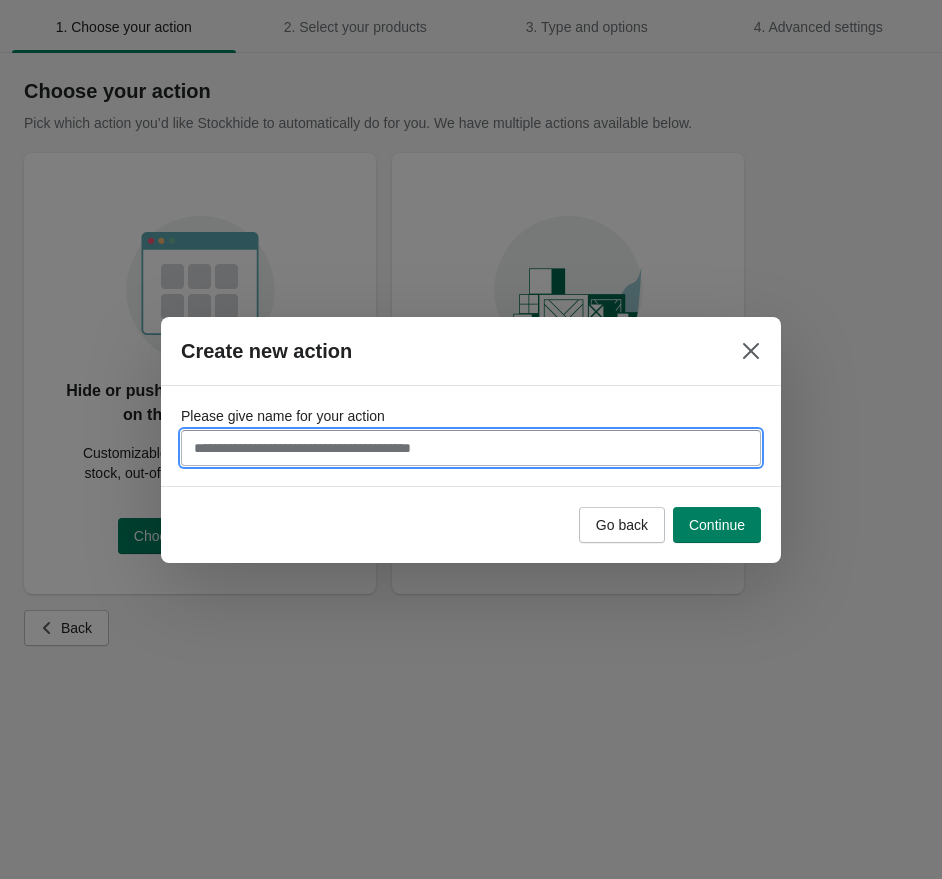 click on "Please give name for your action" at bounding box center [471, 448] 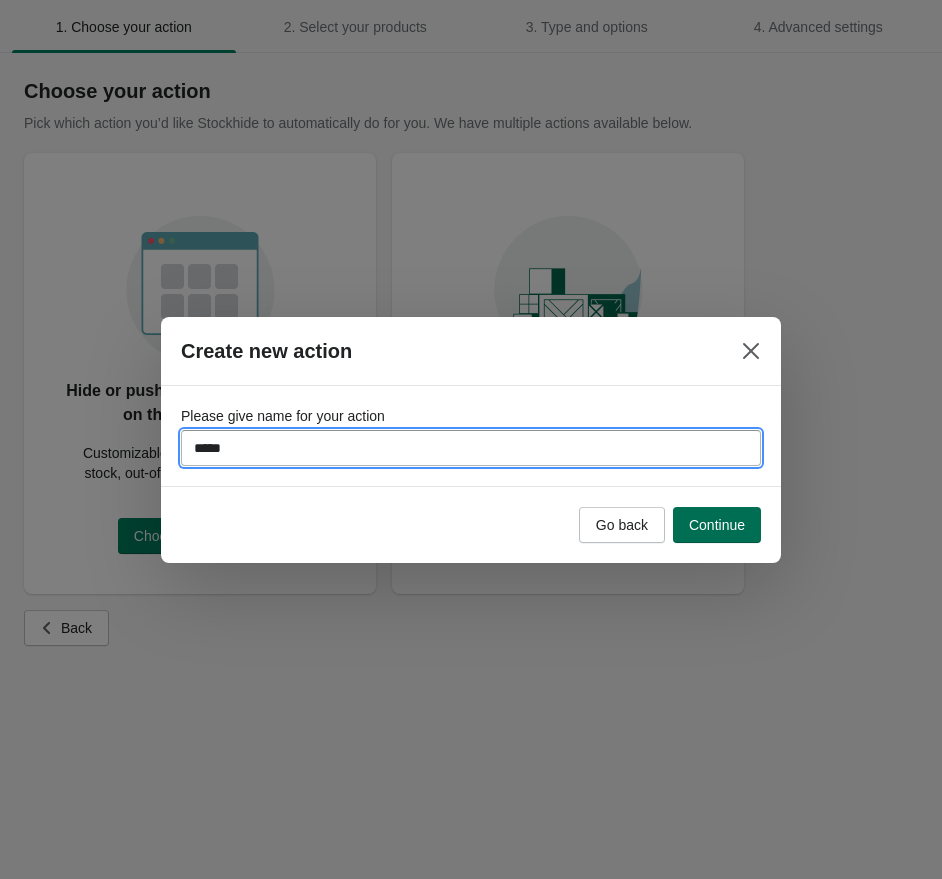 type on "*****" 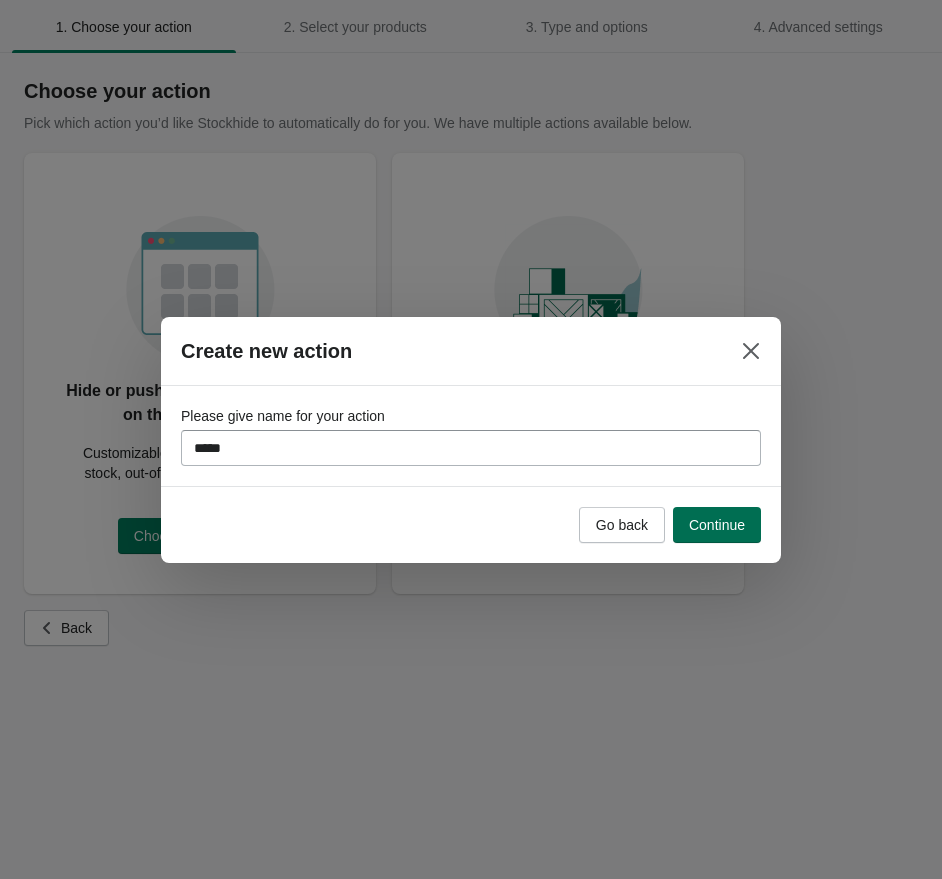 click on "Continue" at bounding box center [717, 525] 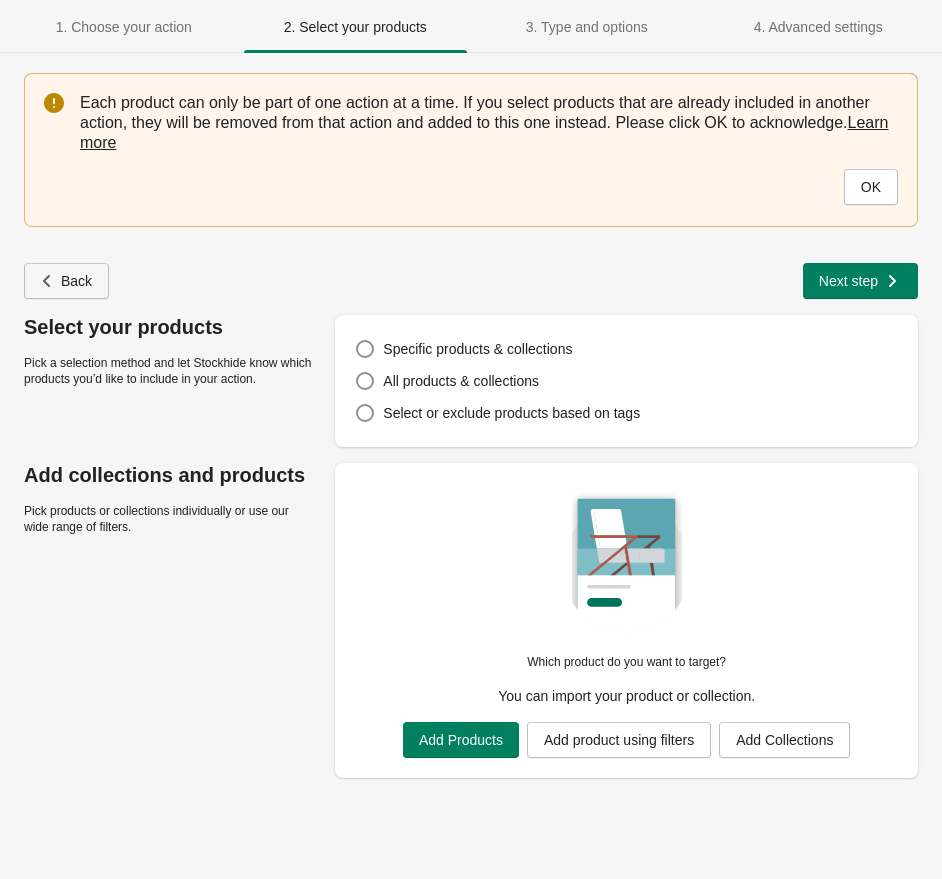 click on "Back" at bounding box center (66, 281) 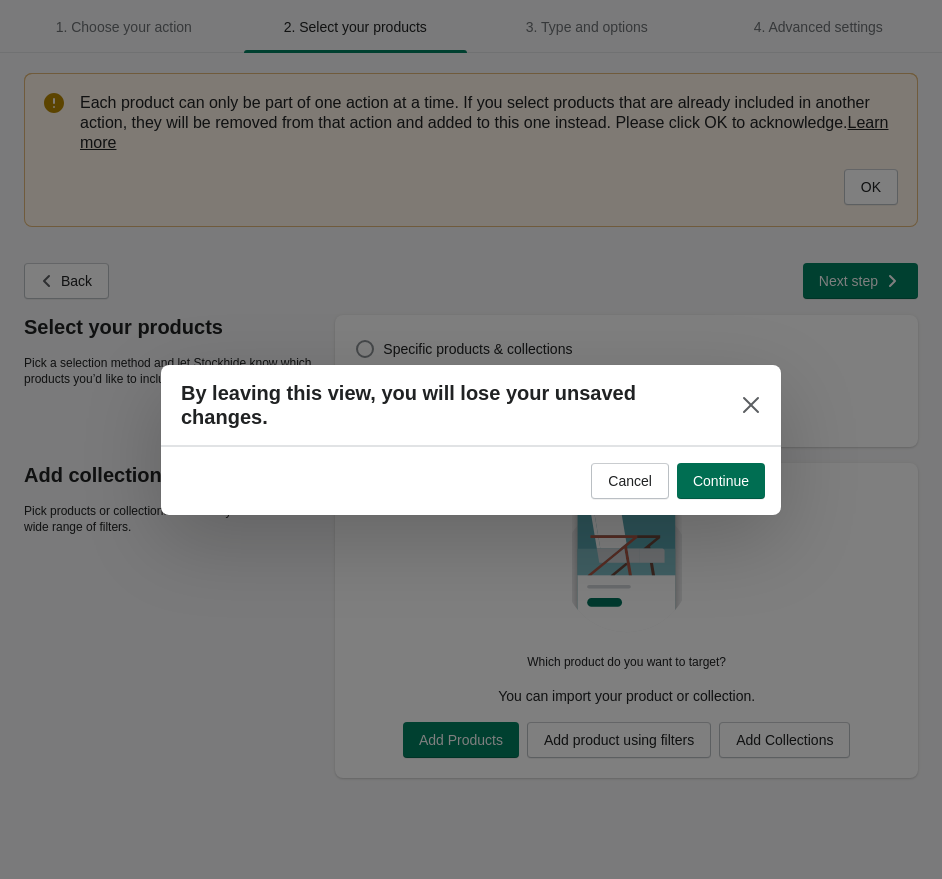 click on "Continue" at bounding box center [721, 481] 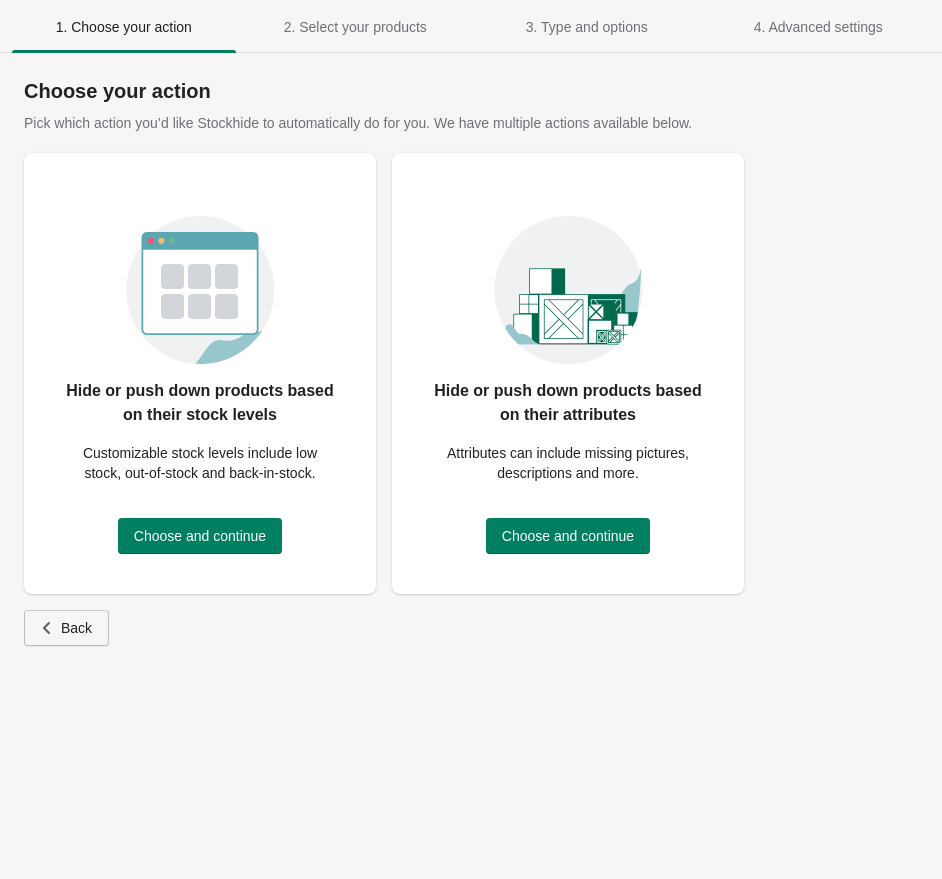 click on "Back" at bounding box center (76, 628) 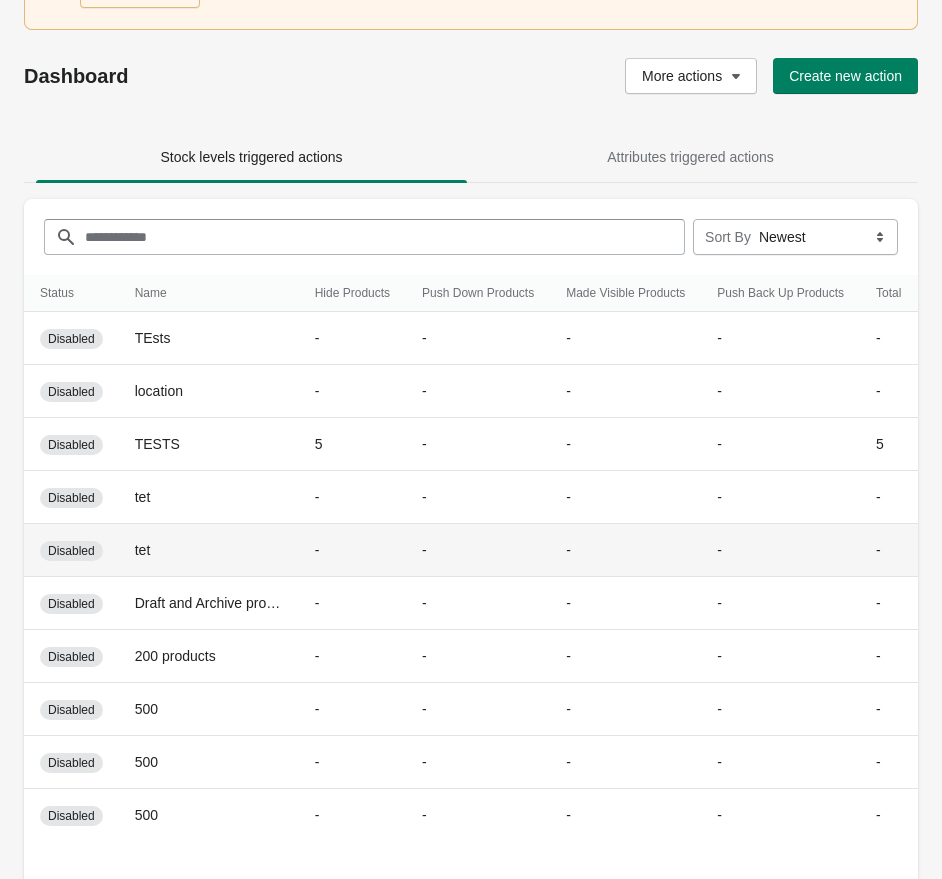 scroll, scrollTop: 271, scrollLeft: 0, axis: vertical 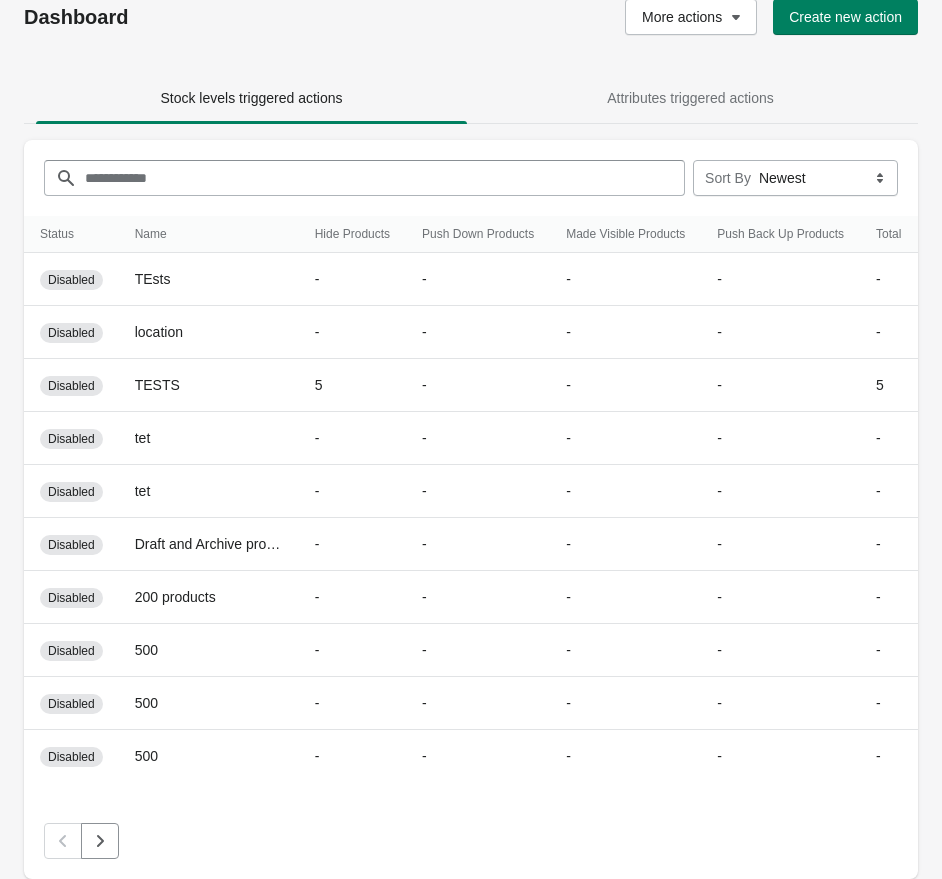 click on "Dashboard More actions Create new action" at bounding box center (471, 17) 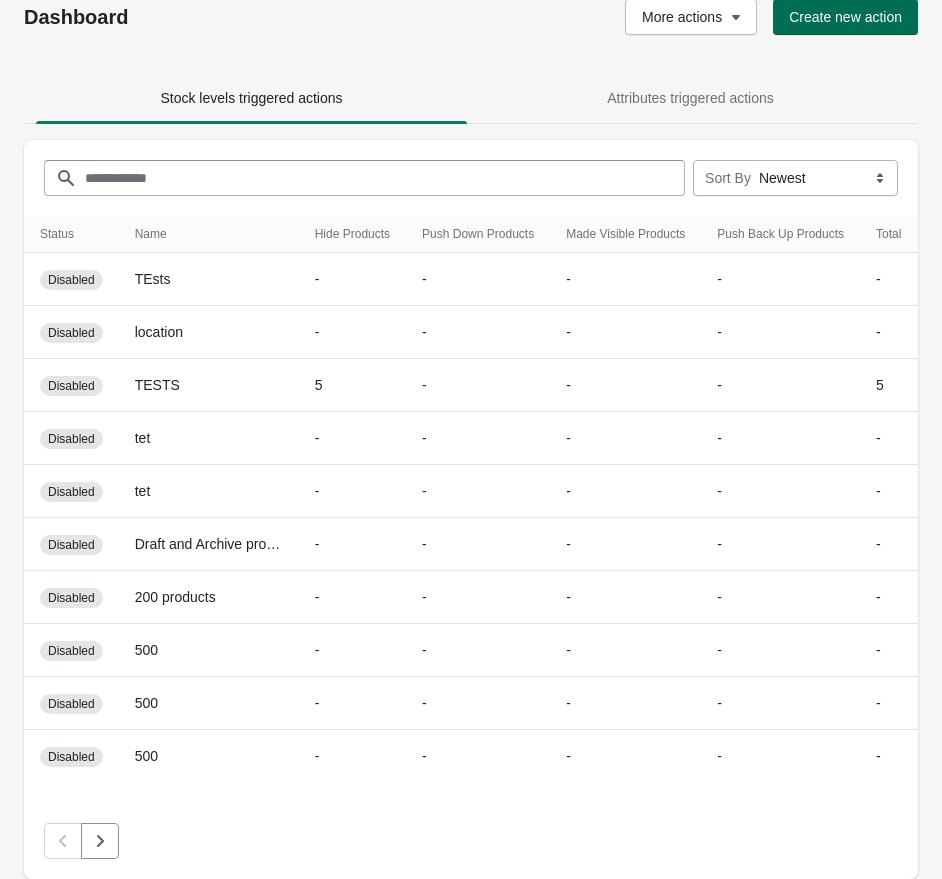 click on "Create new action" at bounding box center [845, 17] 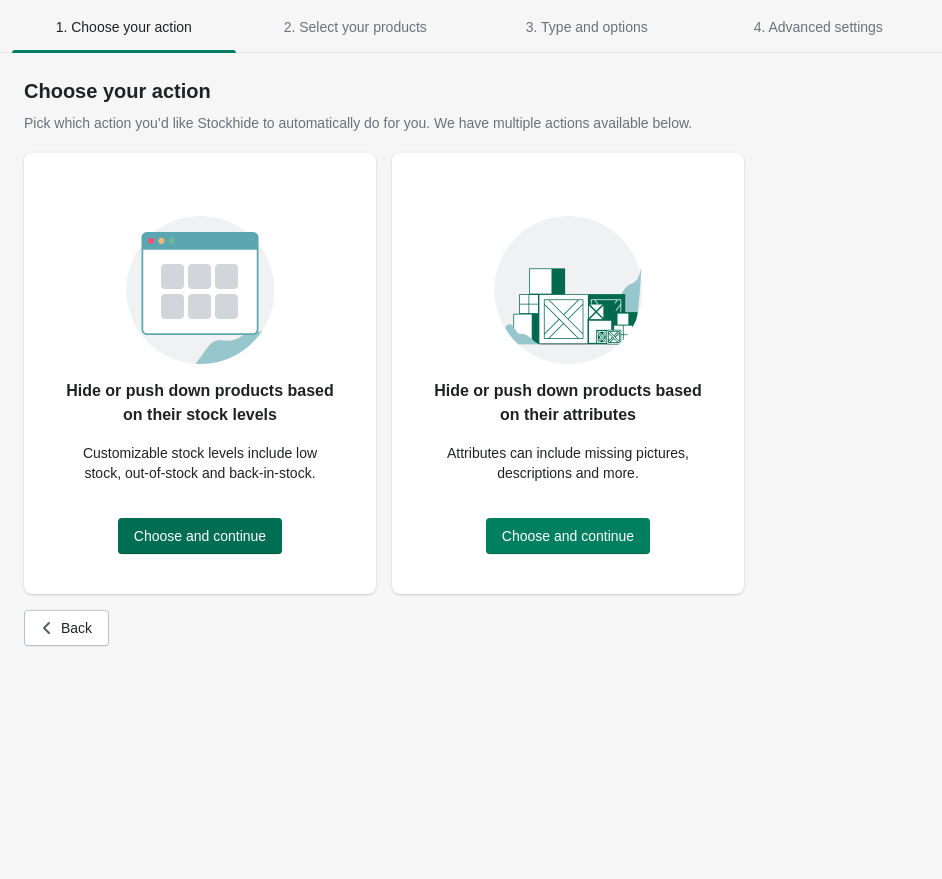 click on "Choose and continue" at bounding box center [200, 536] 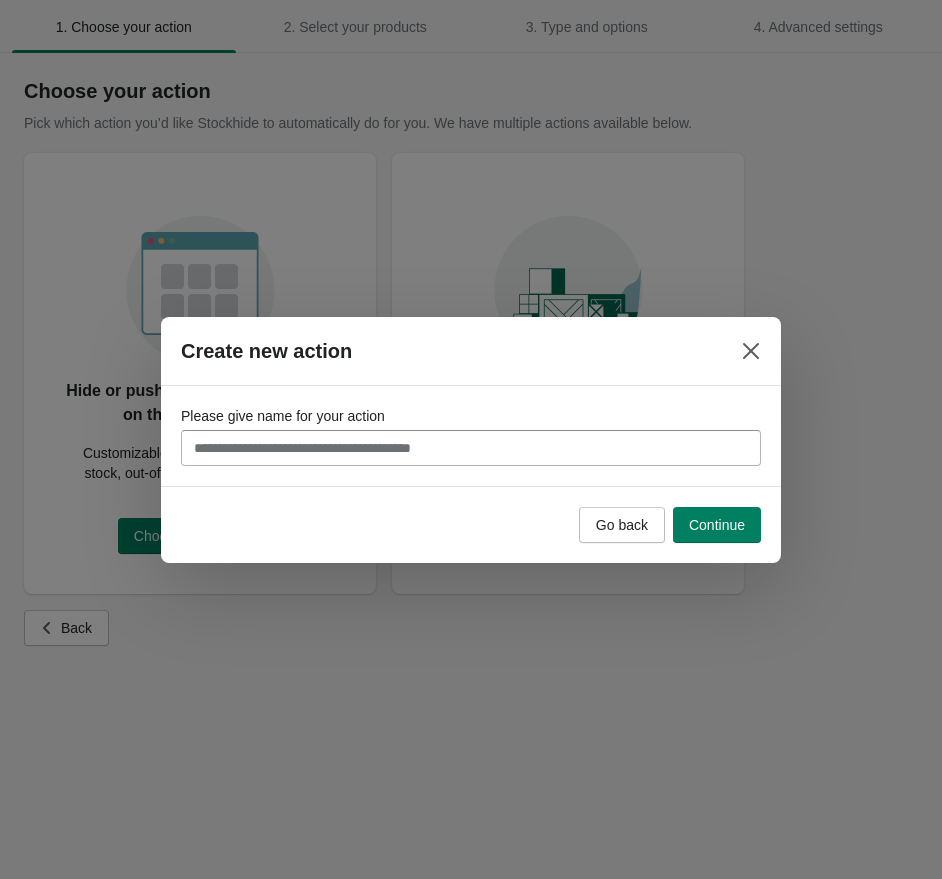 click on "Go back Continue" at bounding box center (471, 525) 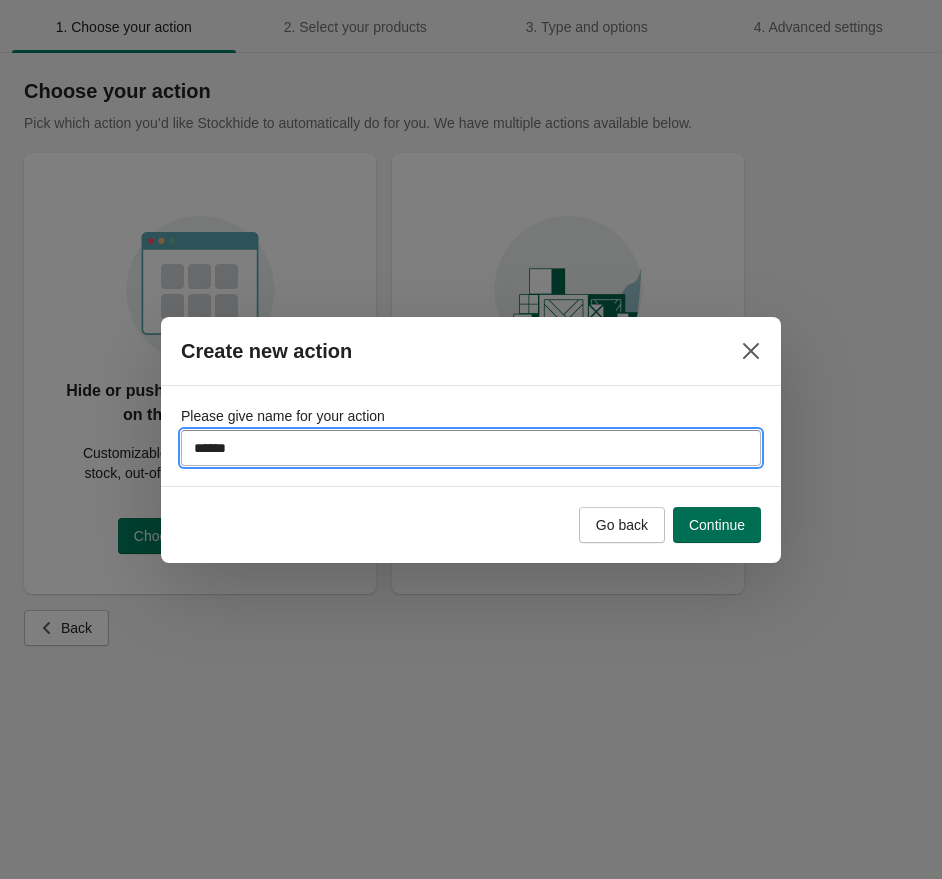 type on "******" 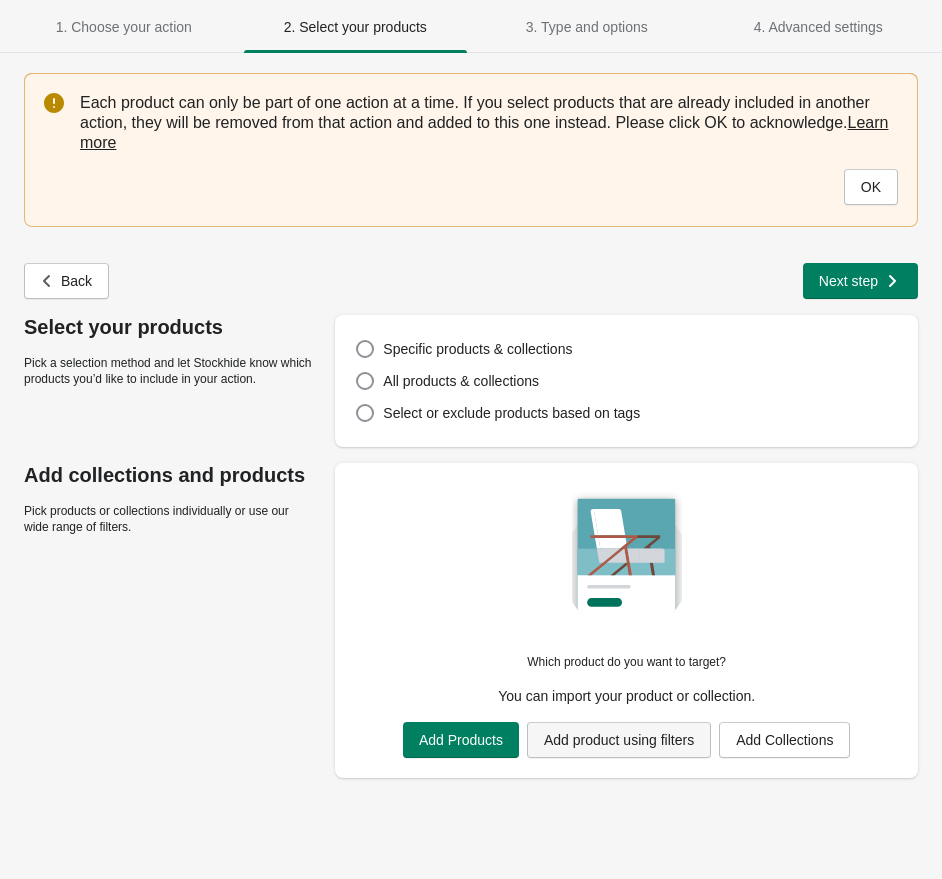 click on "Add product using filters" at bounding box center (619, 740) 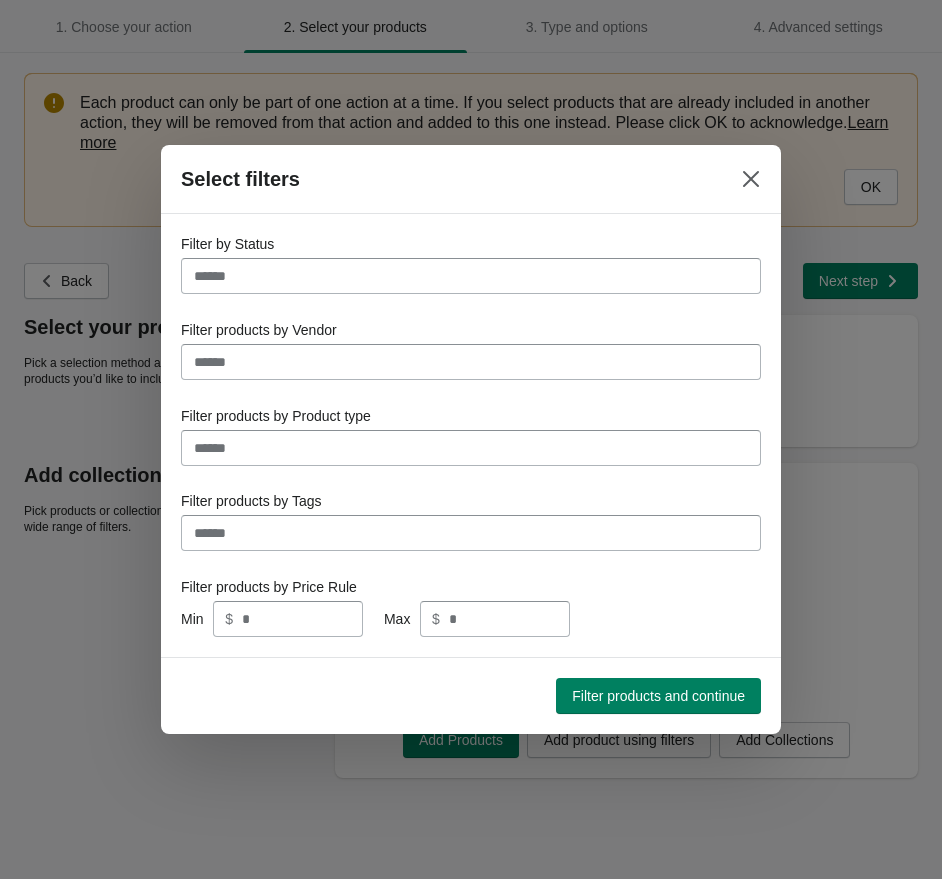 click on "Filter by Status" at bounding box center (471, 276) 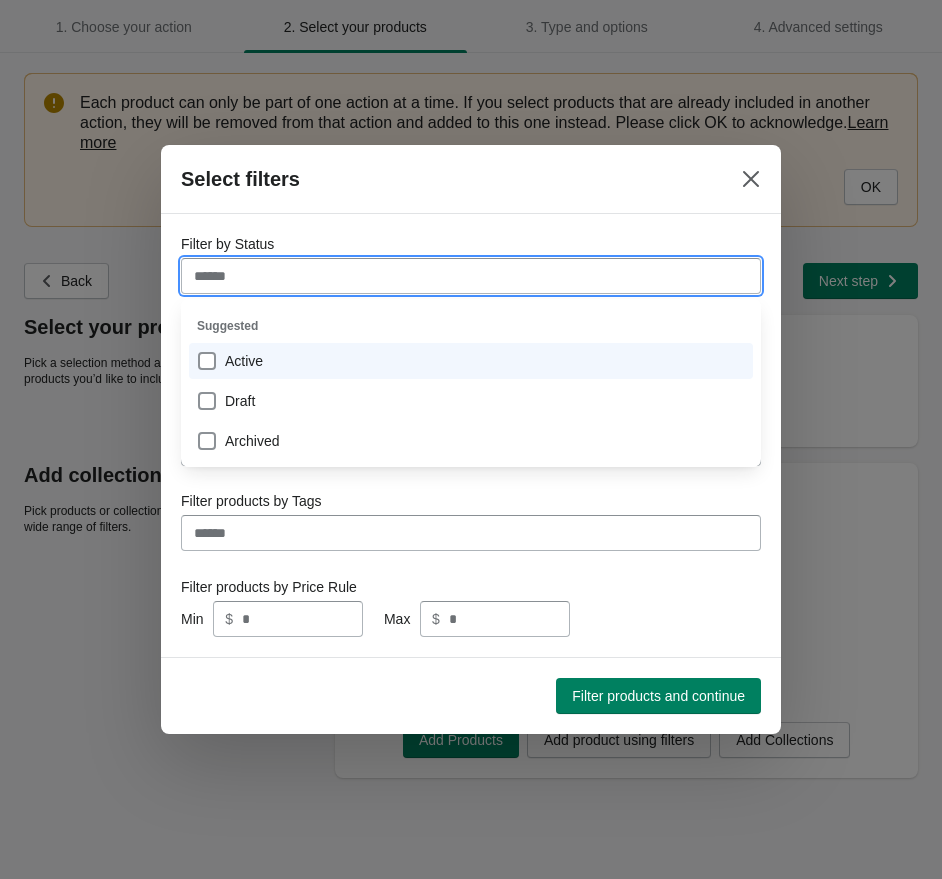 click on "Active" at bounding box center (471, 361) 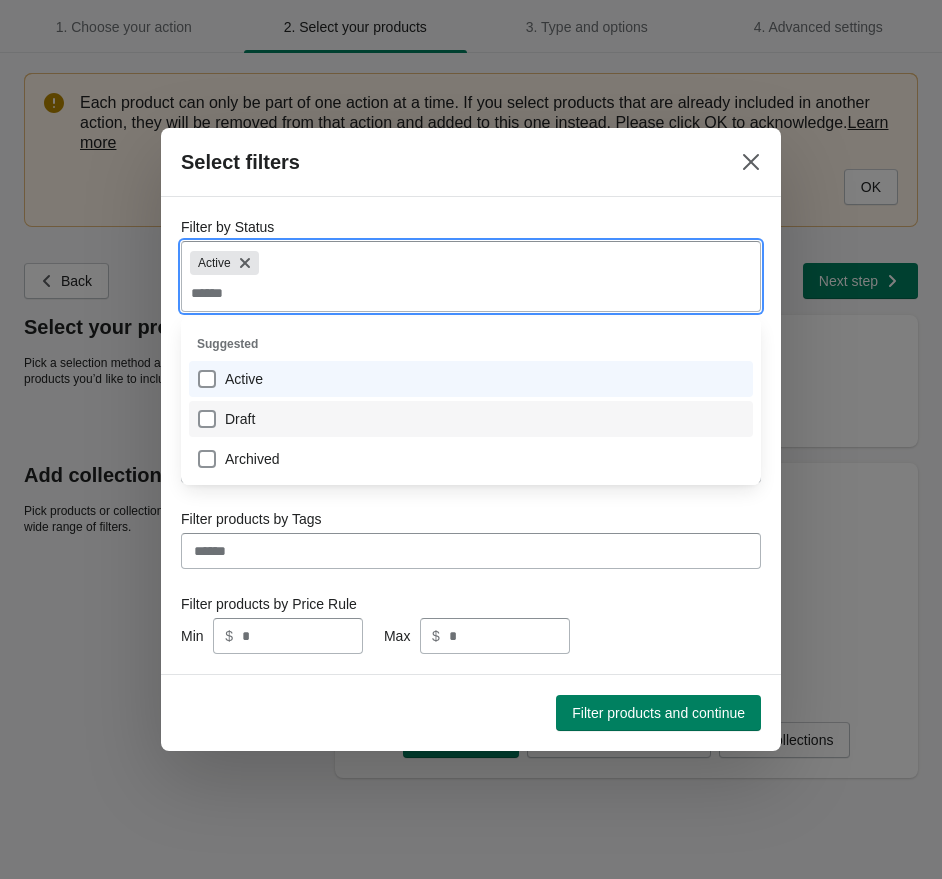 click on "Draft" at bounding box center (471, 419) 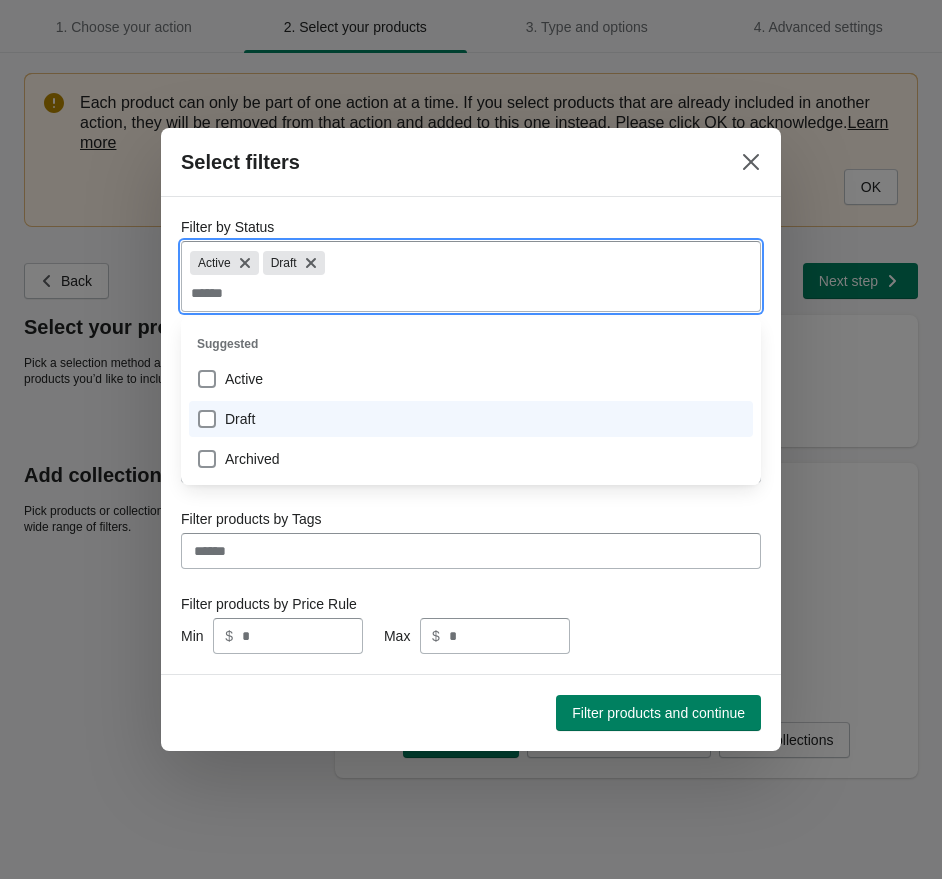 click on "Filter products by Price Rule" at bounding box center [471, 604] 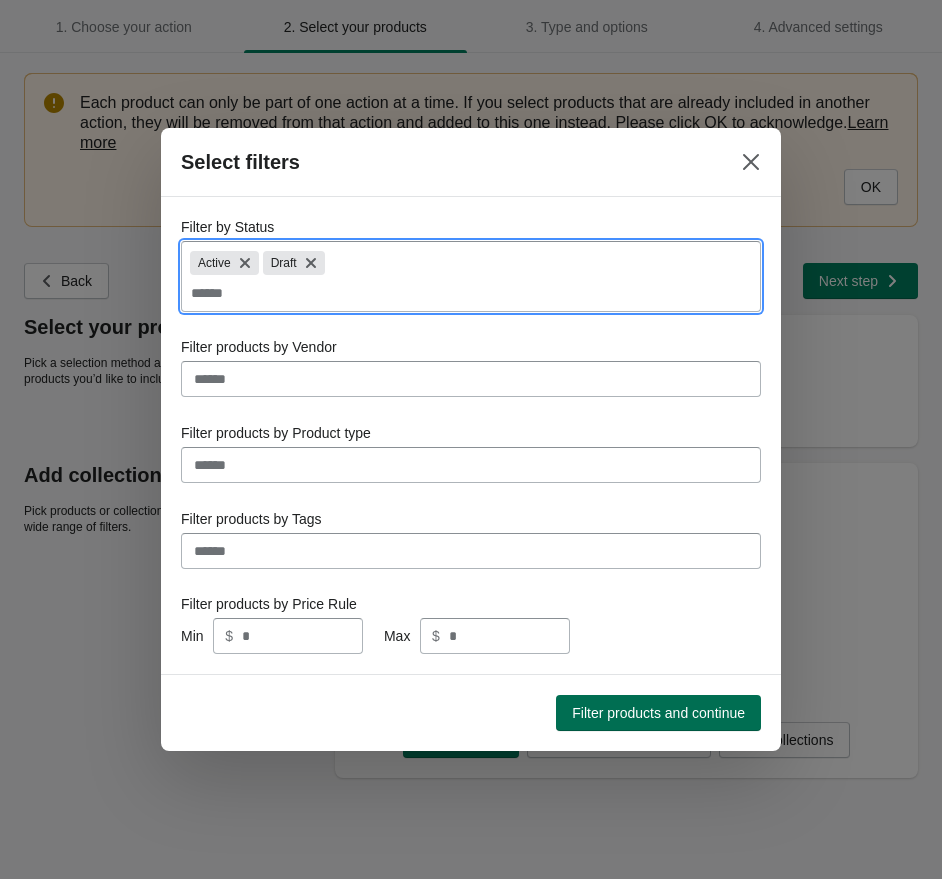 click on "Filter products and continue" at bounding box center [658, 713] 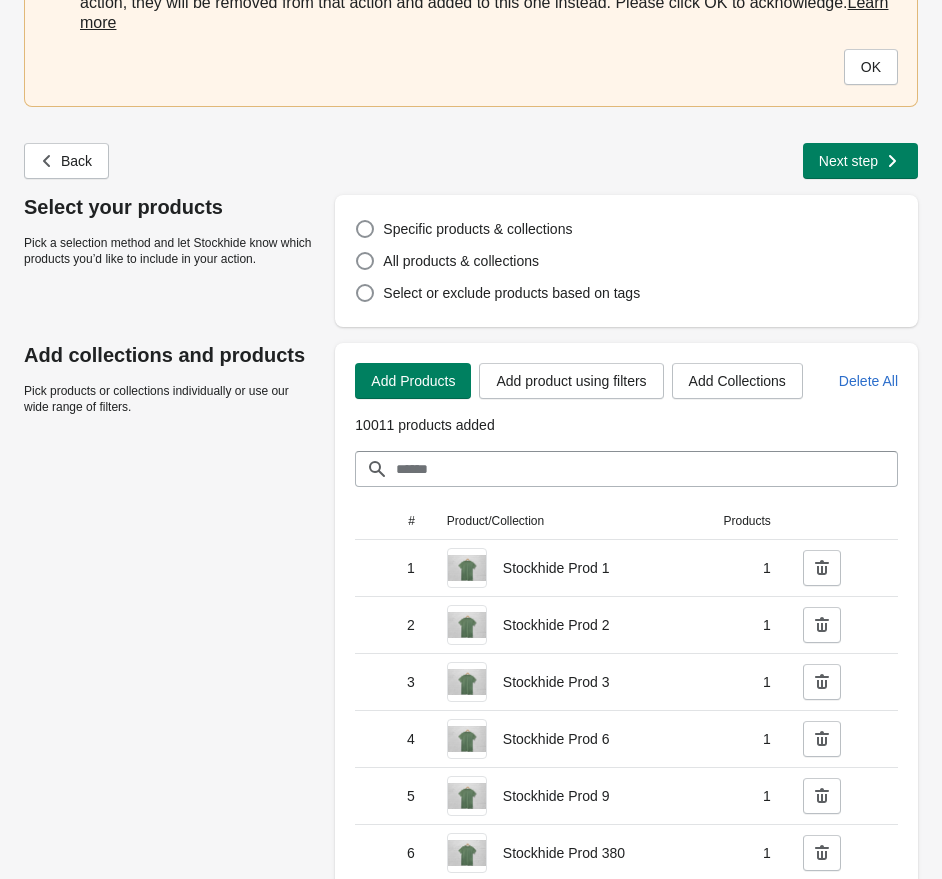 scroll, scrollTop: 252, scrollLeft: 0, axis: vertical 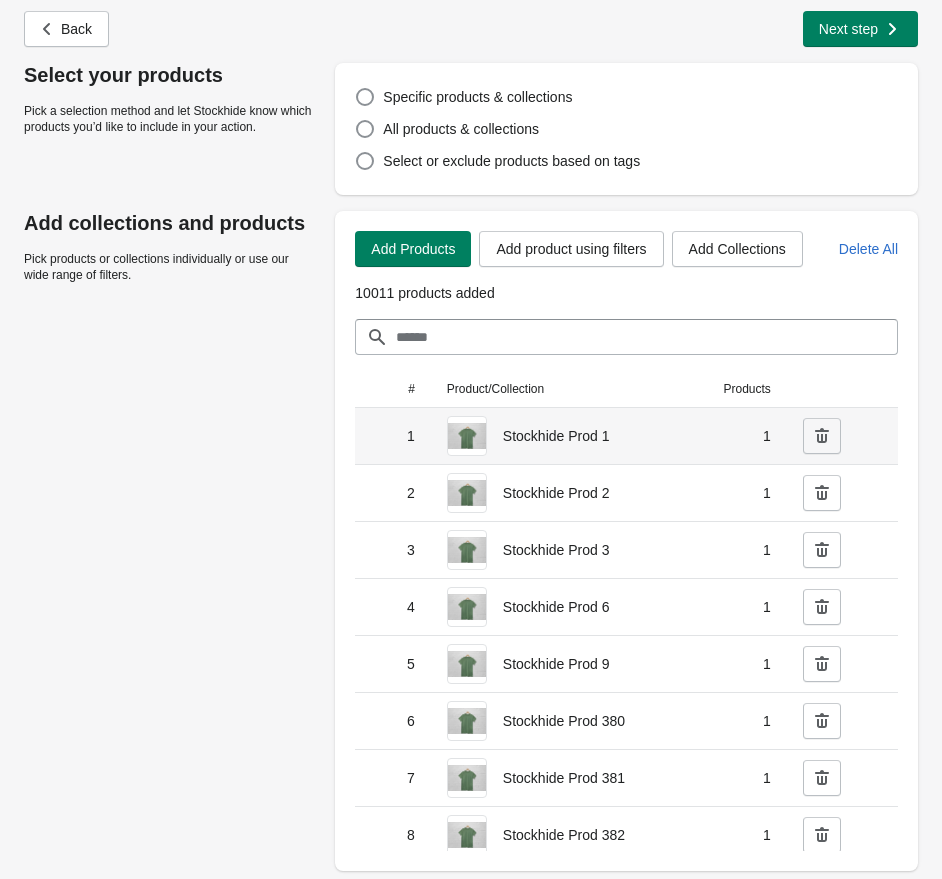 click 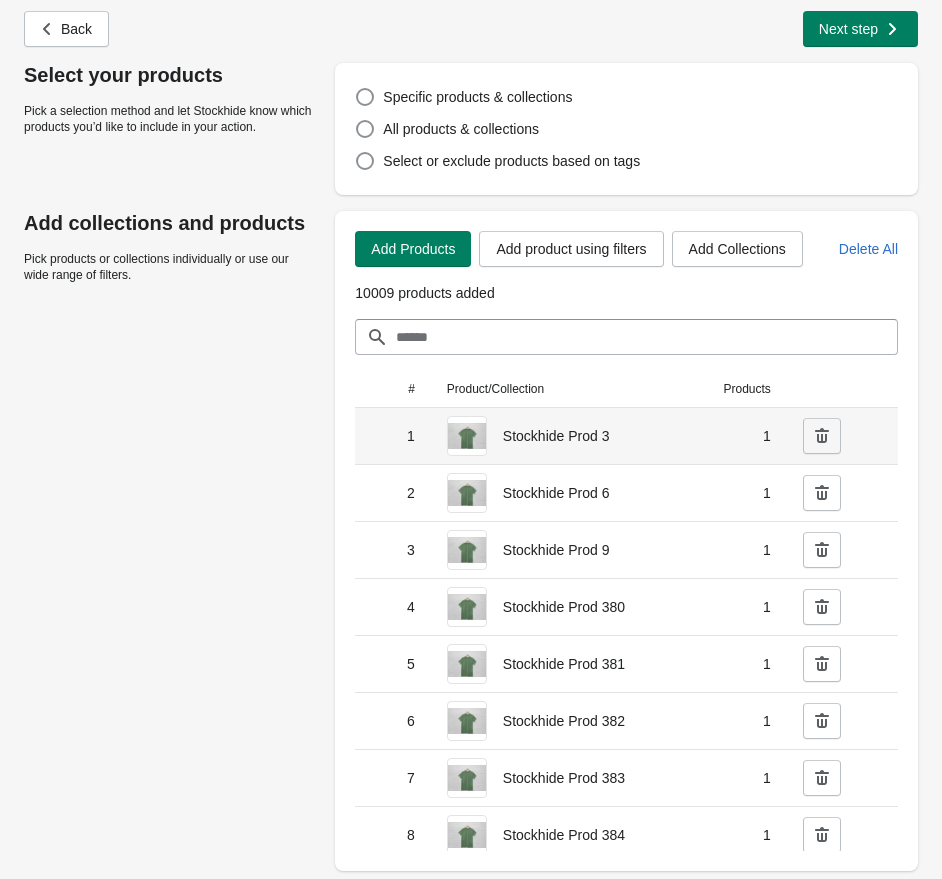click 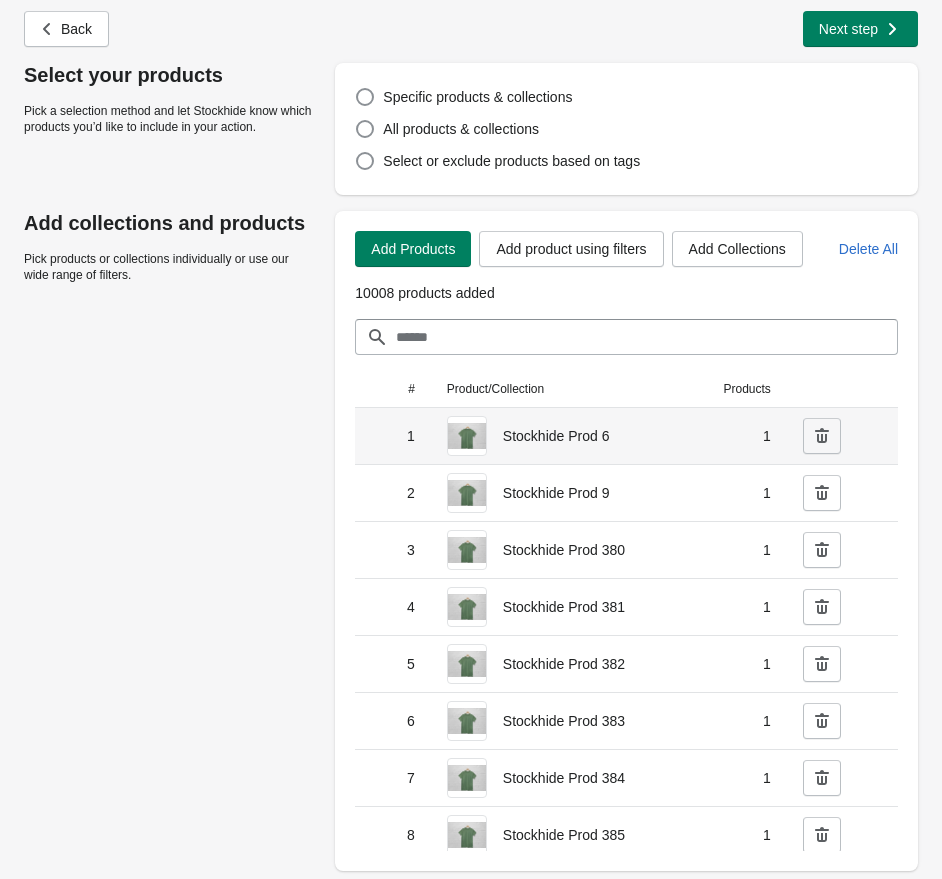 click 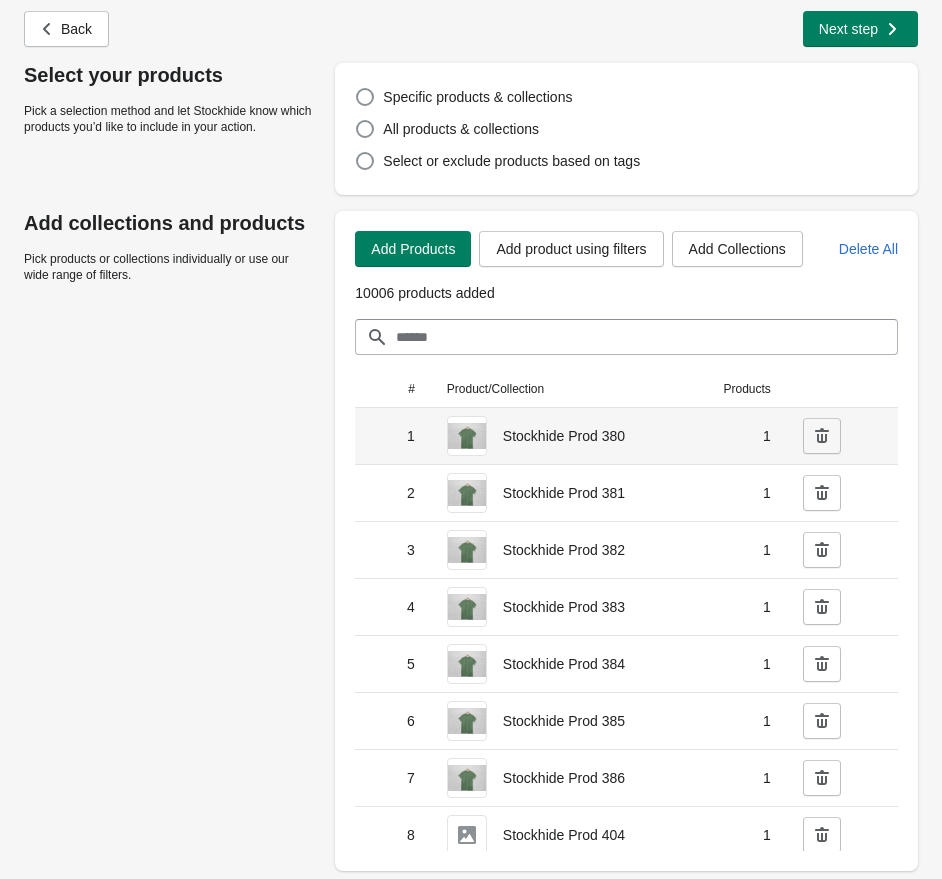 click 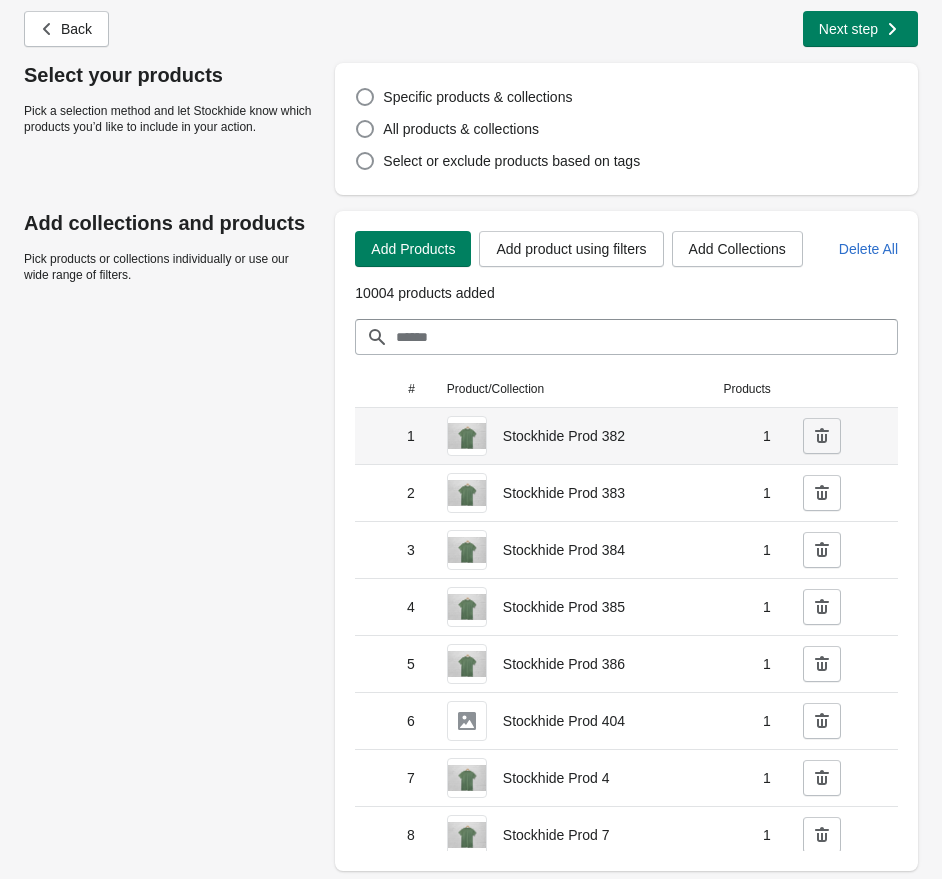 click 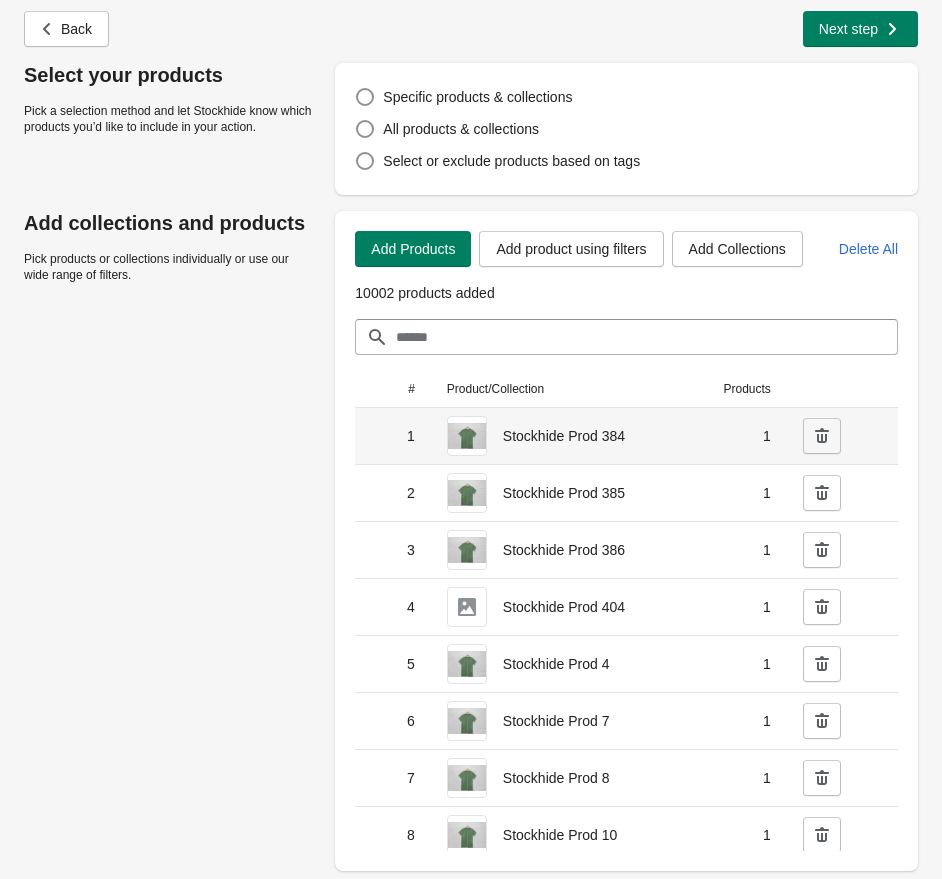 click 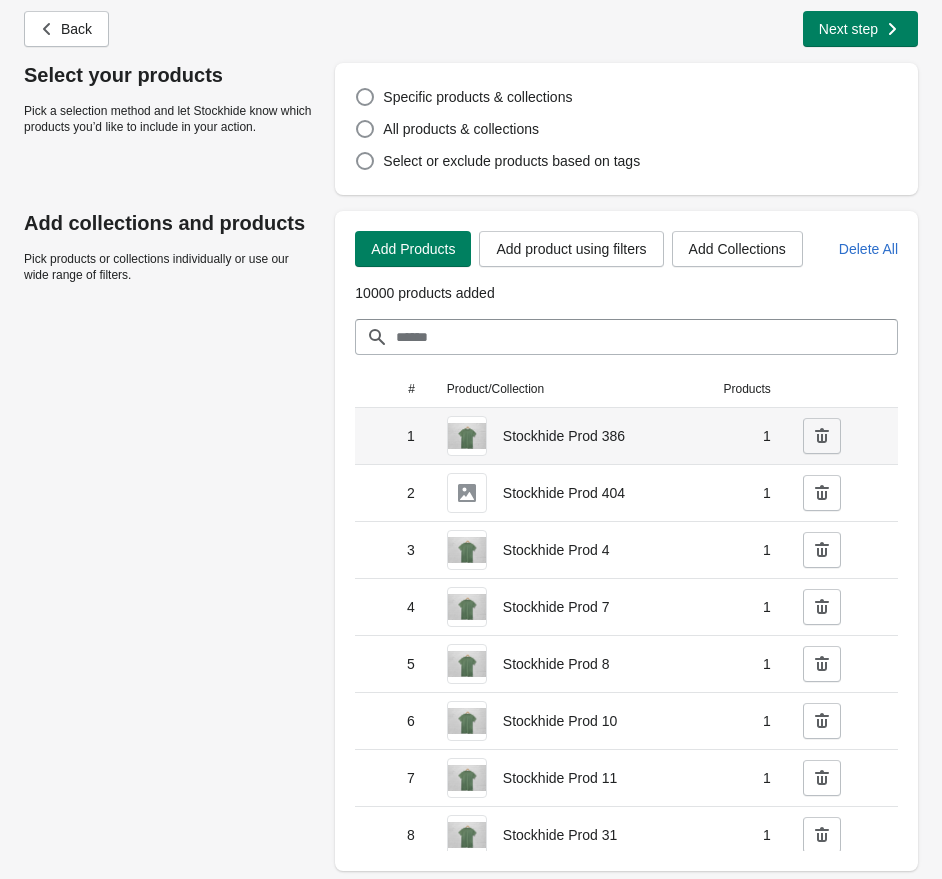 click 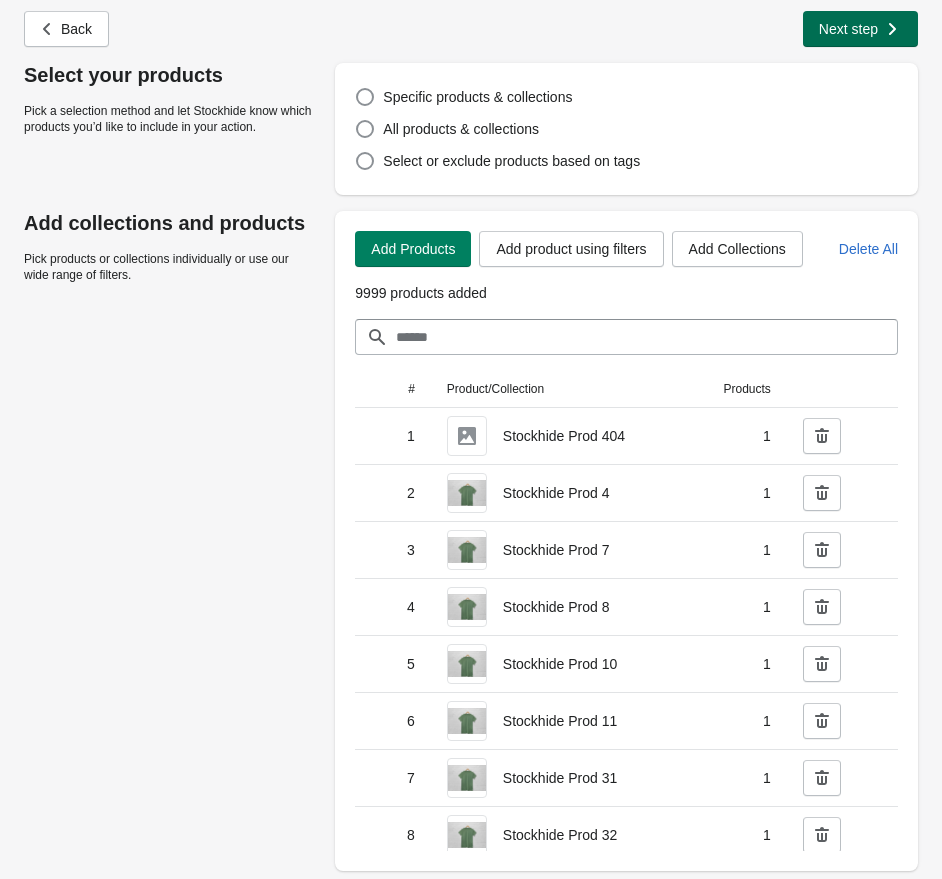 click on "Next step" at bounding box center [858, 27] 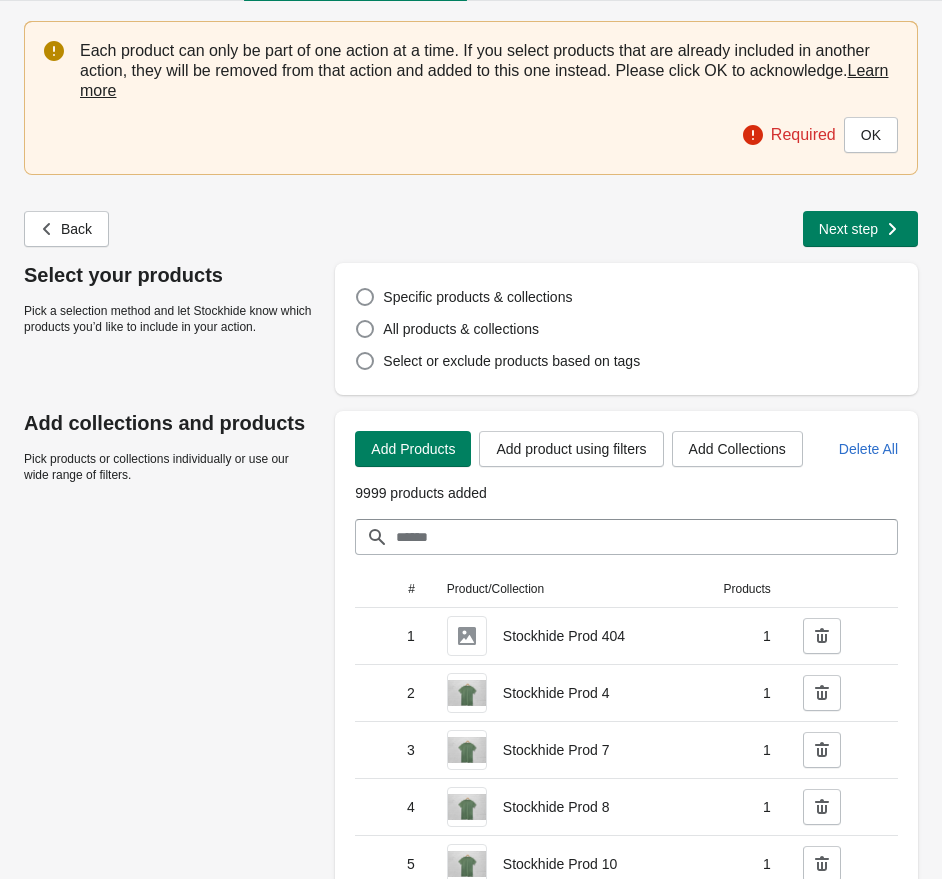 scroll, scrollTop: 0, scrollLeft: 0, axis: both 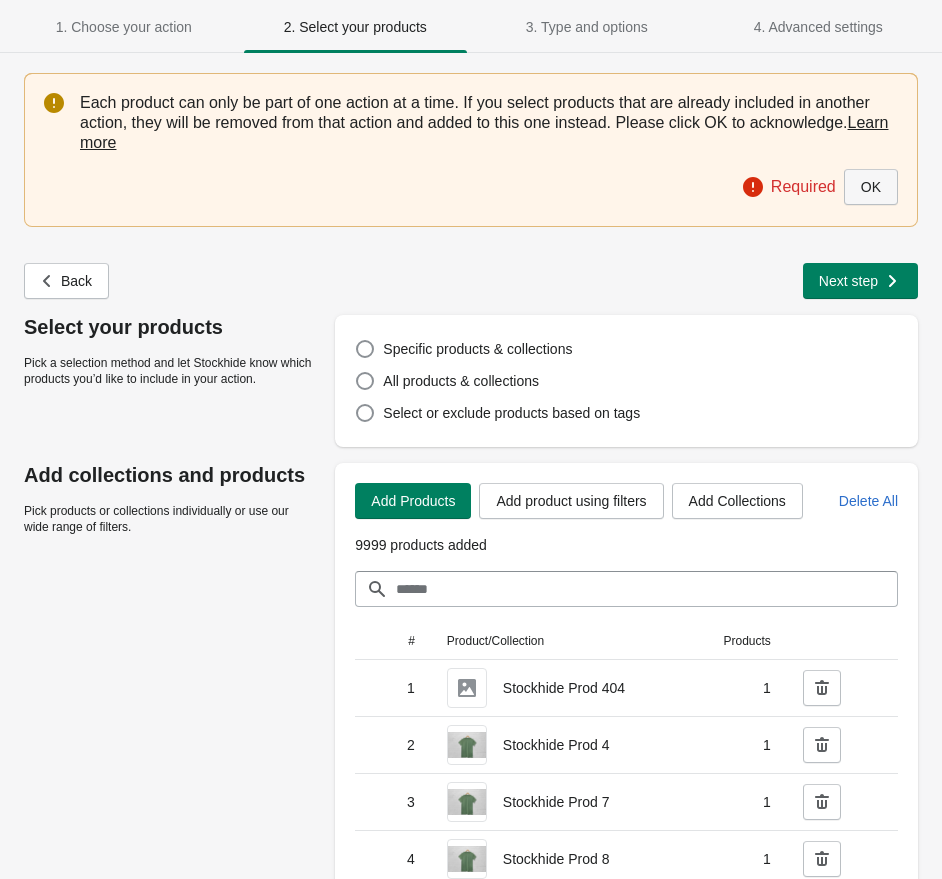 click on "OK" at bounding box center (871, 187) 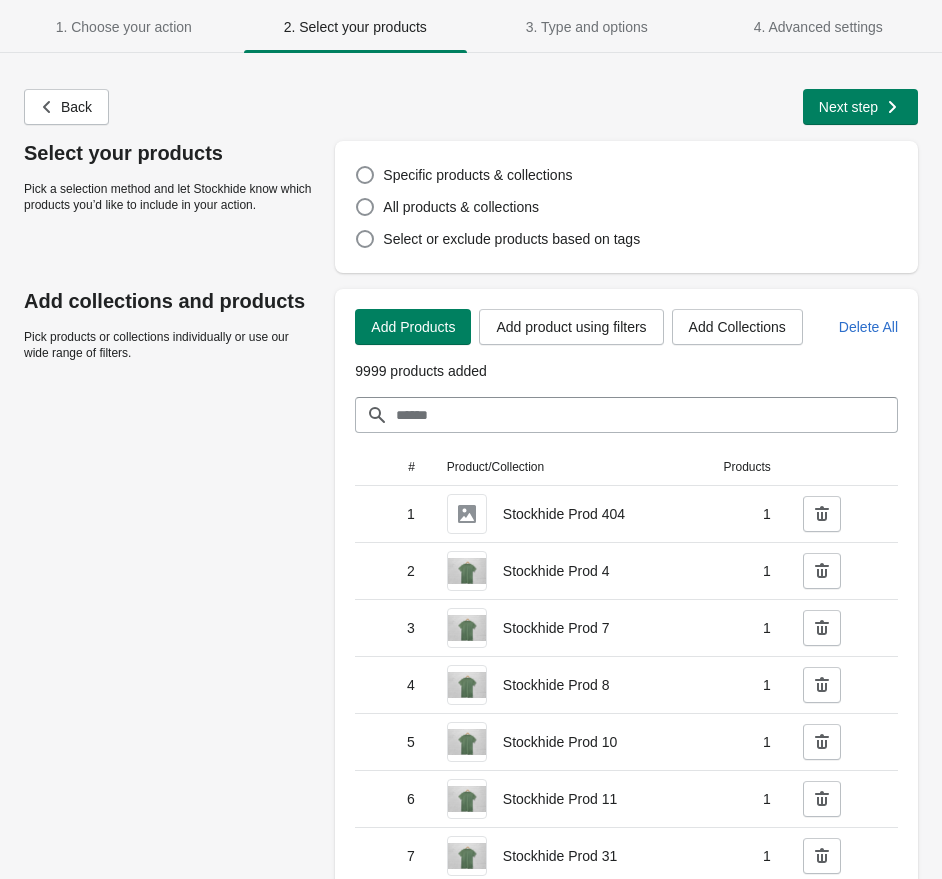 click on "Back Next step" at bounding box center [463, 99] 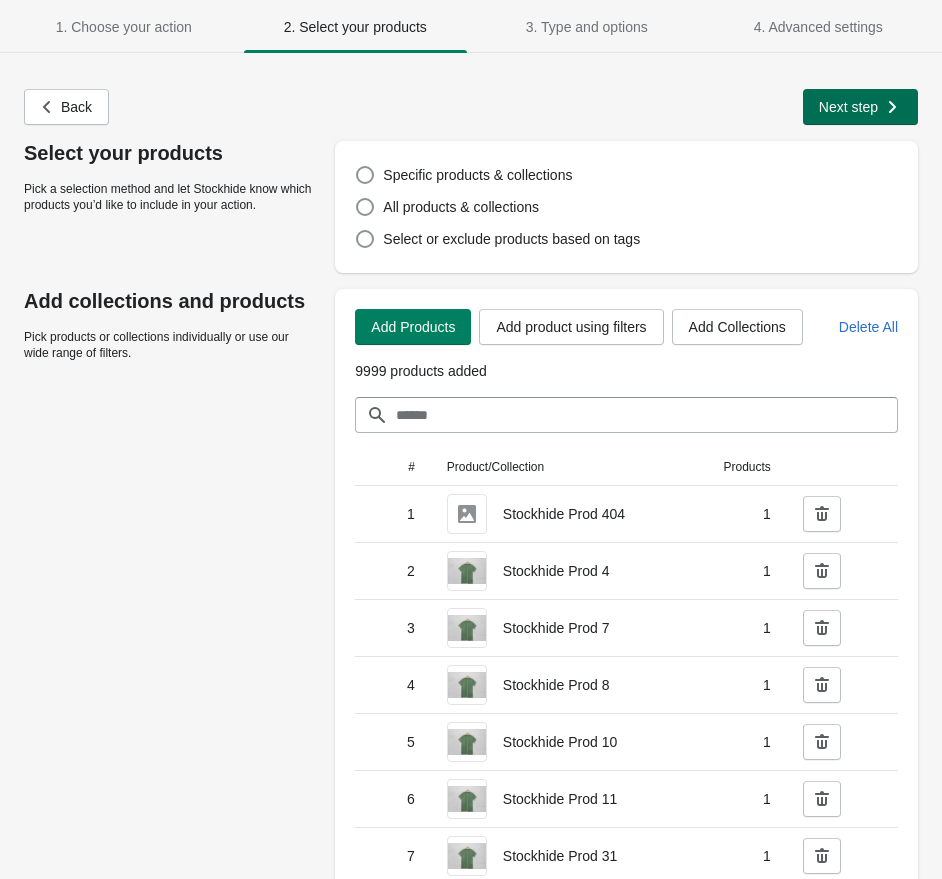 click on "Next step" at bounding box center (848, 107) 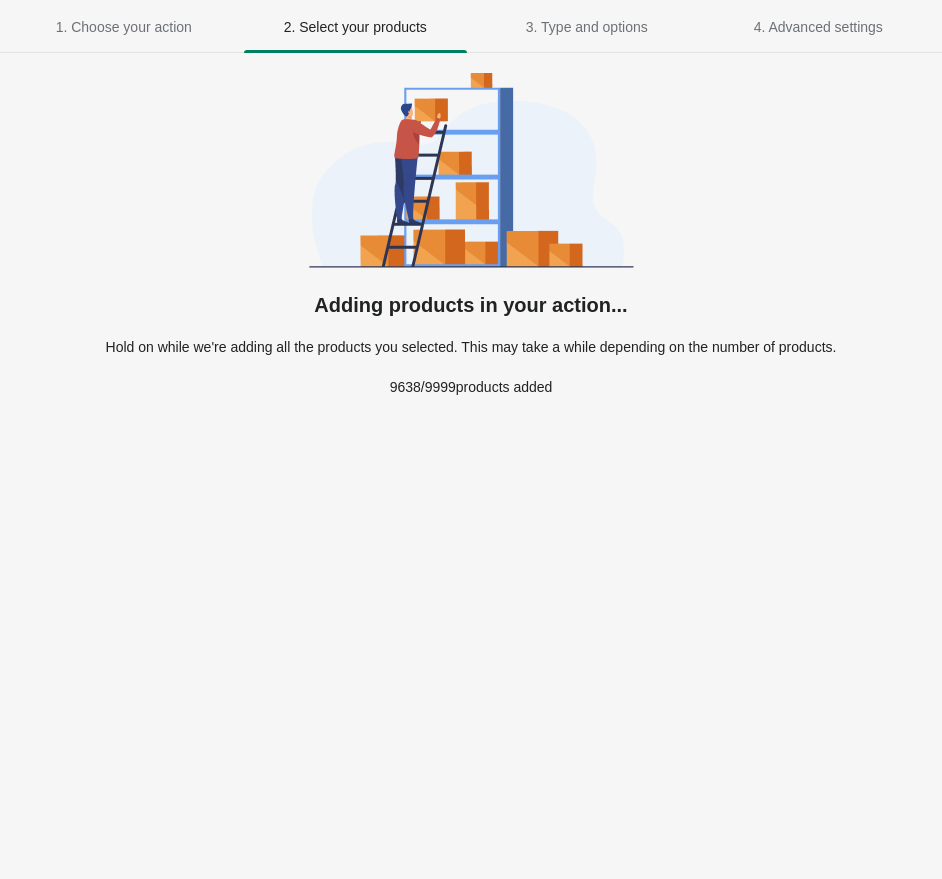 select on "**********" 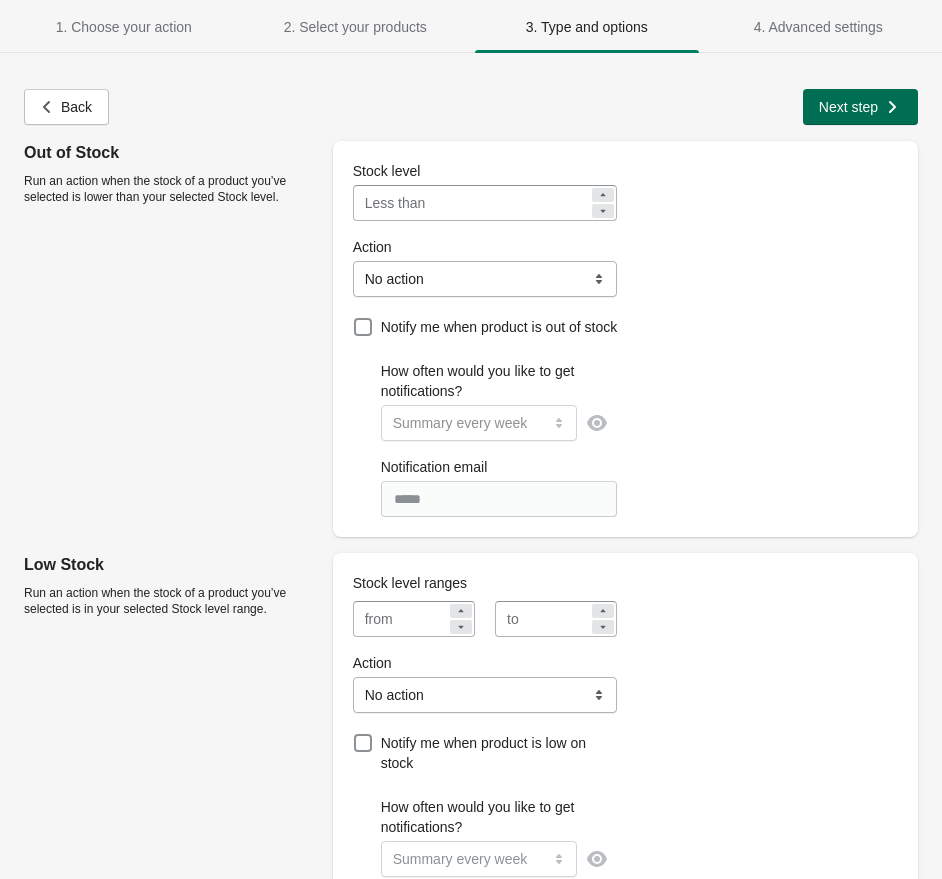 click 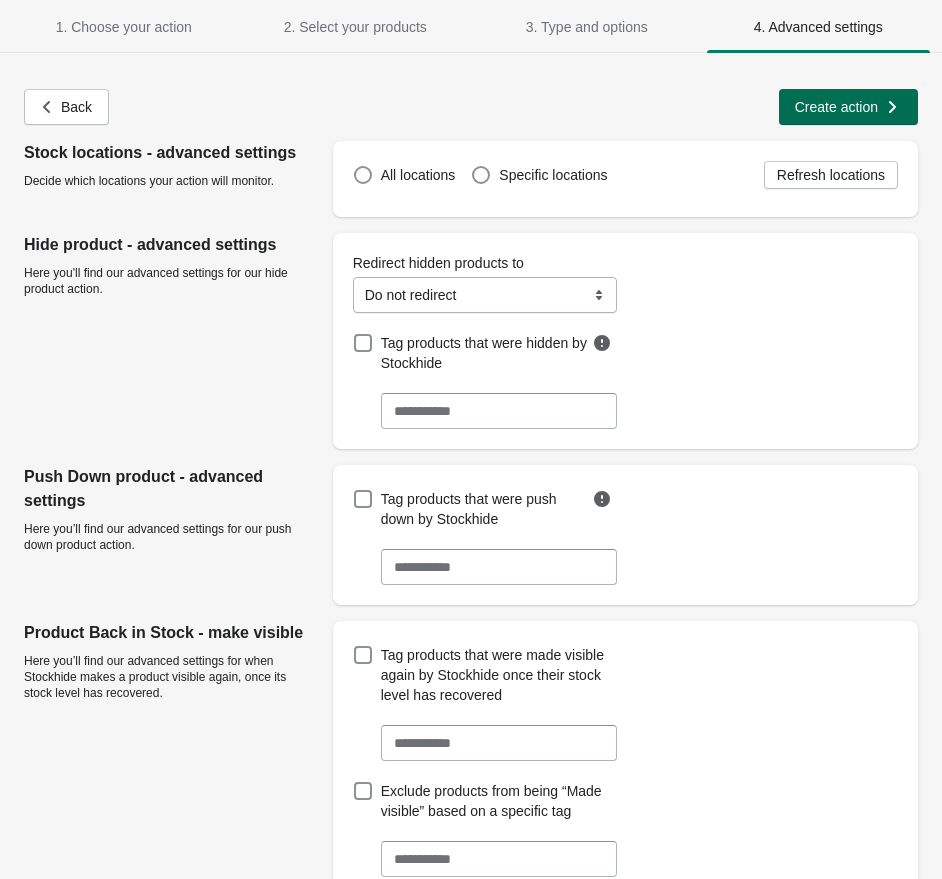click on "Create action" at bounding box center [836, 107] 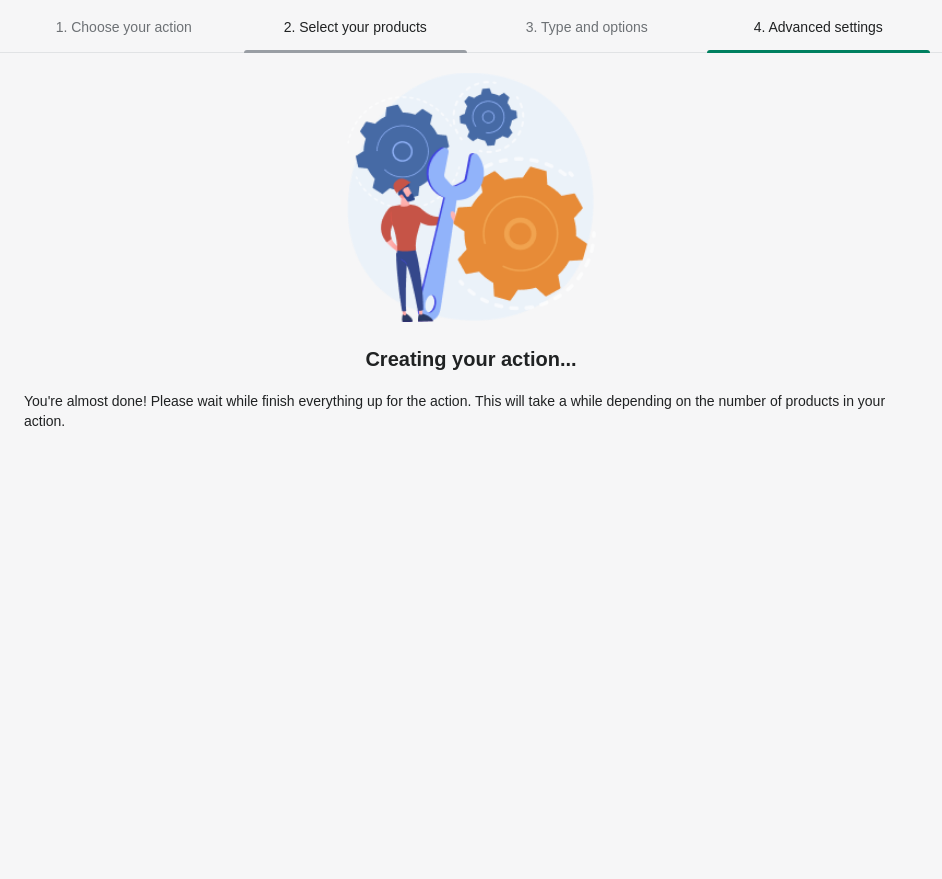 select on "**********" 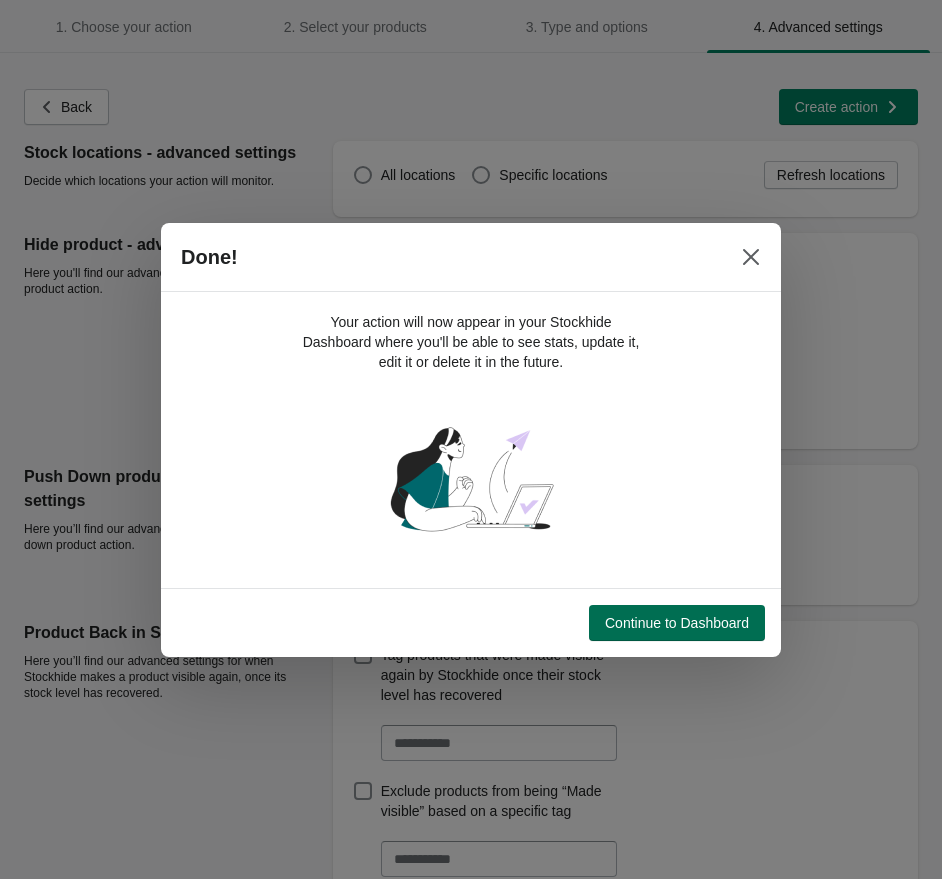click on "Continue to Dashboard" at bounding box center [677, 623] 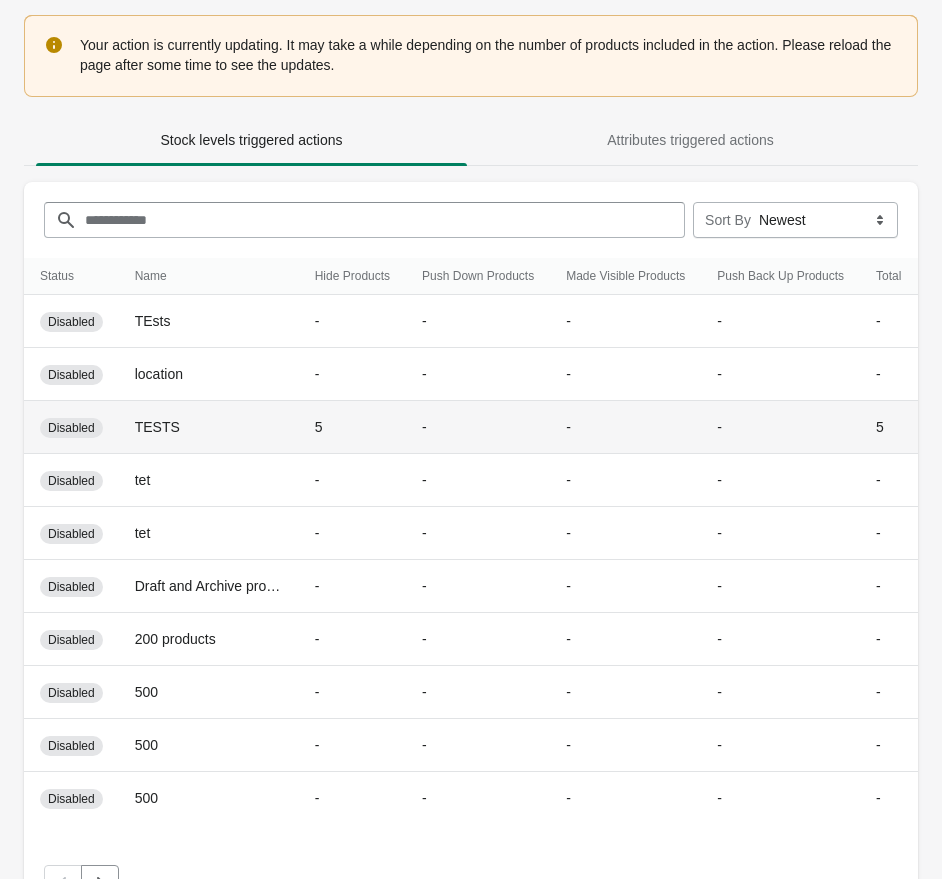 scroll, scrollTop: 353, scrollLeft: 0, axis: vertical 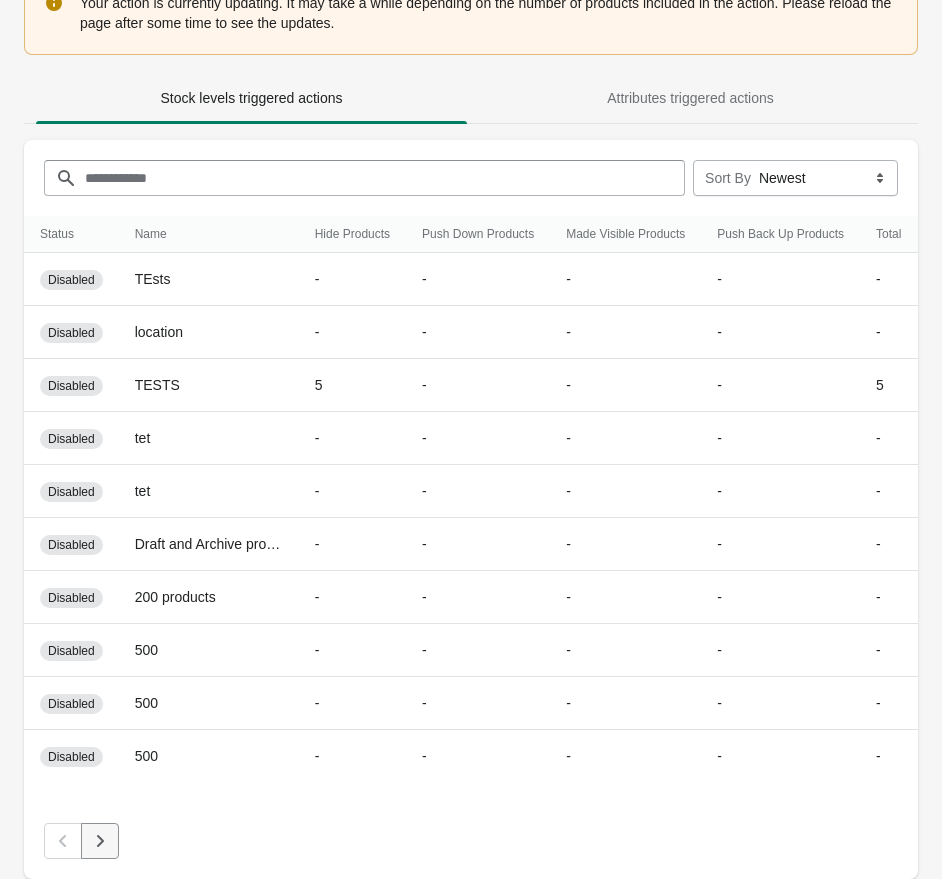 click 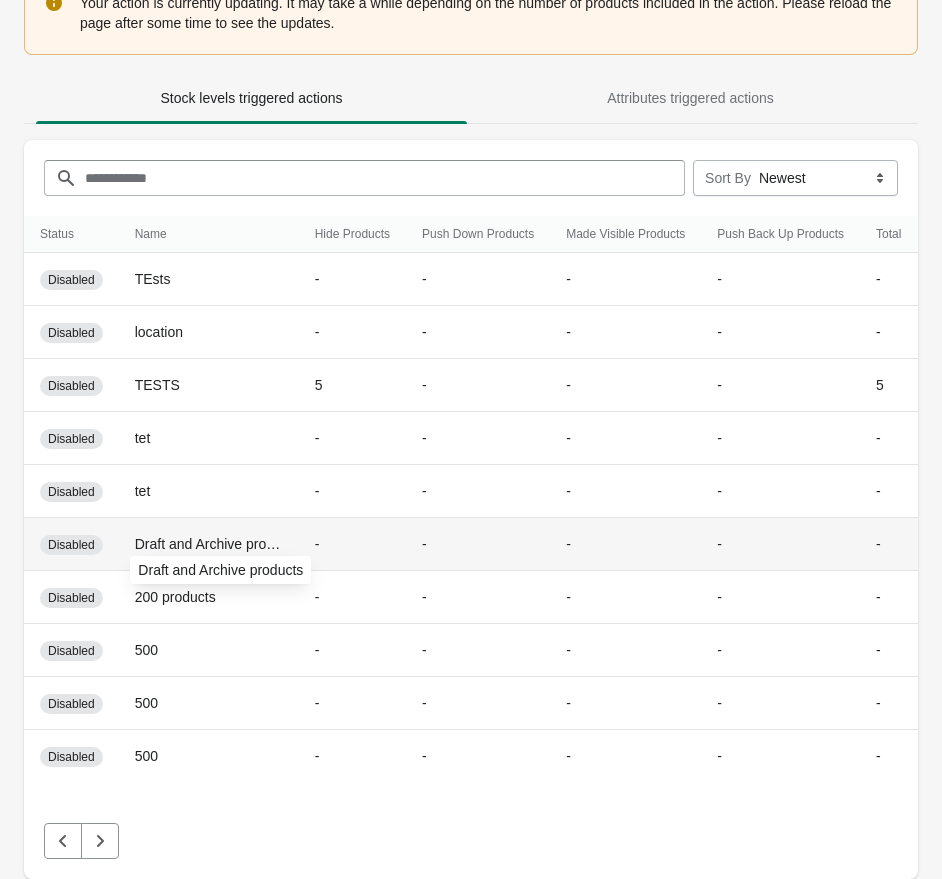 scroll, scrollTop: 0, scrollLeft: 77, axis: horizontal 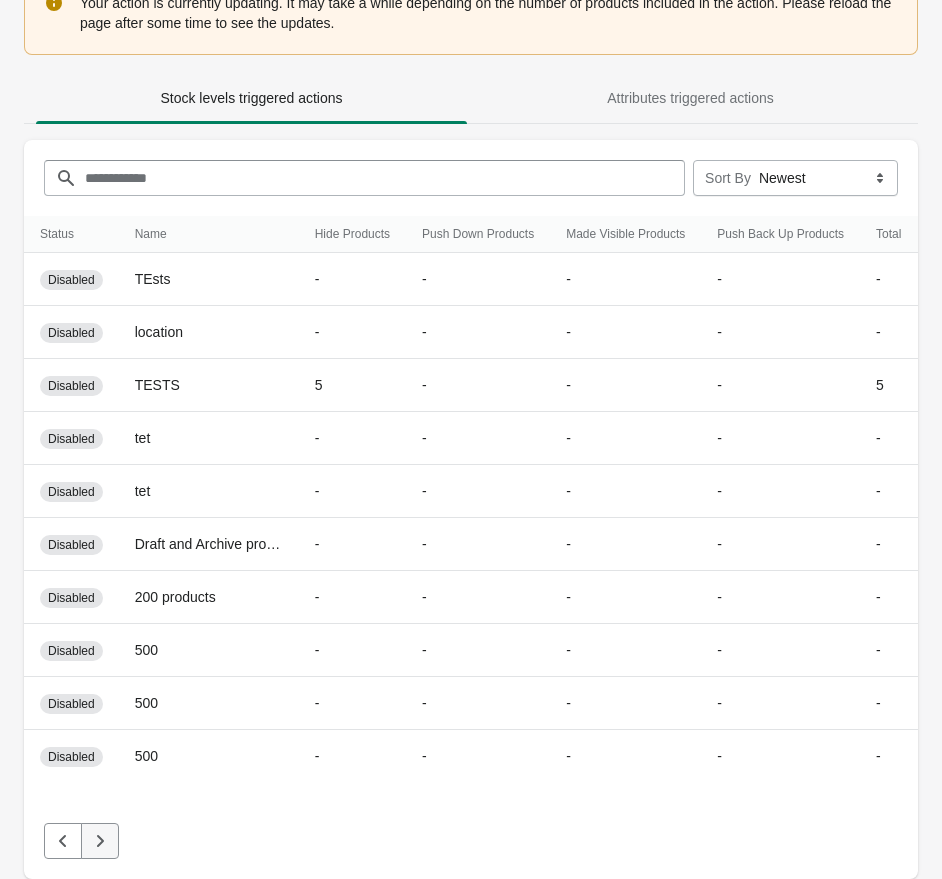 click 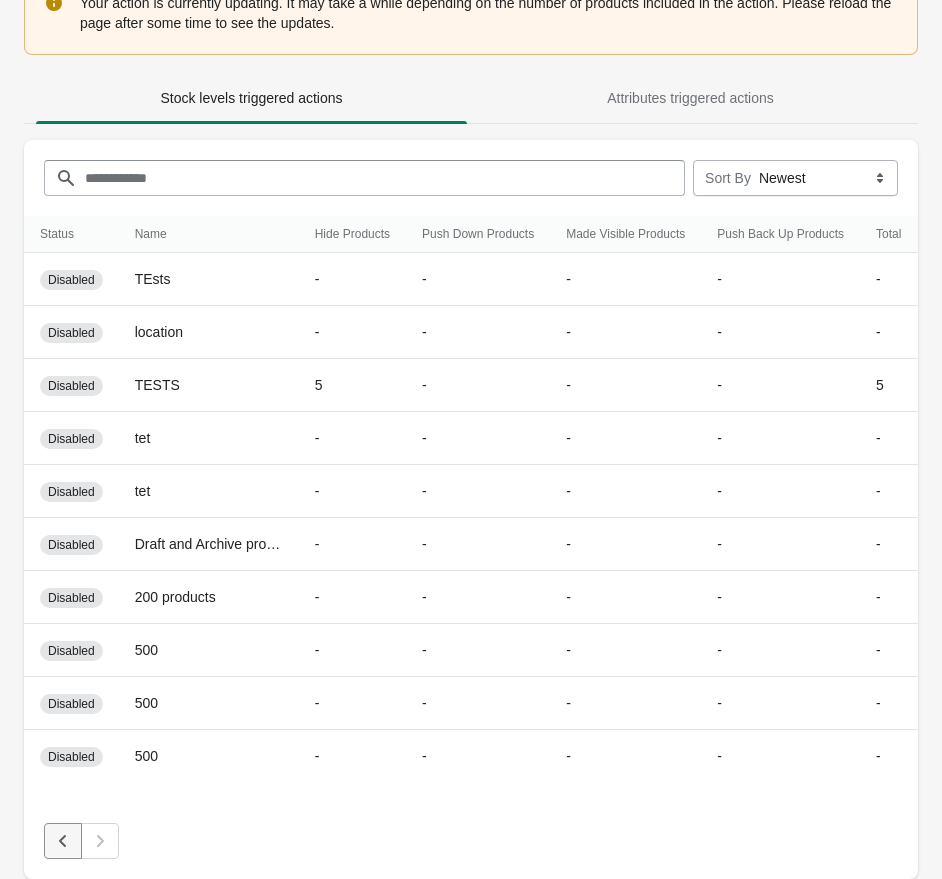 click 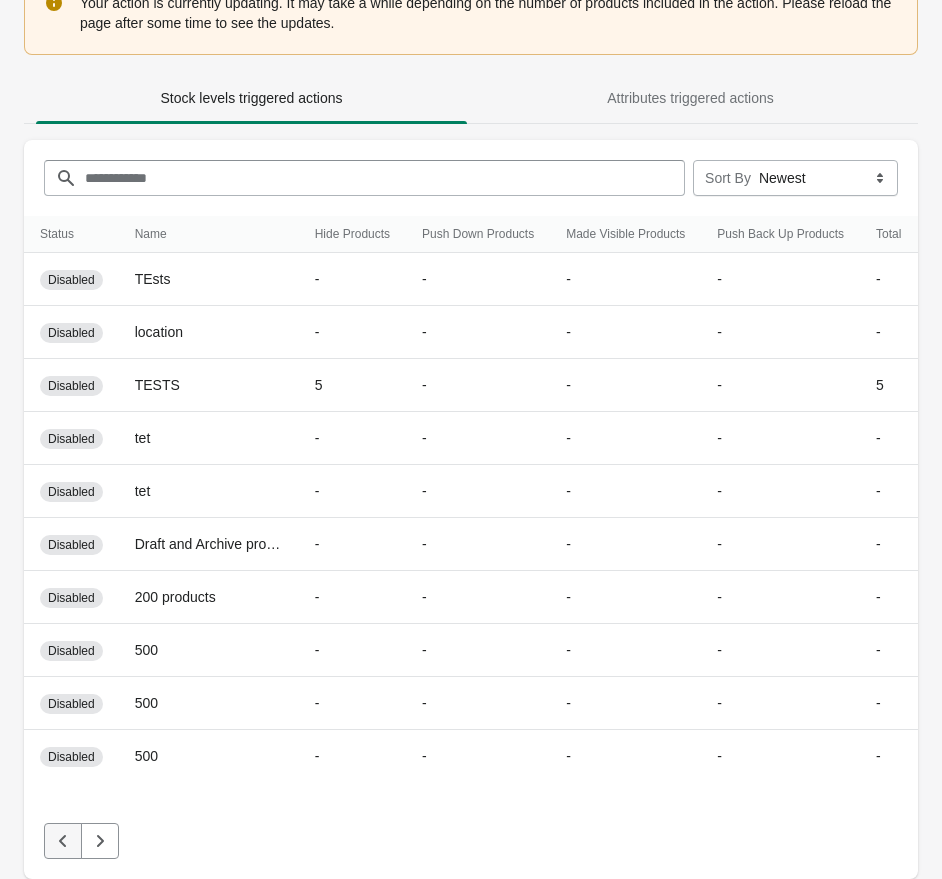 click 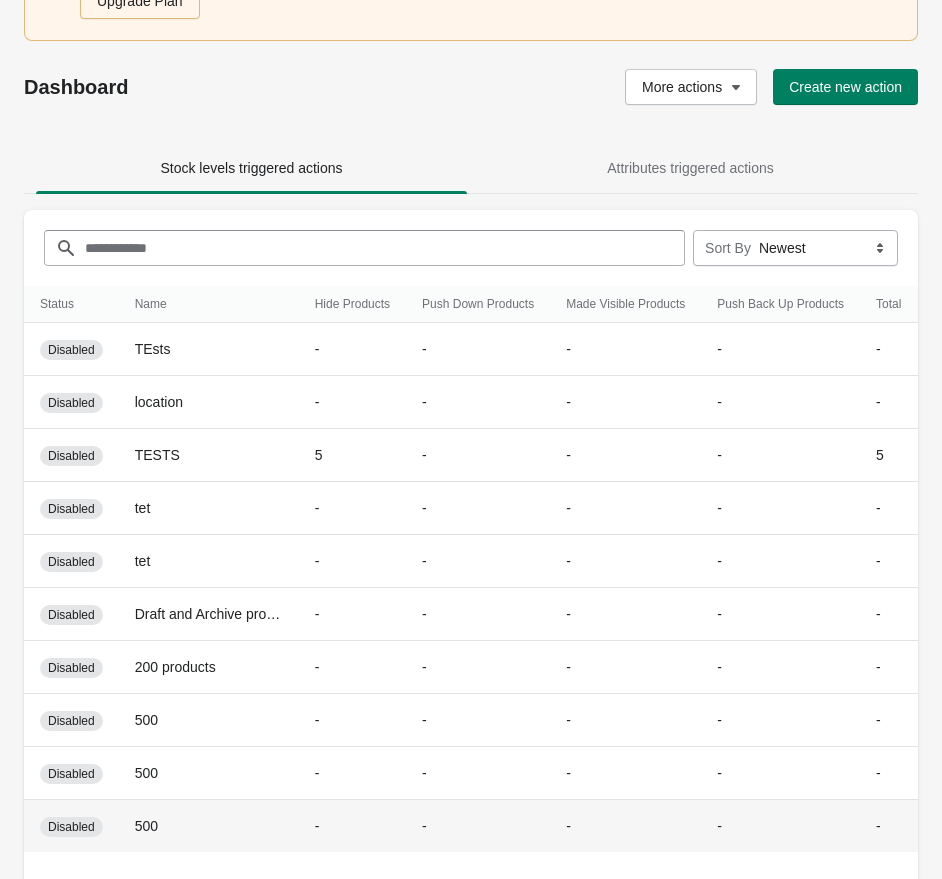 scroll, scrollTop: 299, scrollLeft: 0, axis: vertical 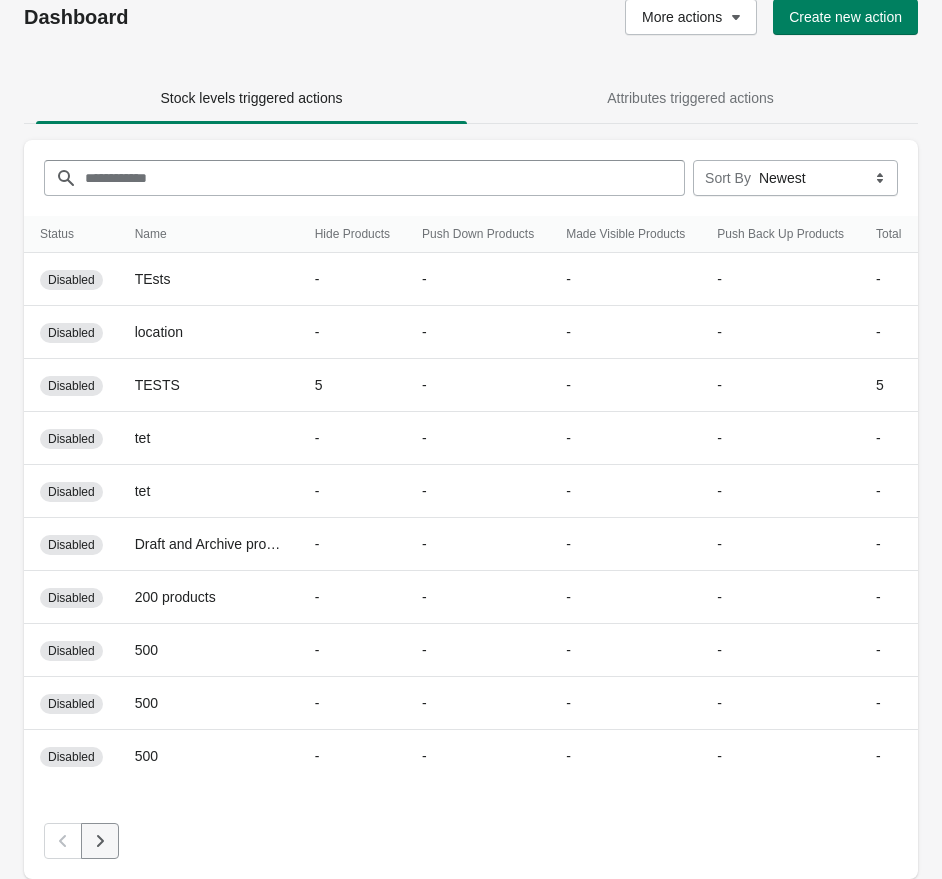 click 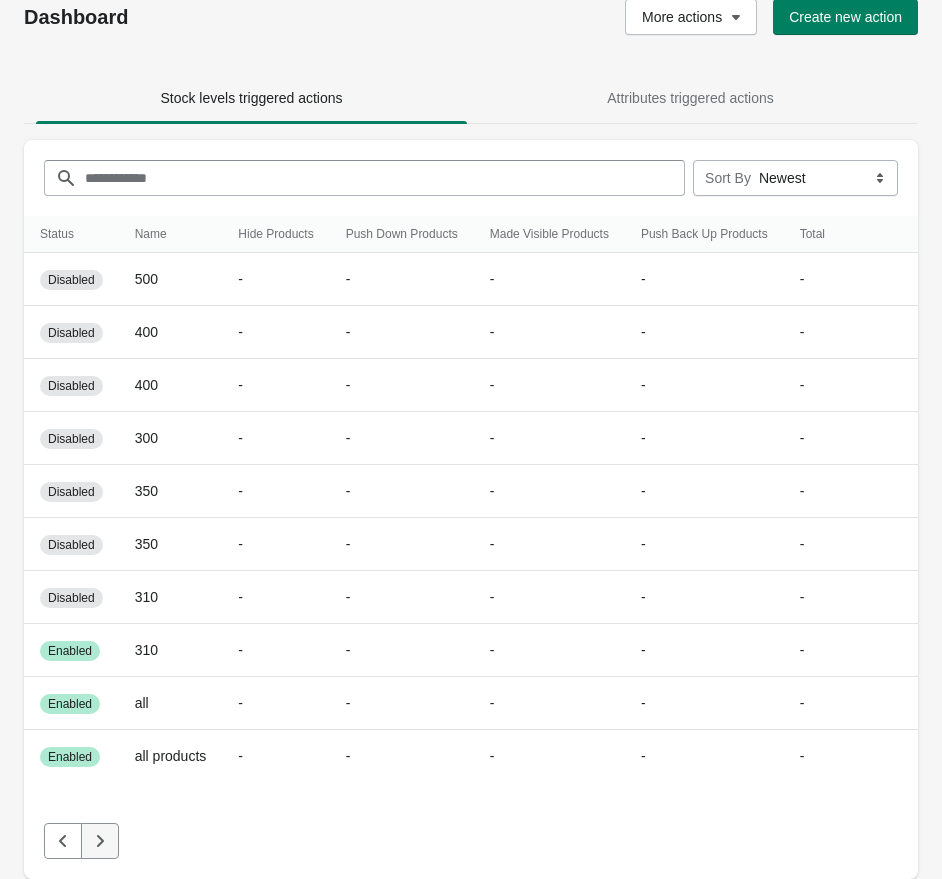 click 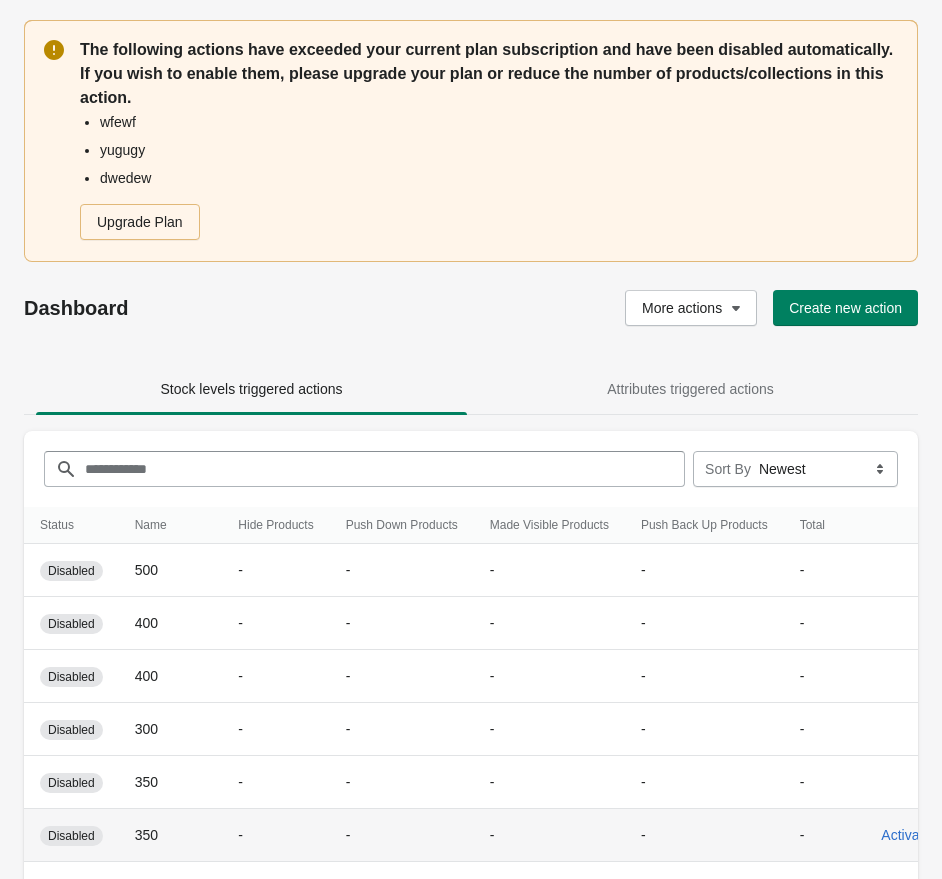 scroll, scrollTop: 299, scrollLeft: 0, axis: vertical 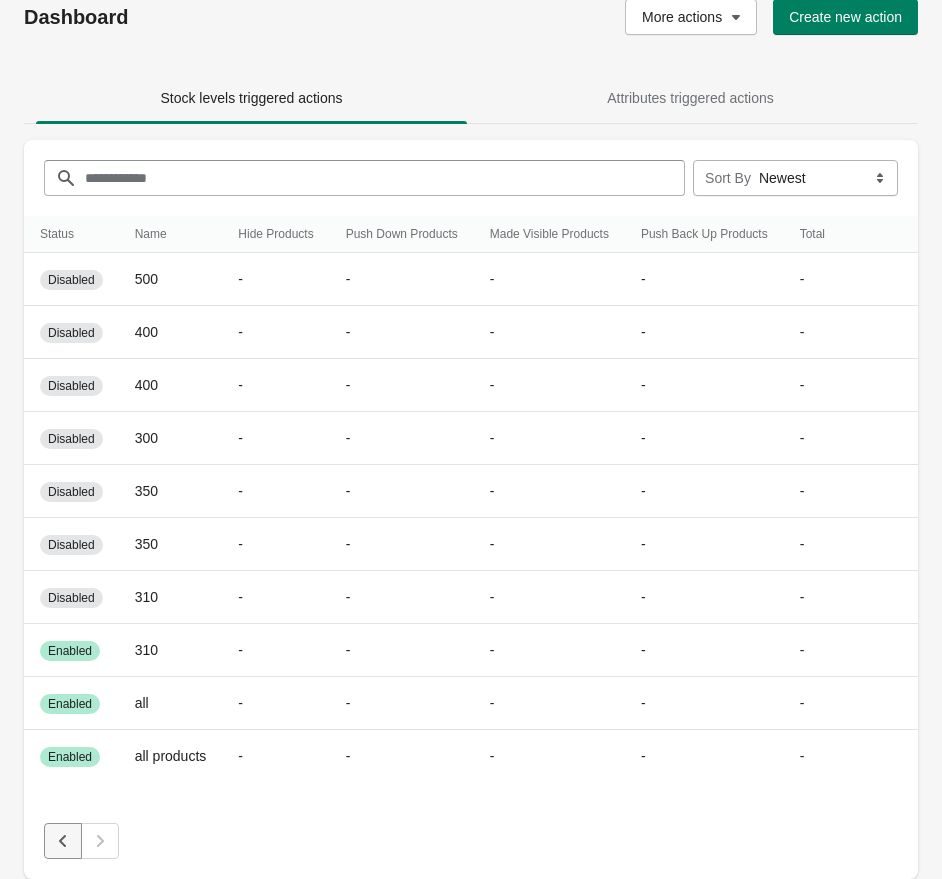 click 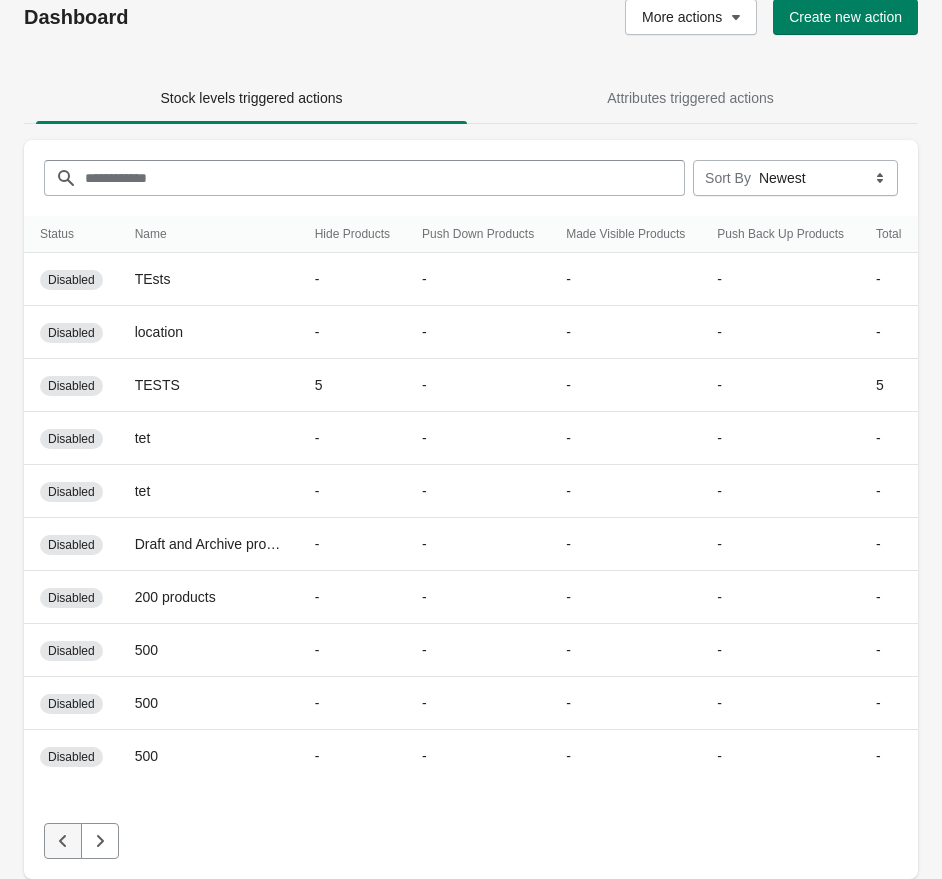 click at bounding box center [63, 841] 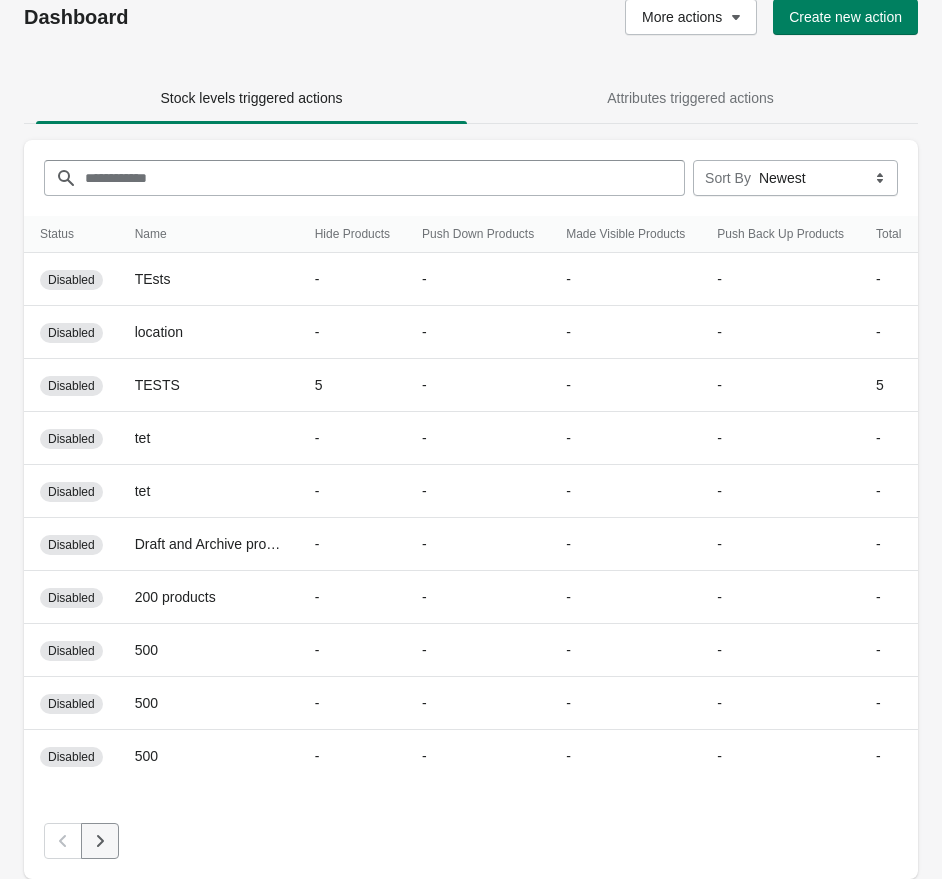click 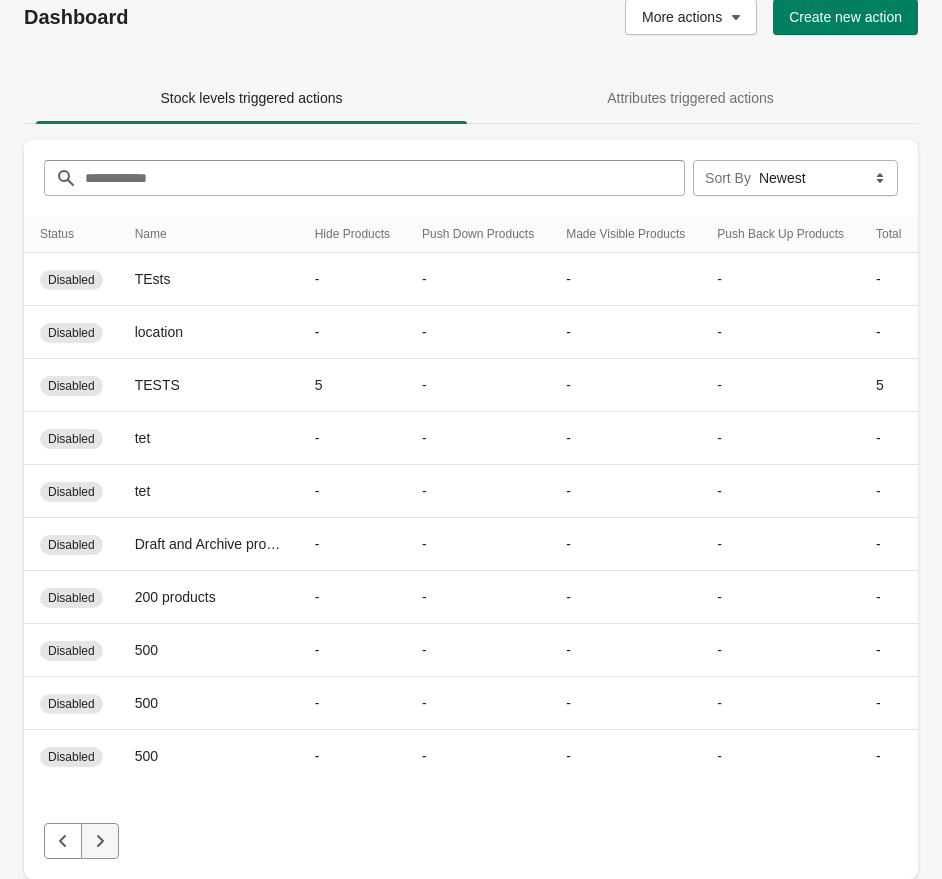 click 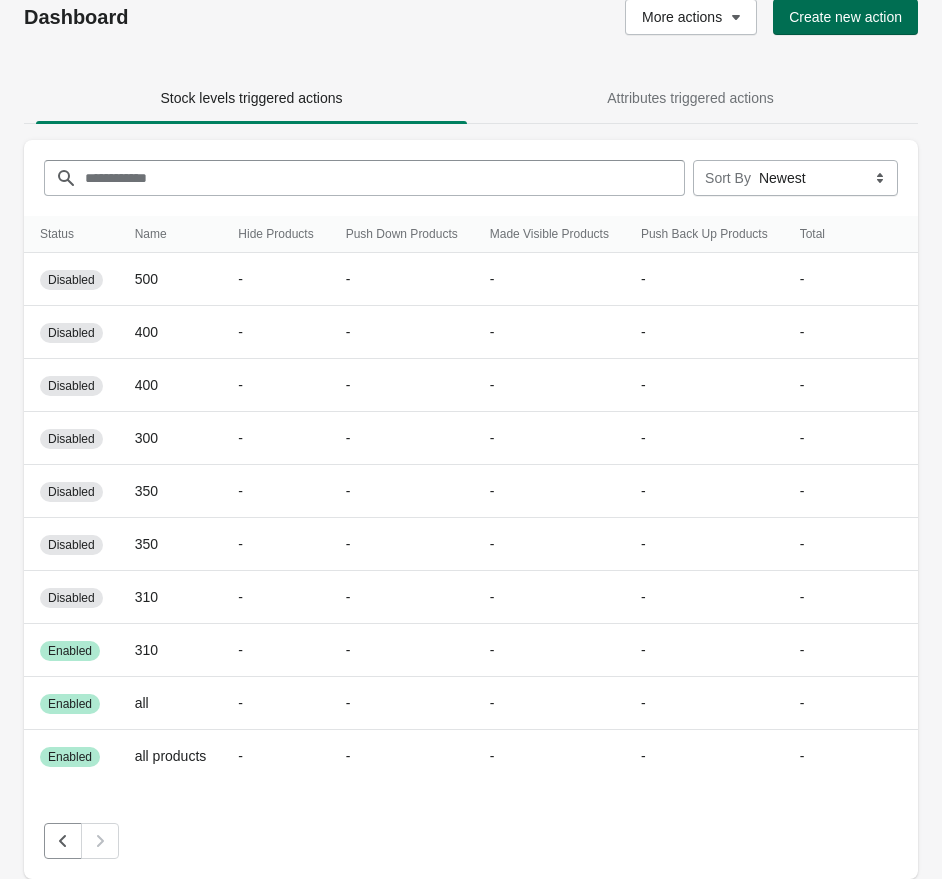 click on "Create new action" at bounding box center [845, 17] 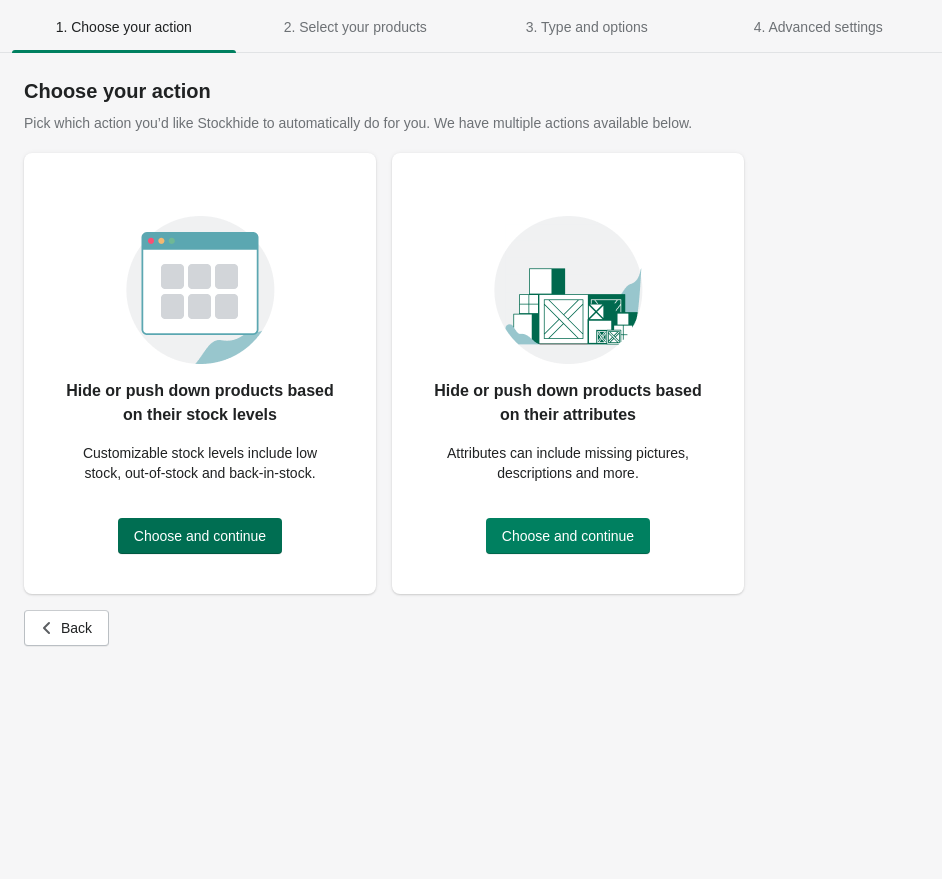 click on "Choose and continue" at bounding box center (200, 536) 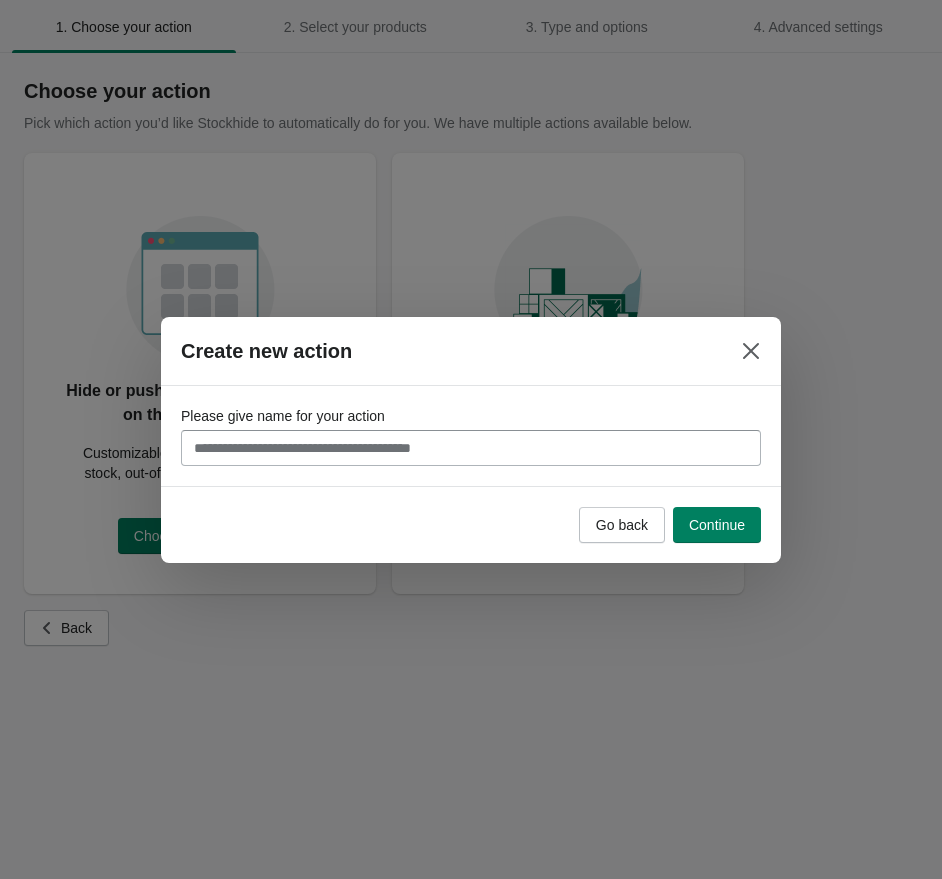 click on "Please give name for your action" at bounding box center [471, 448] 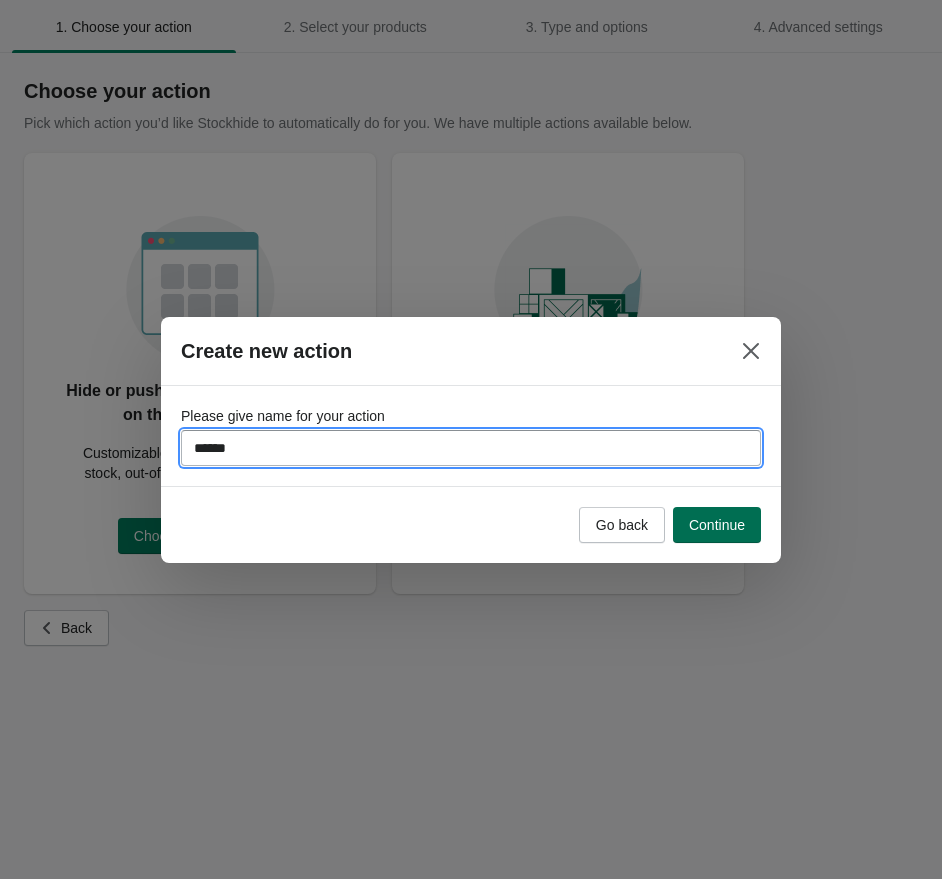 type on "******" 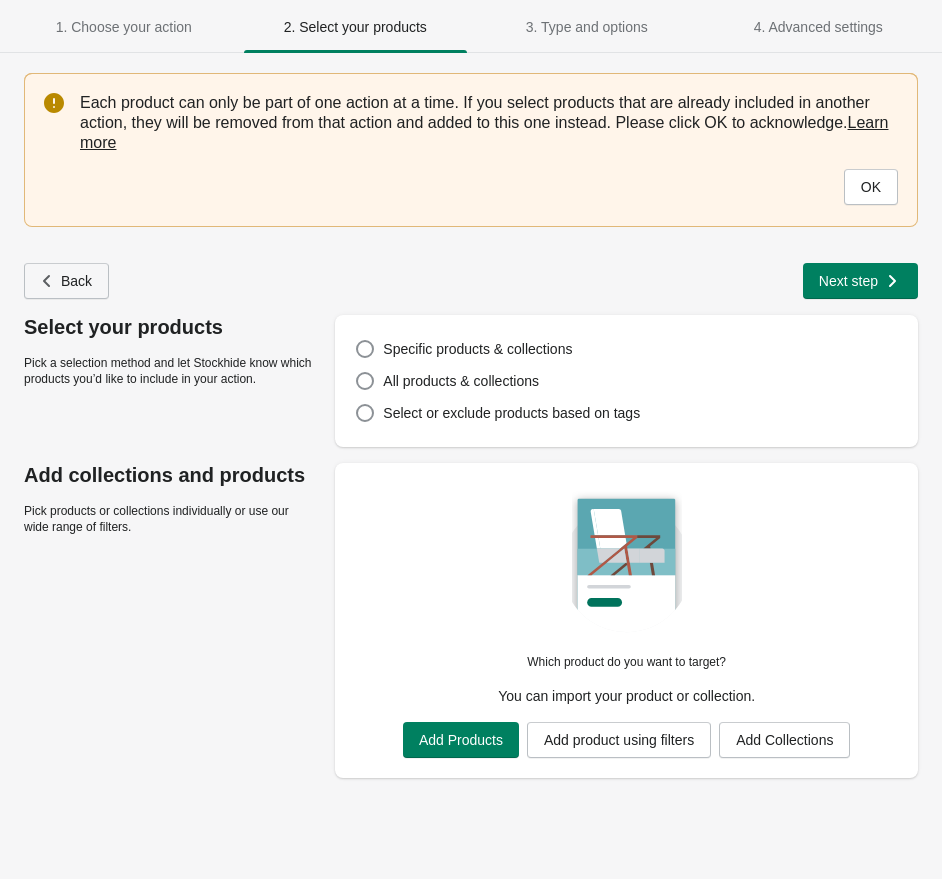 click on "Back" at bounding box center (76, 281) 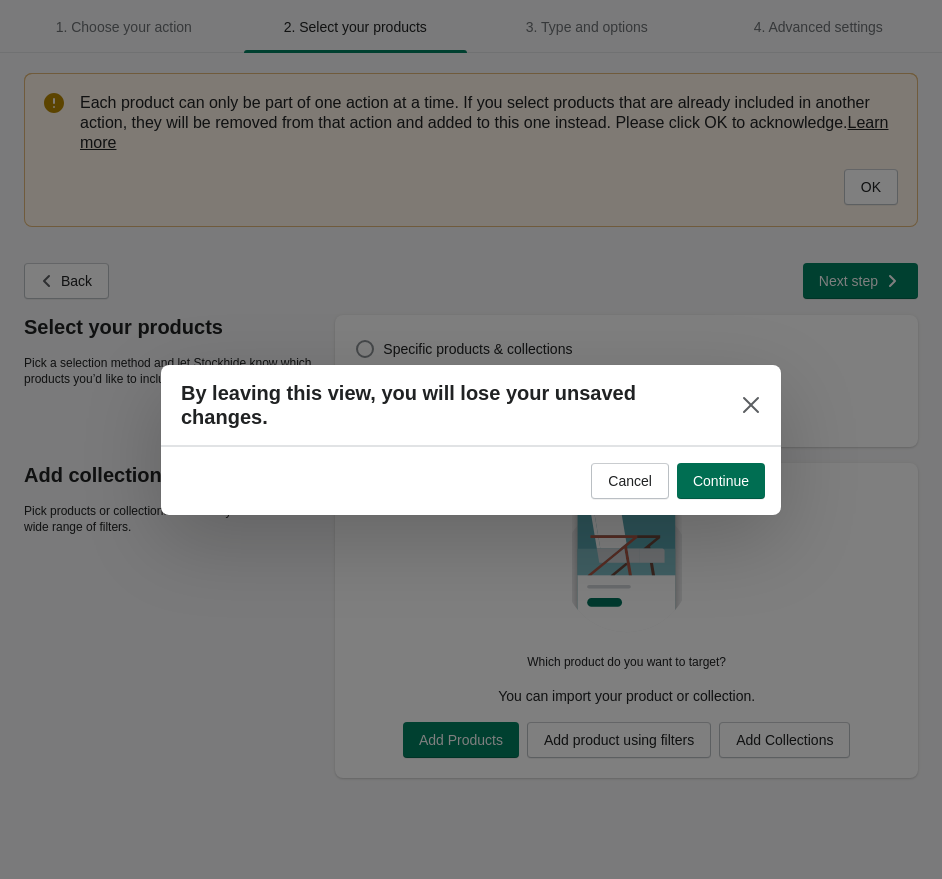 click on "Continue" at bounding box center (721, 481) 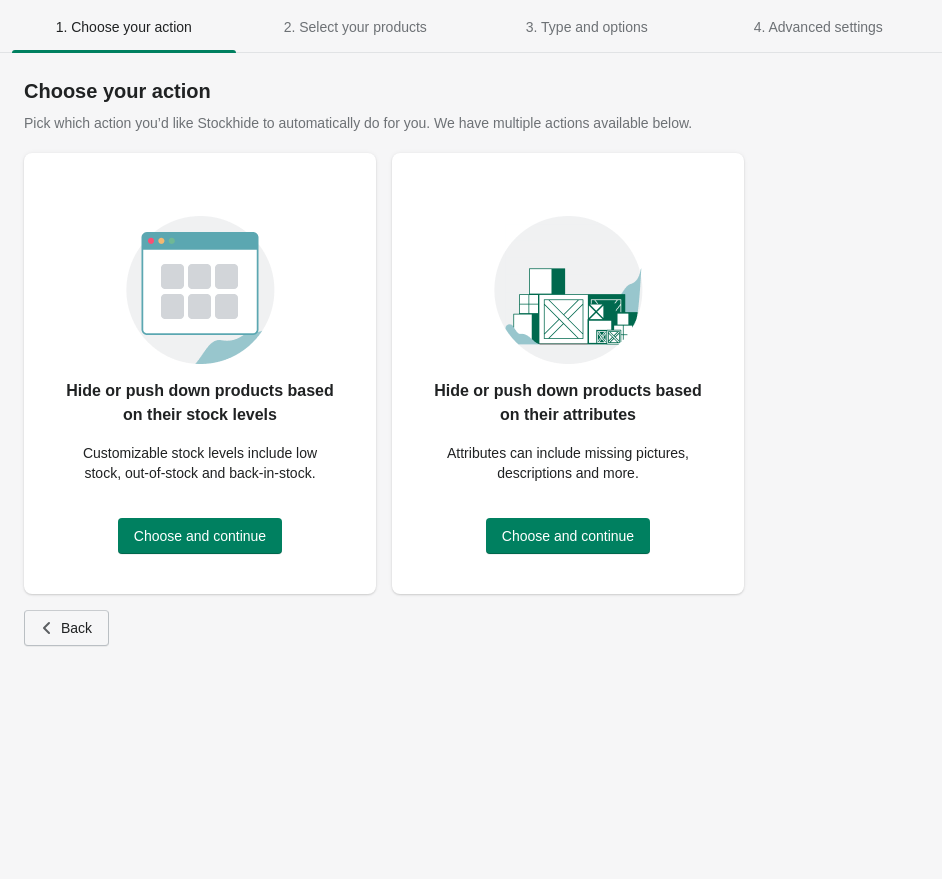click on "Back" at bounding box center [66, 628] 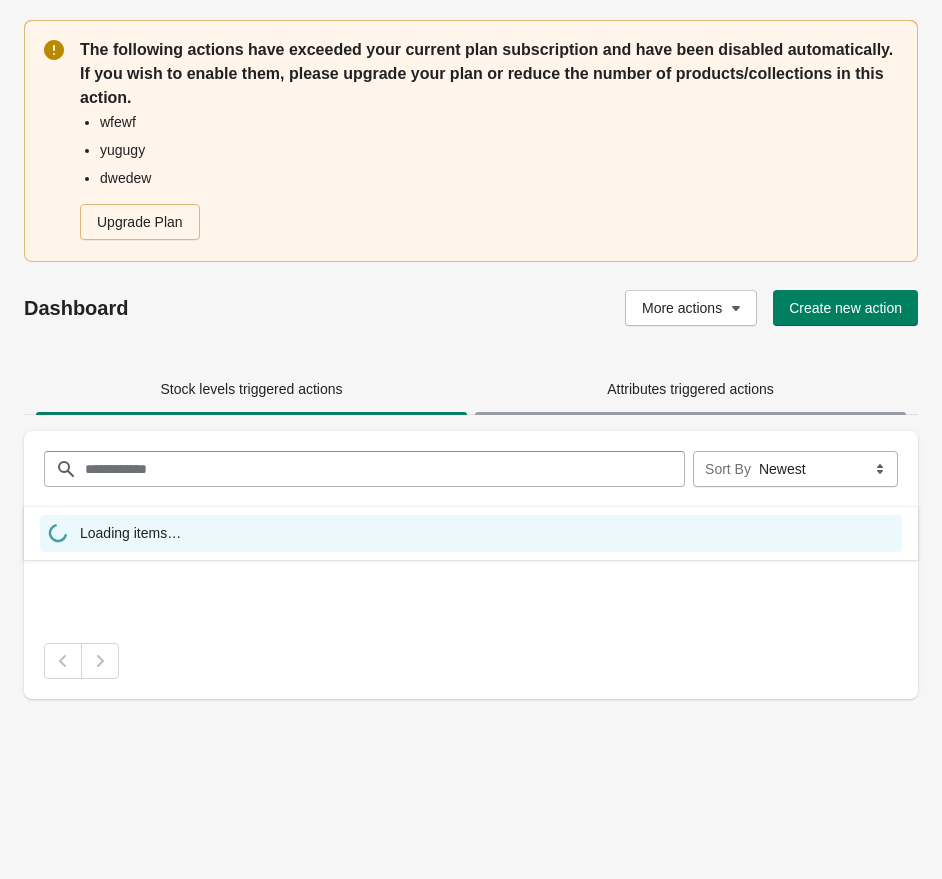 click on "Attributes triggered actions" at bounding box center (690, 389) 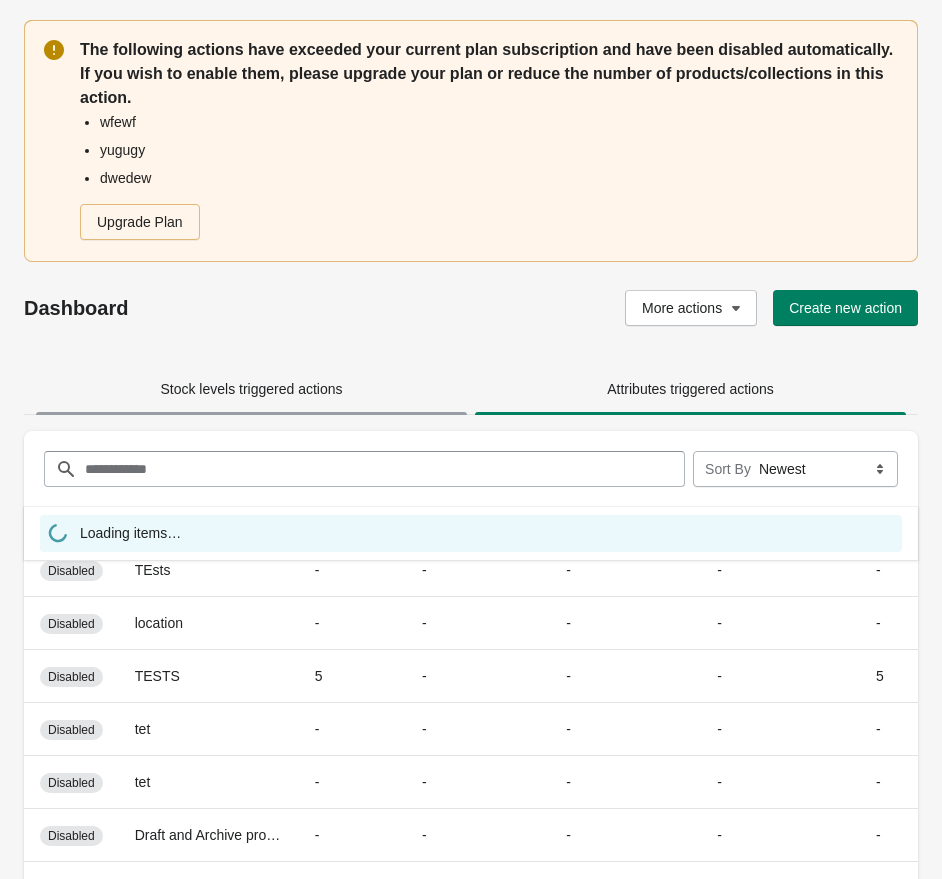 click on "Stock levels triggered actions" at bounding box center (251, 389) 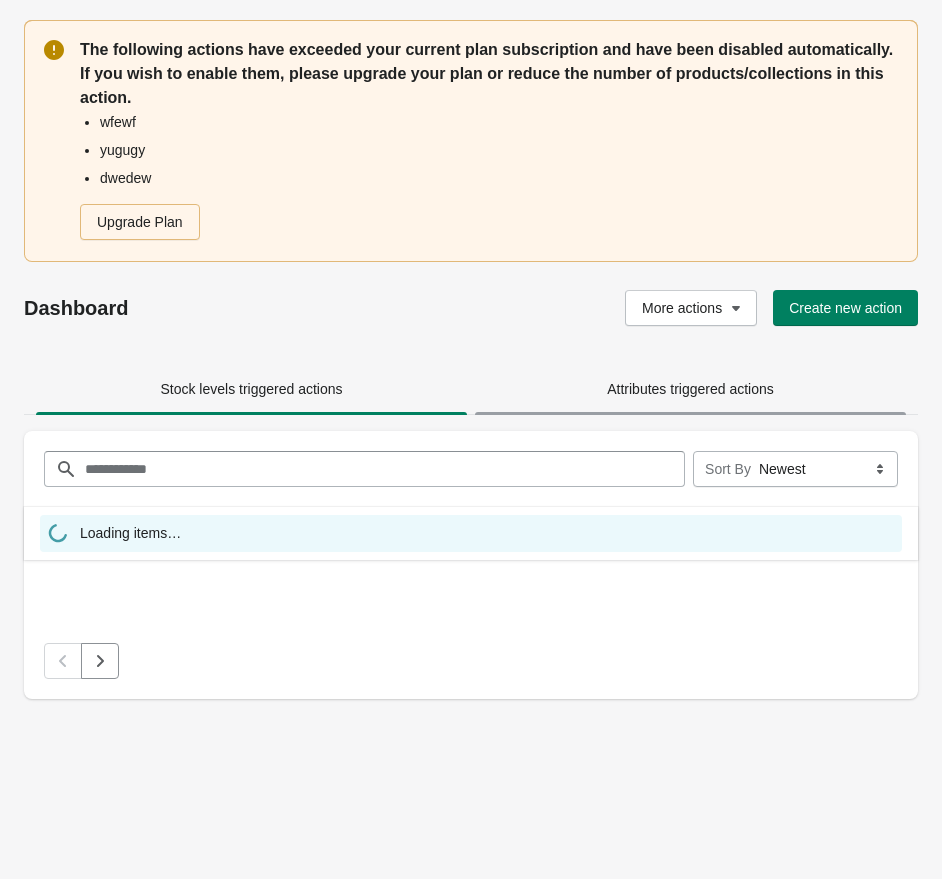 click on "Attributes triggered actions" at bounding box center [690, 389] 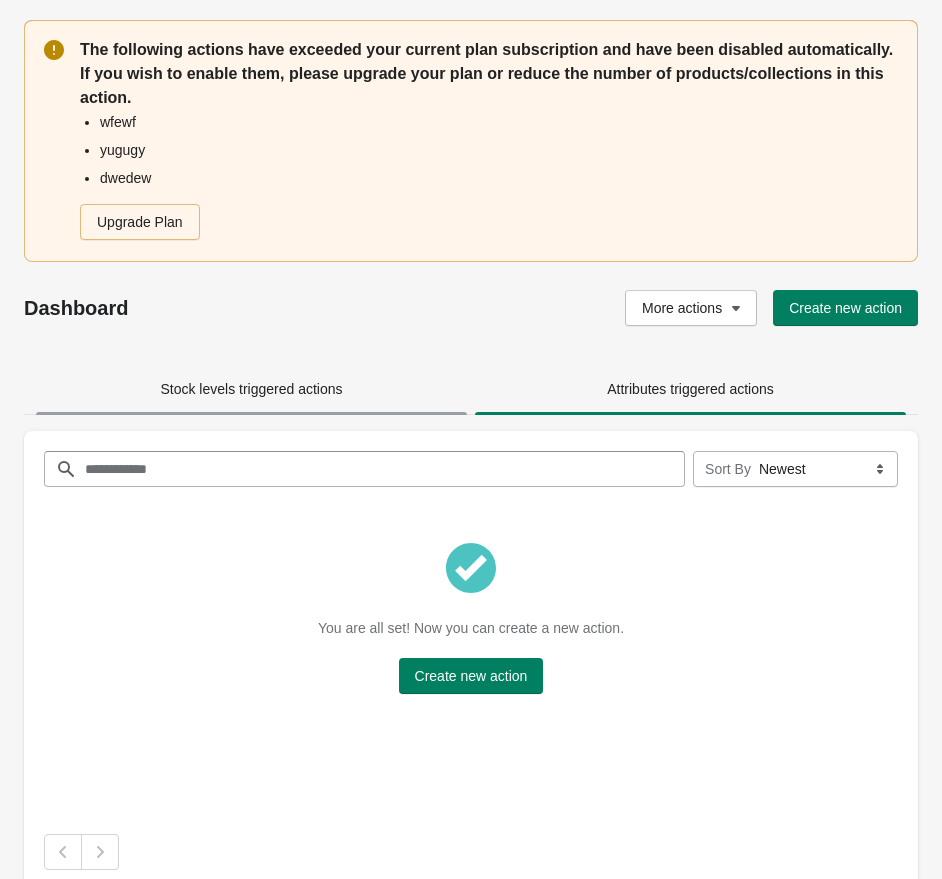 click on "Stock levels triggered actions" at bounding box center (251, 389) 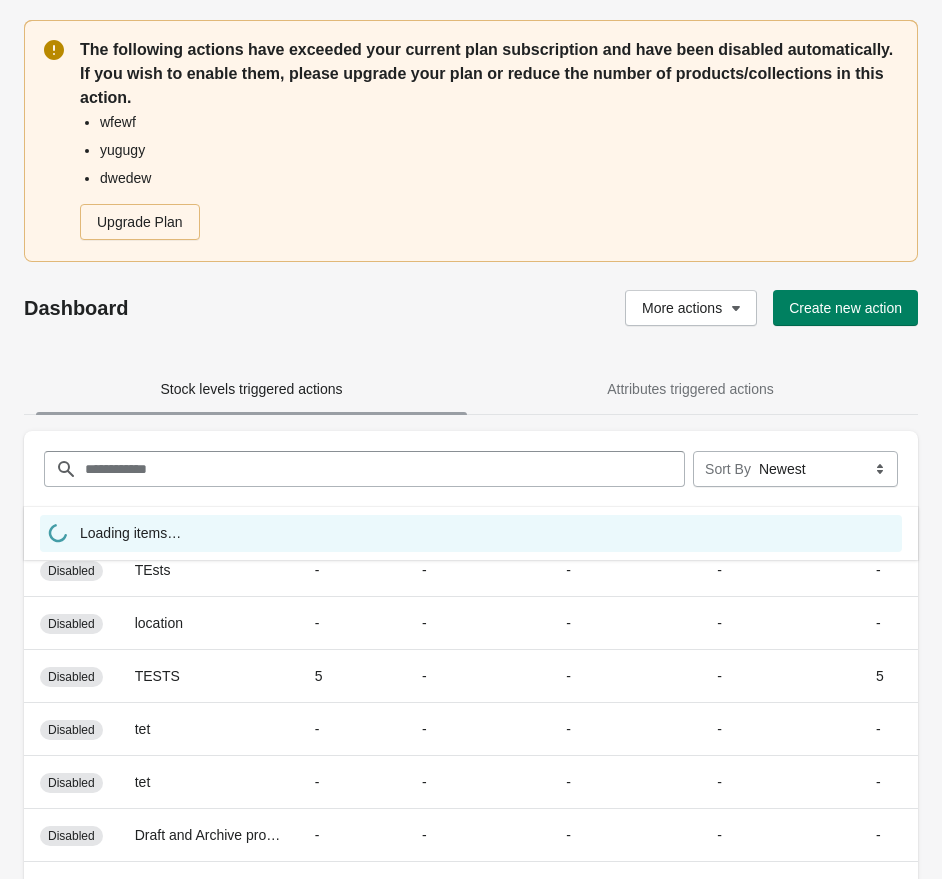scroll, scrollTop: 299, scrollLeft: 0, axis: vertical 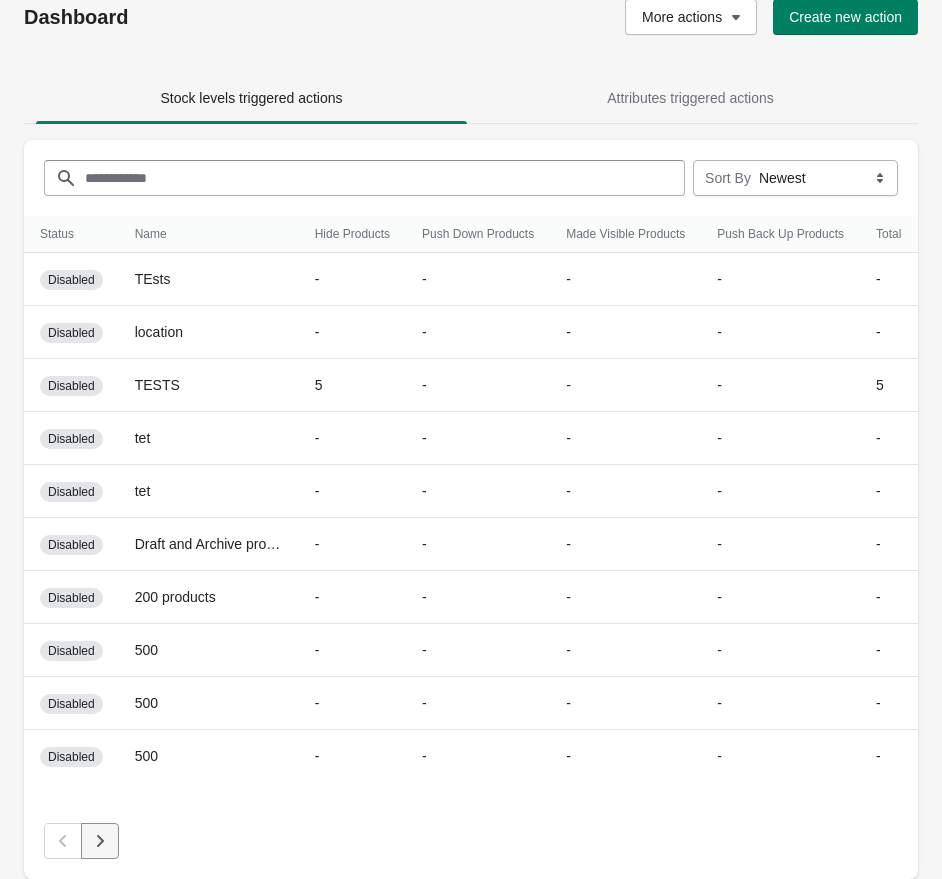 click 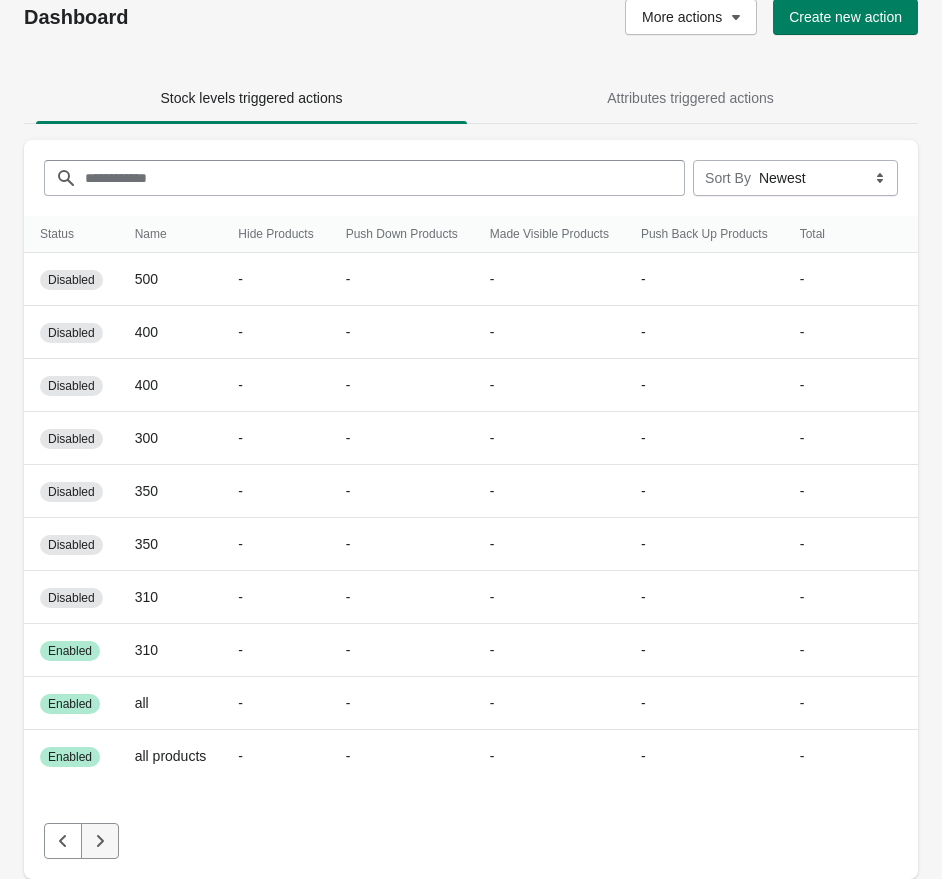 click 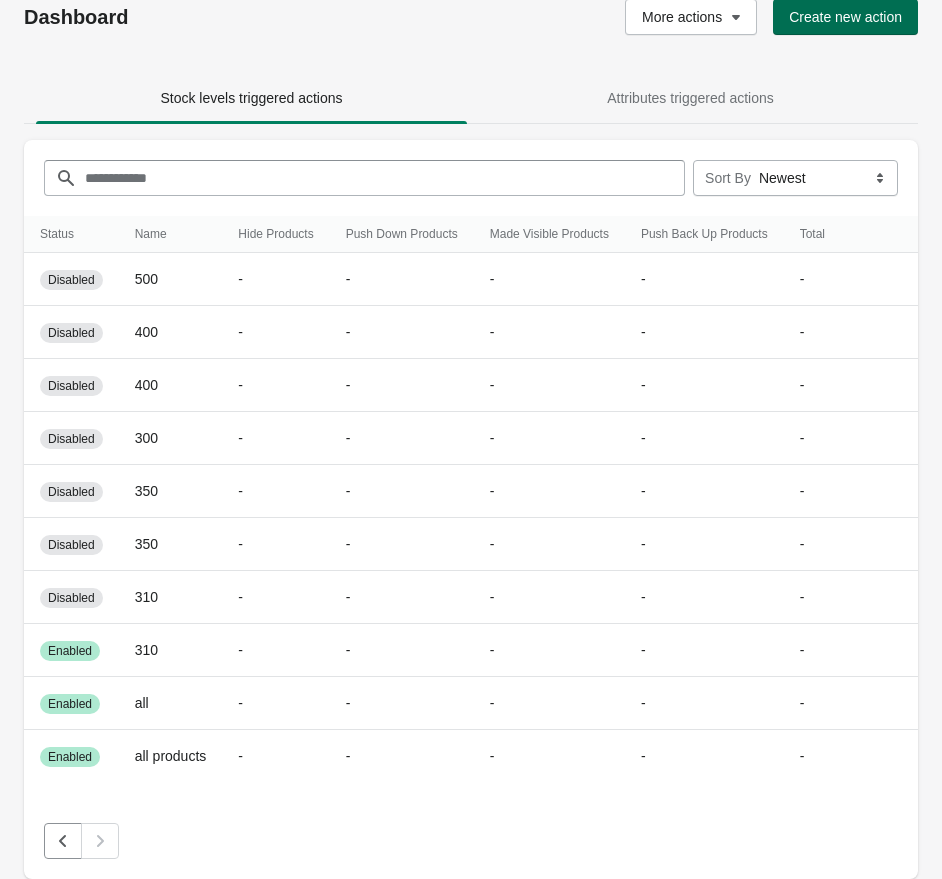 click on "Create new action" at bounding box center (845, 17) 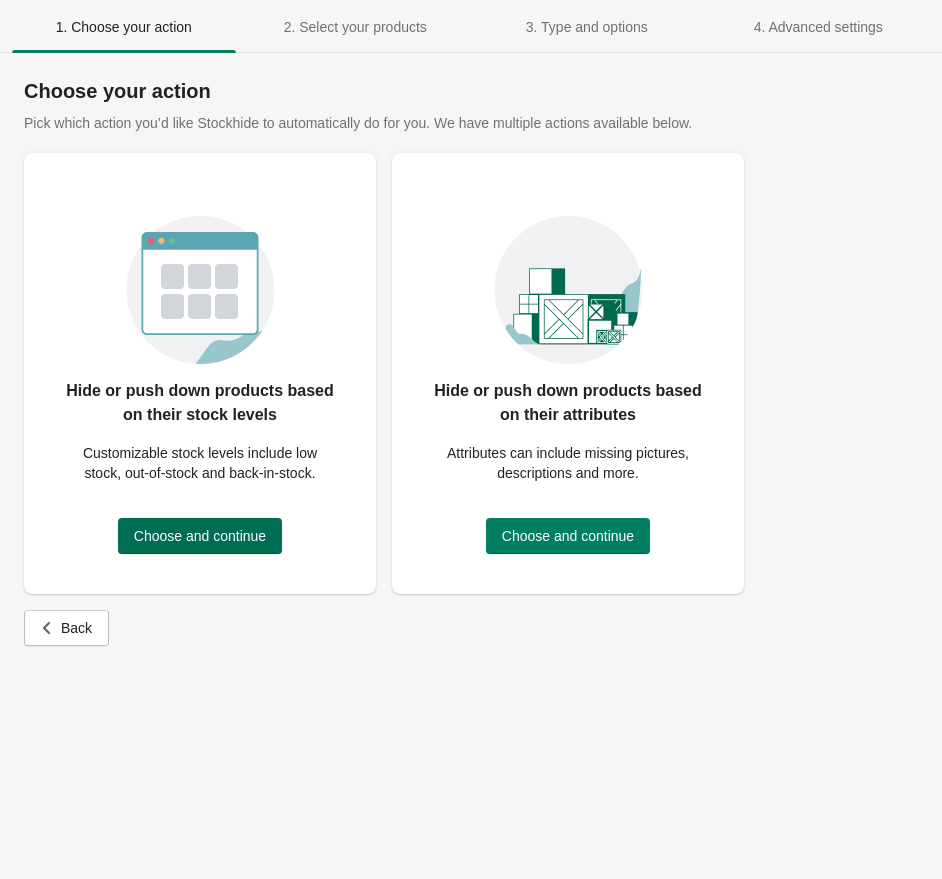 click on "Choose and continue" at bounding box center [200, 536] 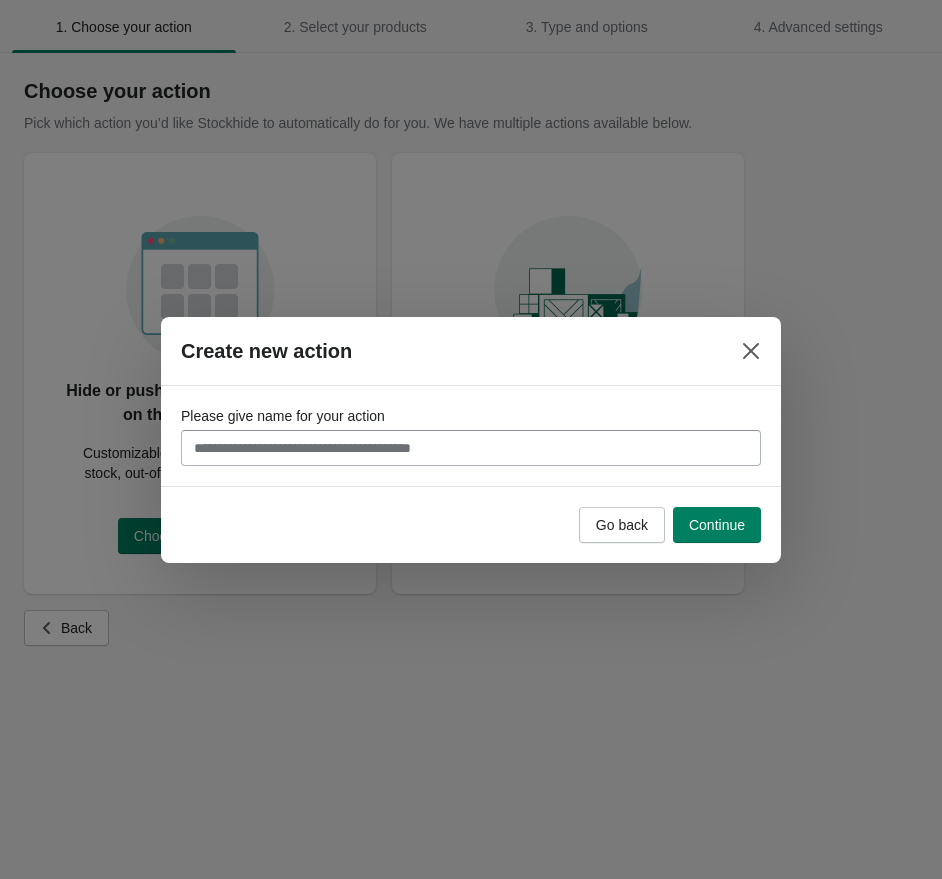 click on "Please give name for your action" at bounding box center (471, 436) 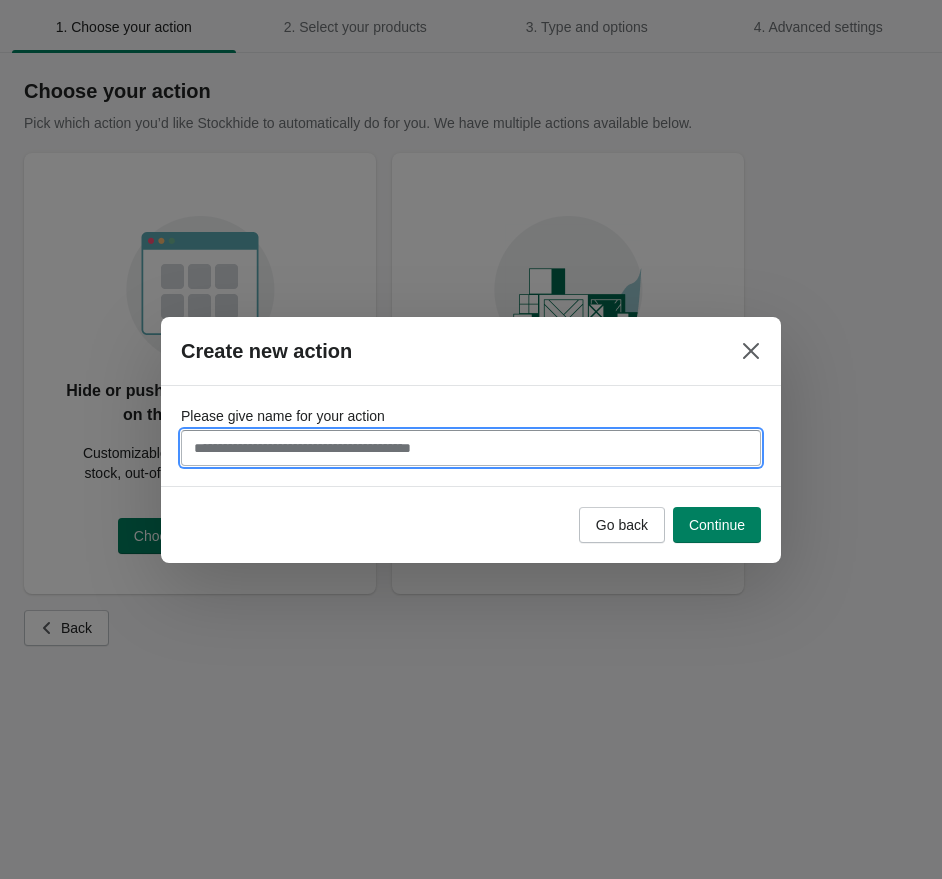 click on "Please give name for your action" at bounding box center [471, 448] 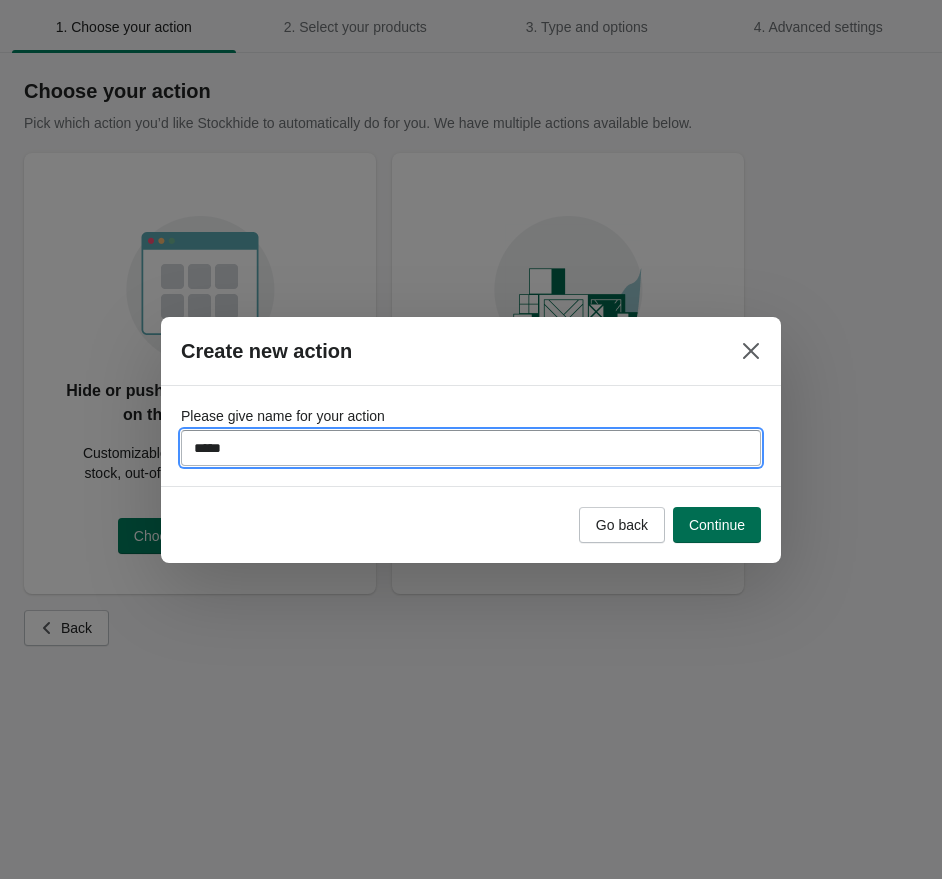 type on "*****" 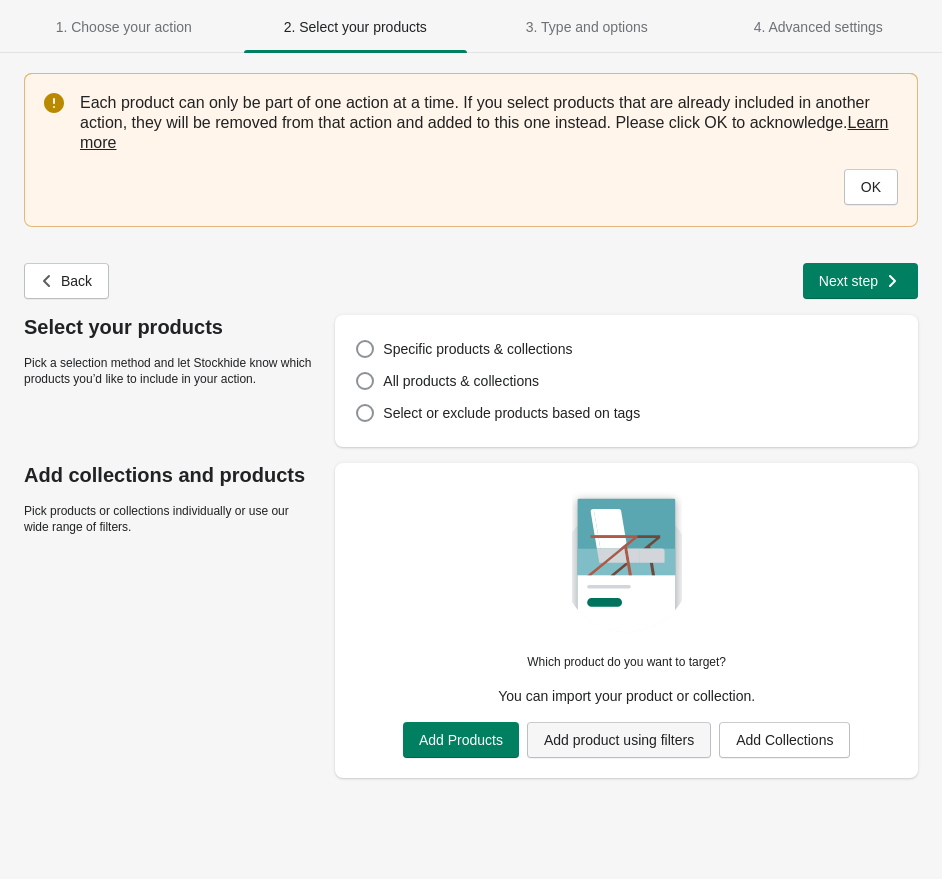click on "Add product using filters" at bounding box center (619, 740) 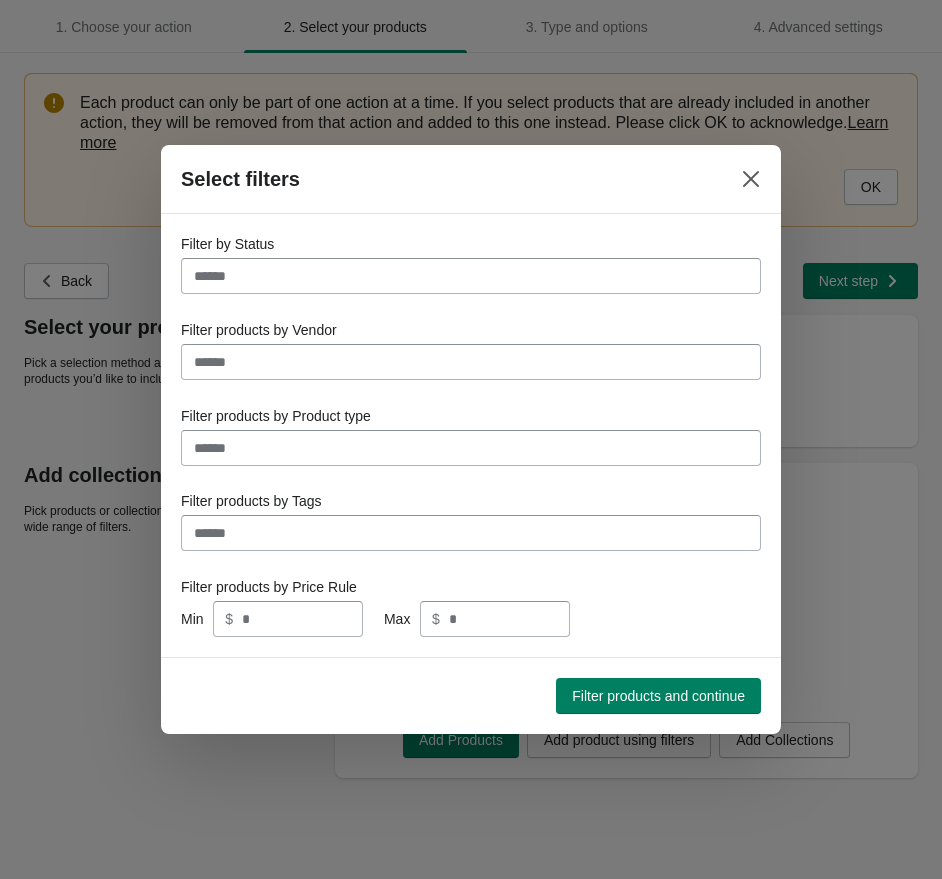 click on "Filter by Status" at bounding box center (471, 276) 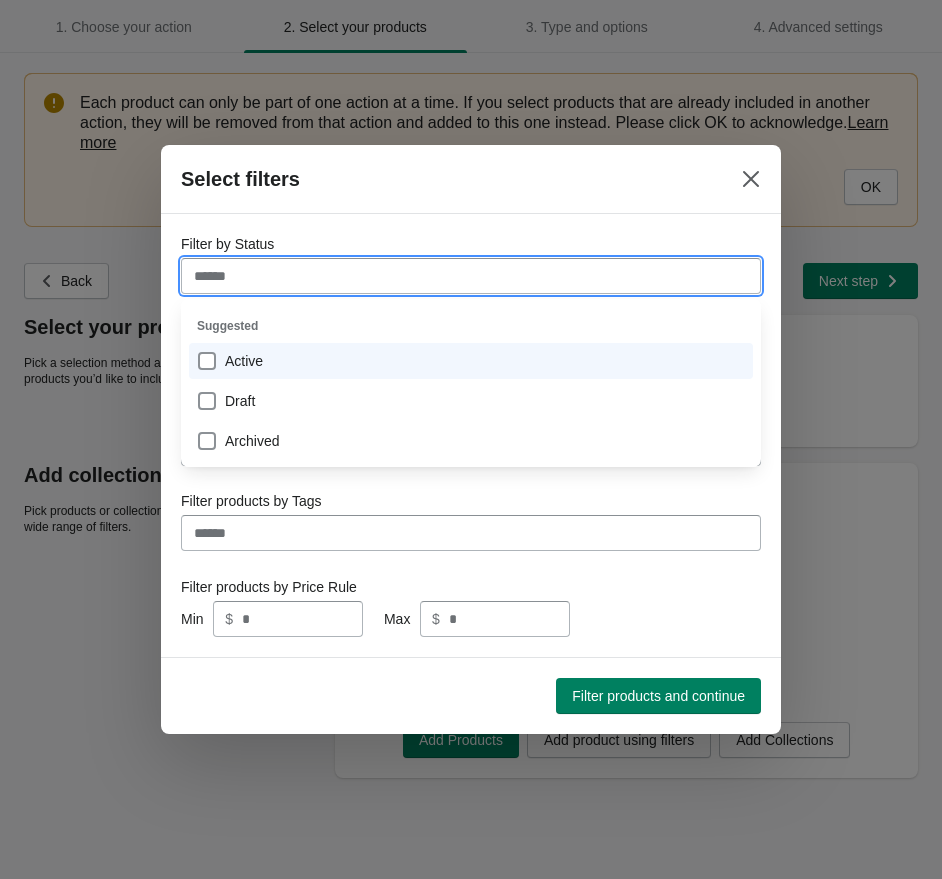 click on "Active" at bounding box center (471, 361) 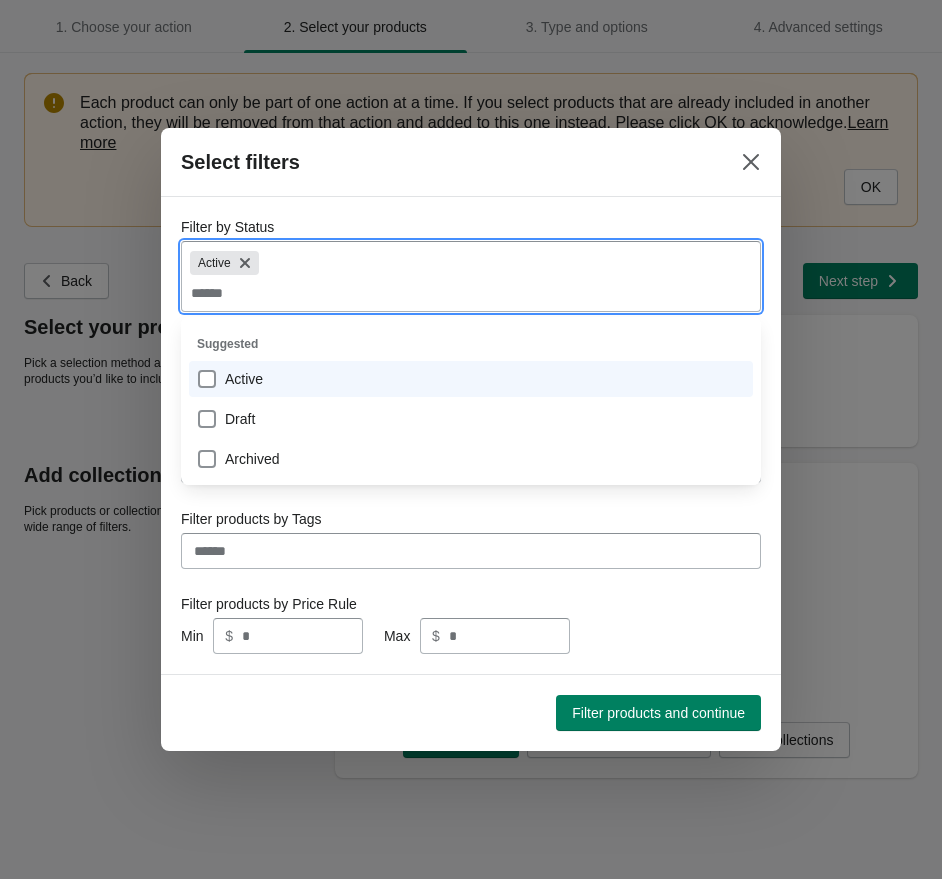 click at bounding box center (471, 439) 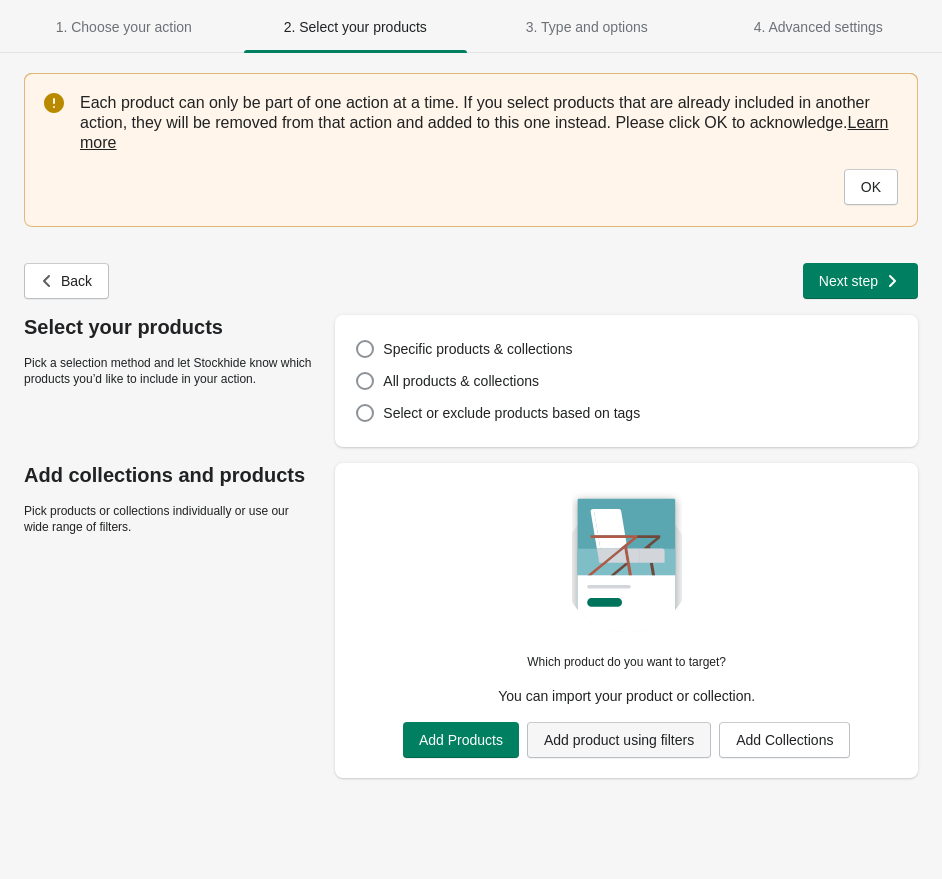 click on "Add product using filters" at bounding box center (619, 740) 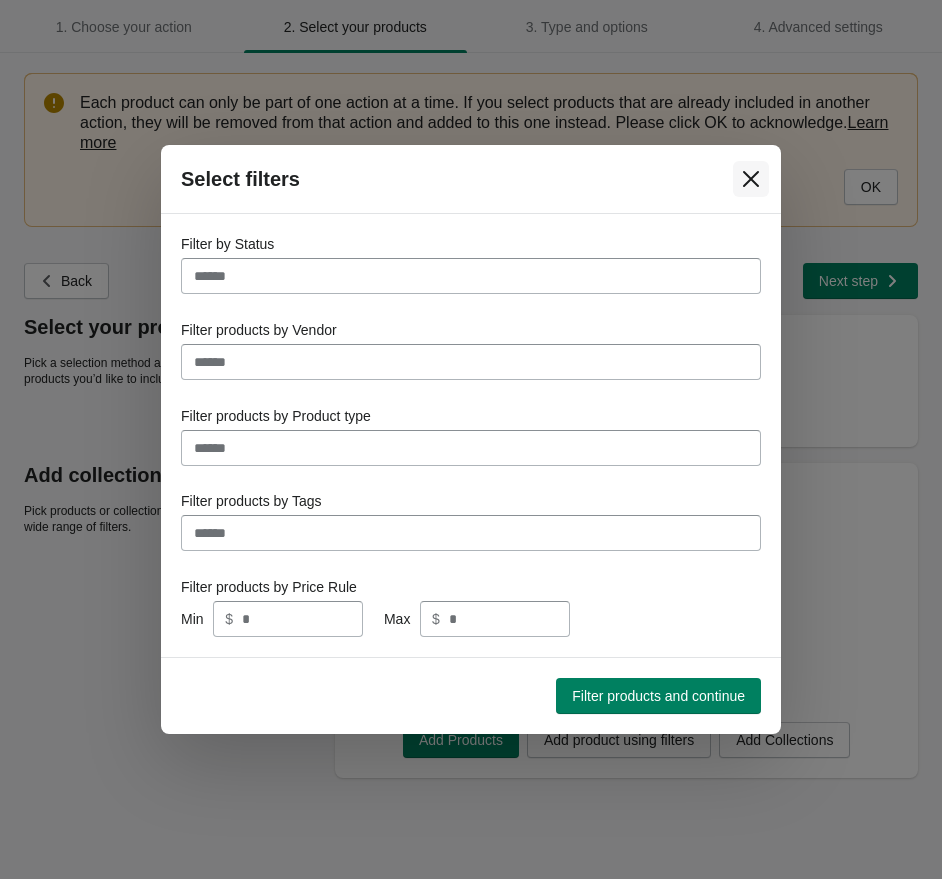 click on "Select filters" at bounding box center (471, 179) 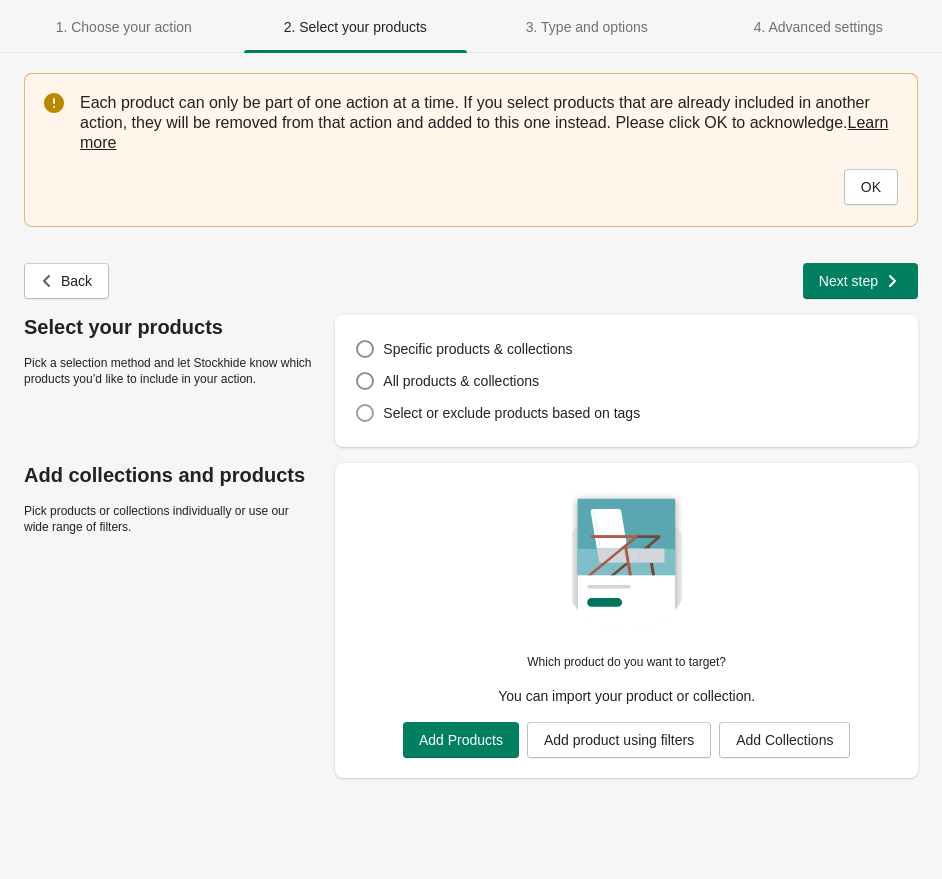 click on "Select or exclude products based on tags" at bounding box center [511, 413] 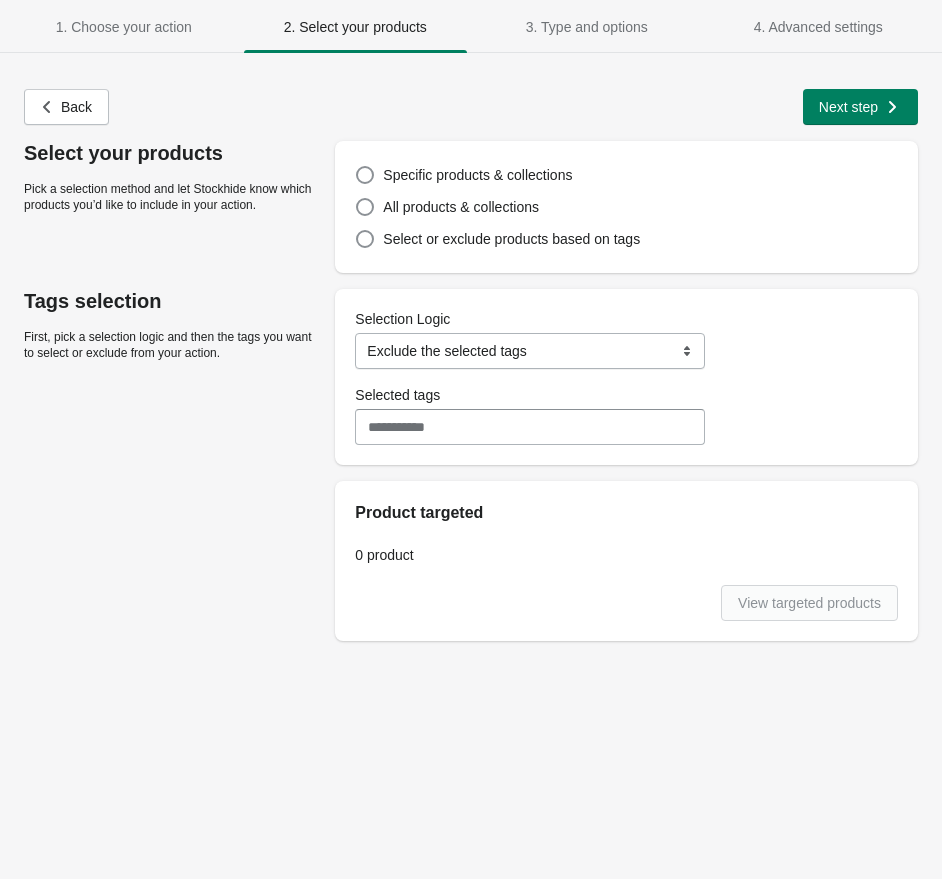click on "Selection Logic" at bounding box center (530, 319) 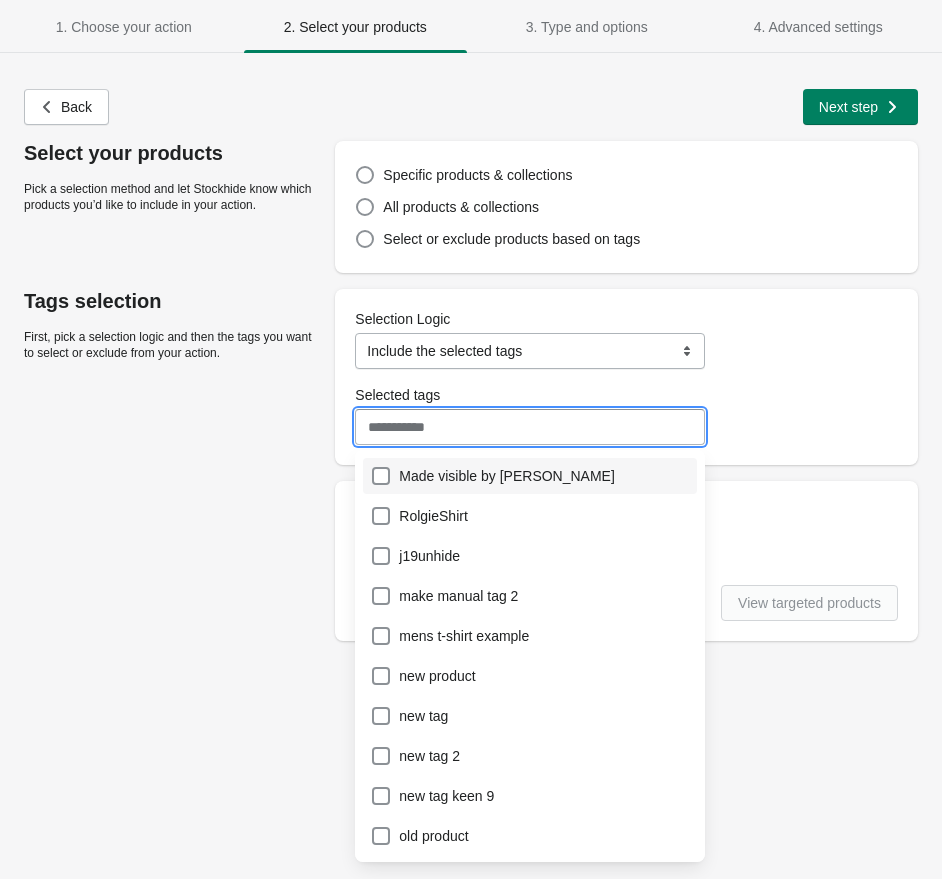 click on "Made visible by [PERSON_NAME]" at bounding box center (530, 476) 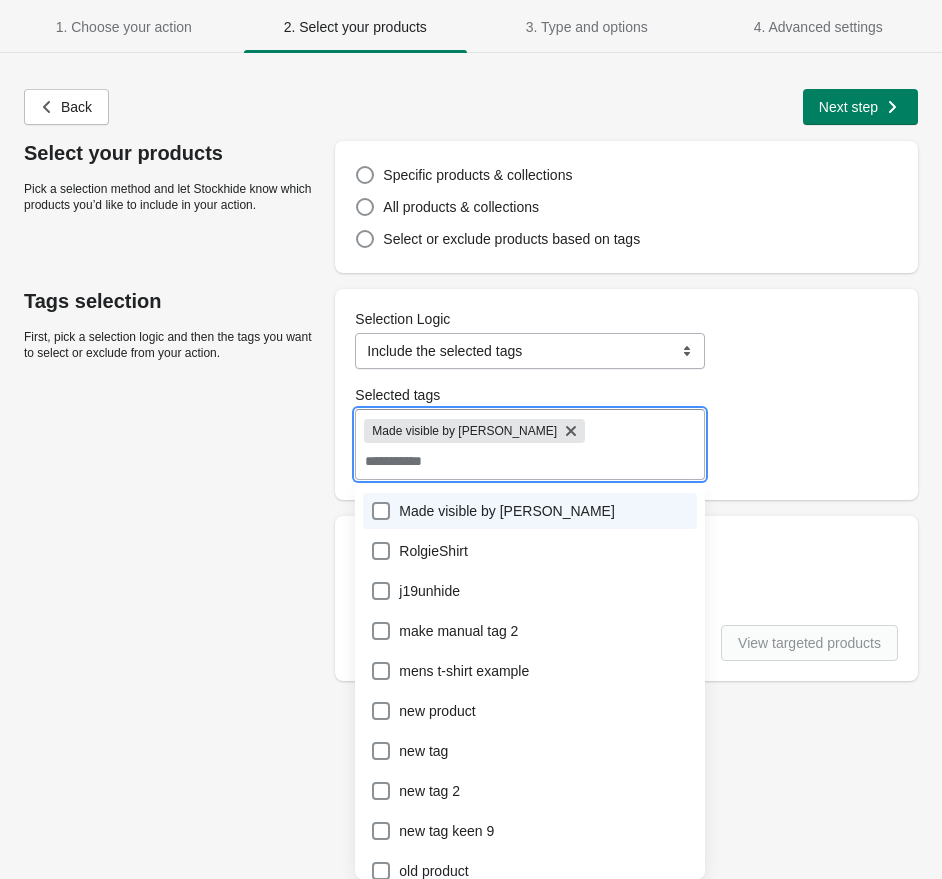 click on "**********" at bounding box center (461, 477) 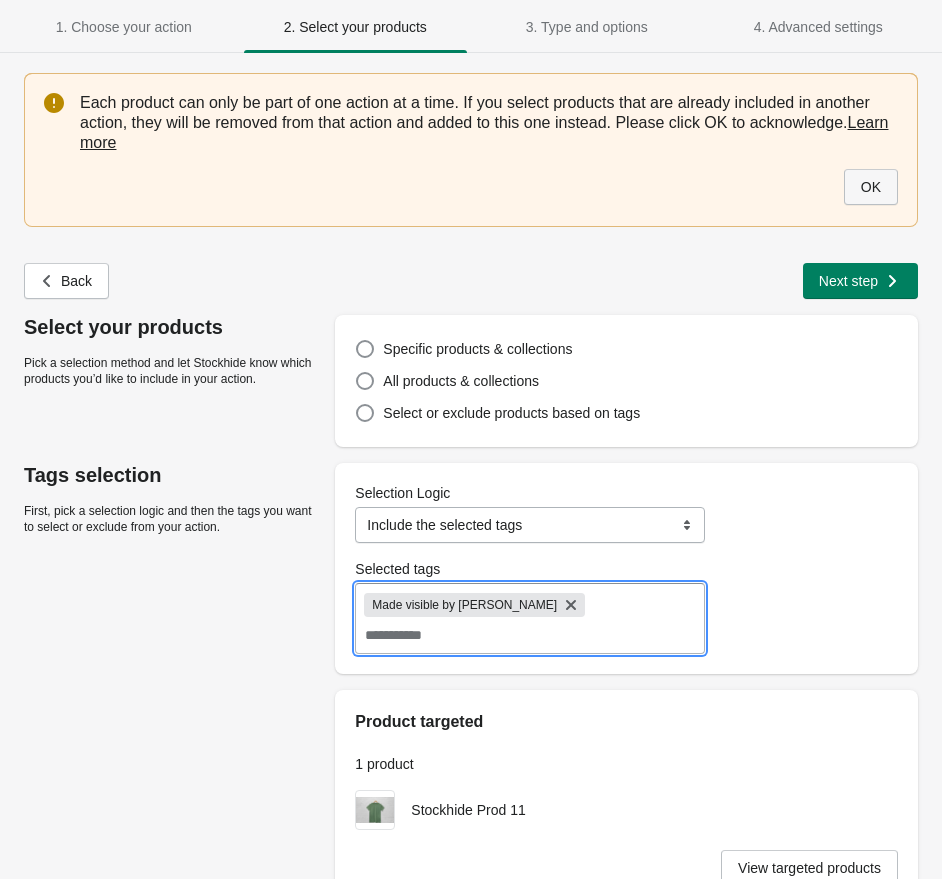 click on "OK" at bounding box center [871, 187] 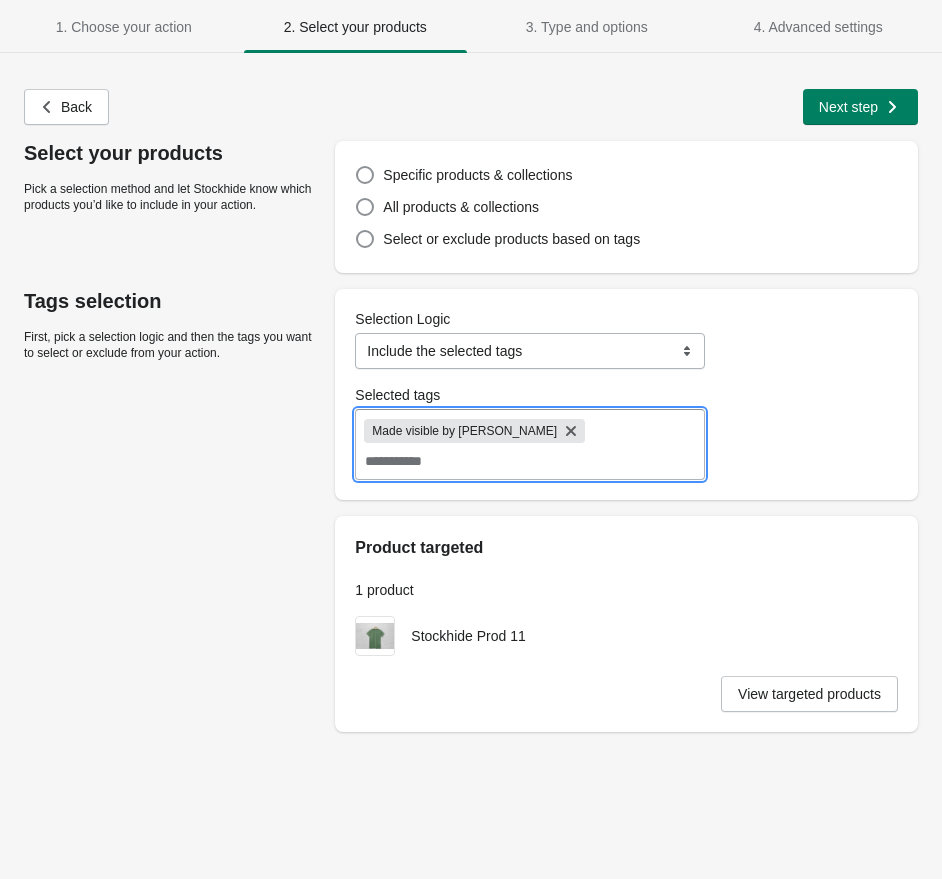 click on "Next step" at bounding box center [860, 107] 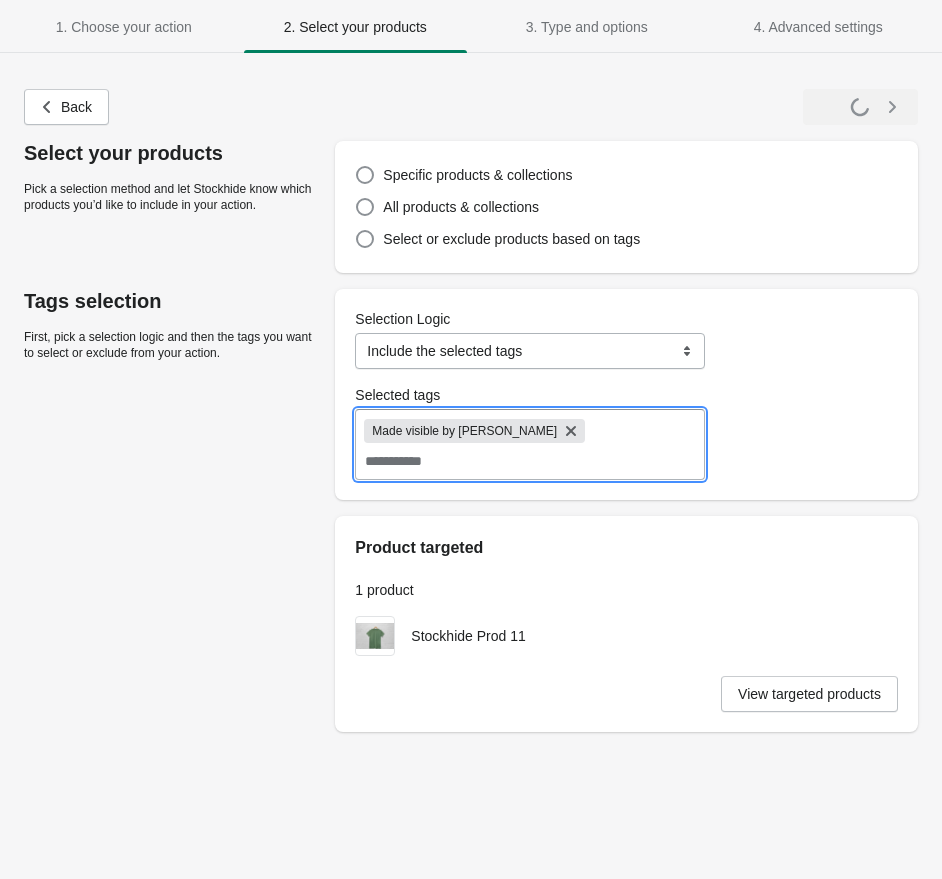 select on "**********" 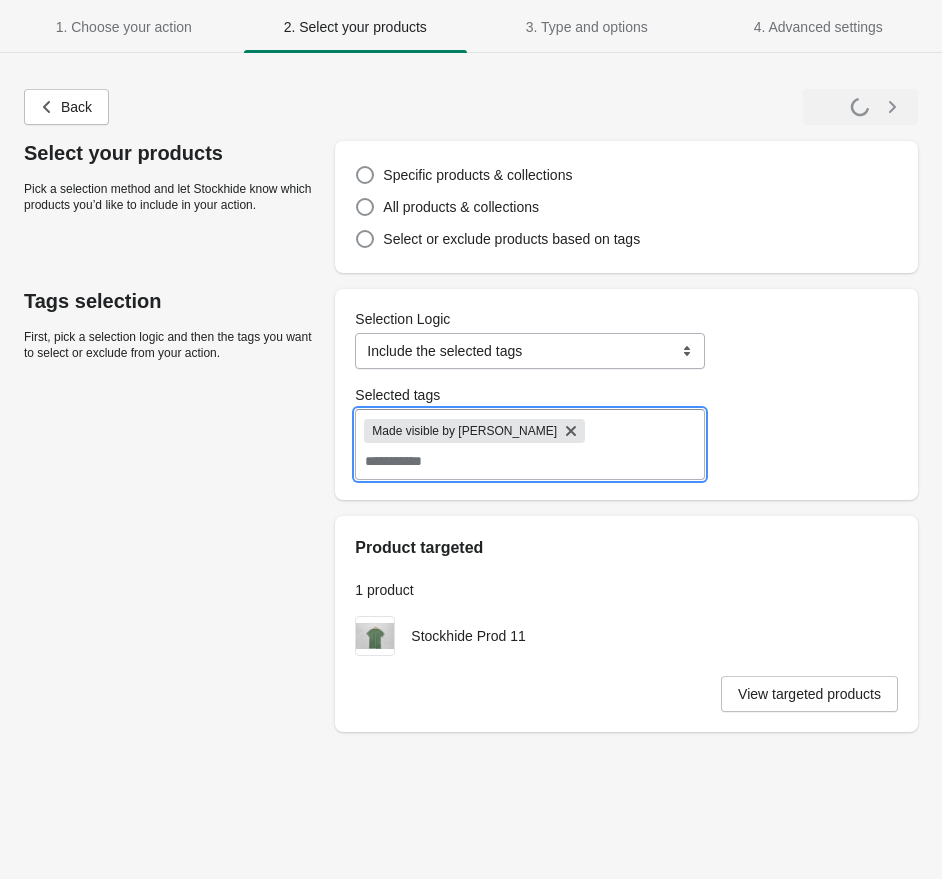 select on "*********" 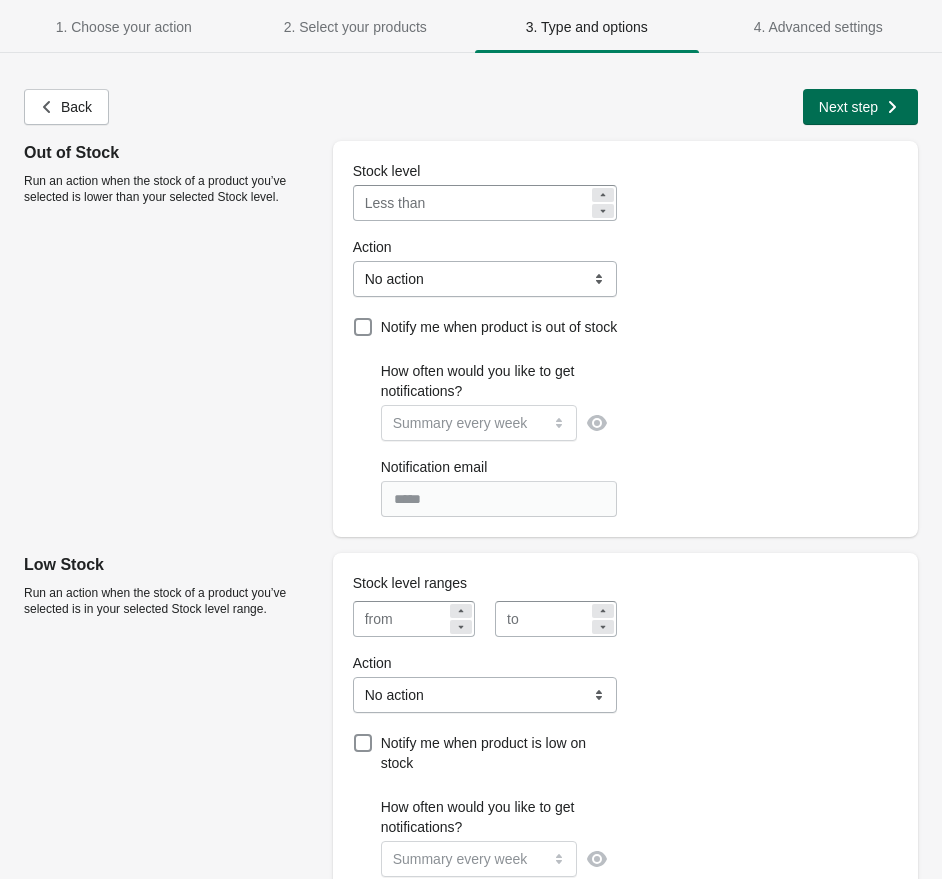 click on "Next step" at bounding box center (848, 107) 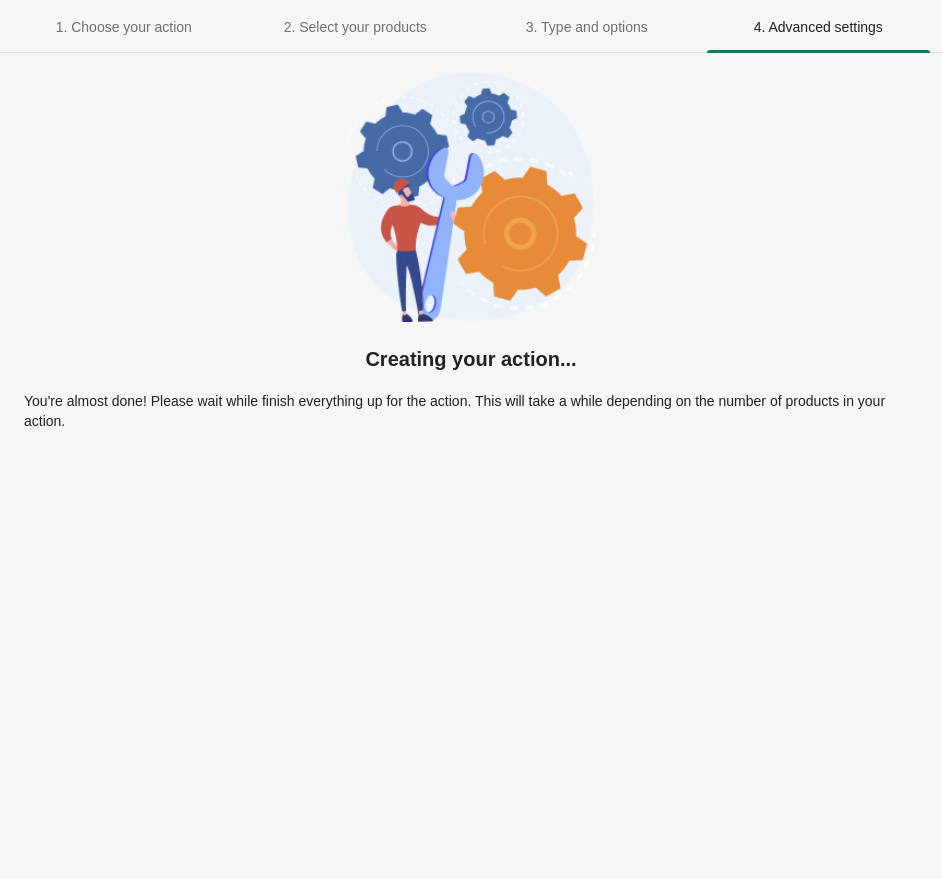 select on "**********" 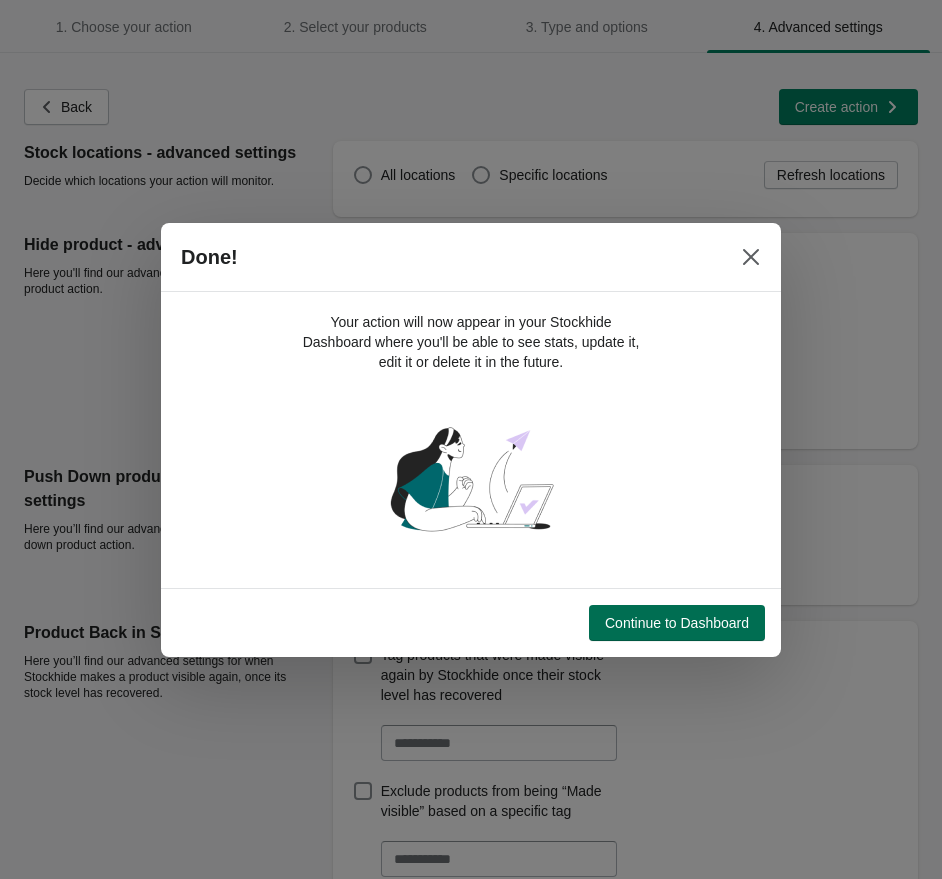 click on "Continue to Dashboard" at bounding box center (677, 623) 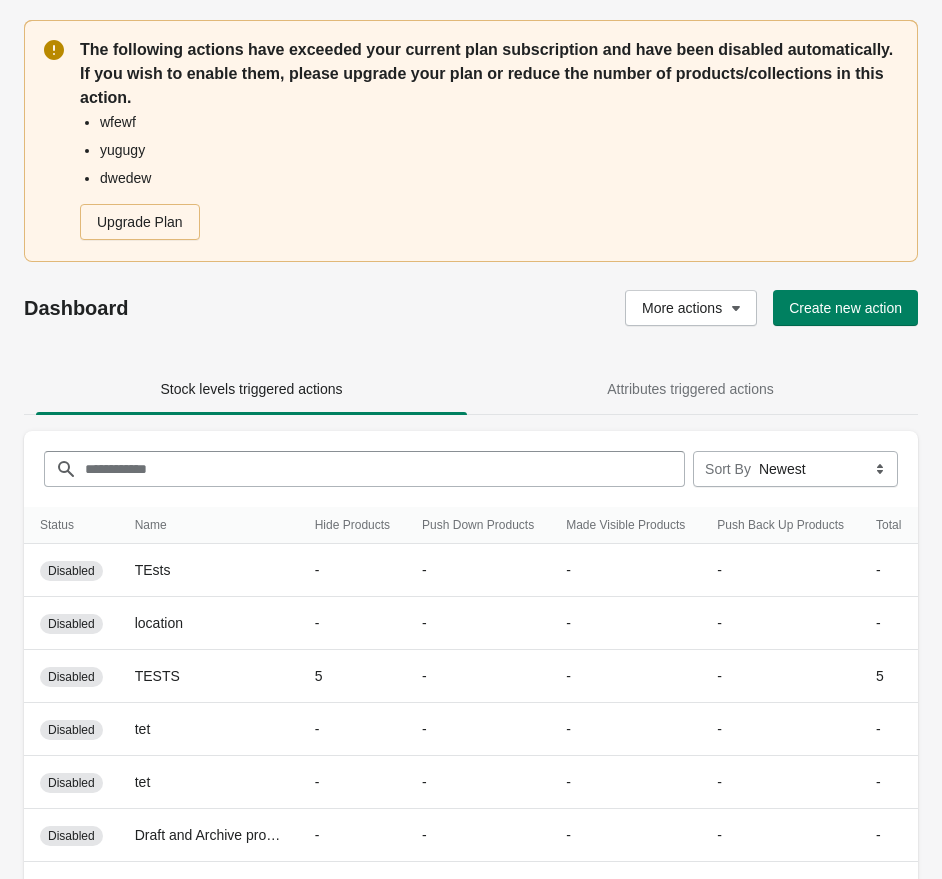 scroll, scrollTop: 299, scrollLeft: 0, axis: vertical 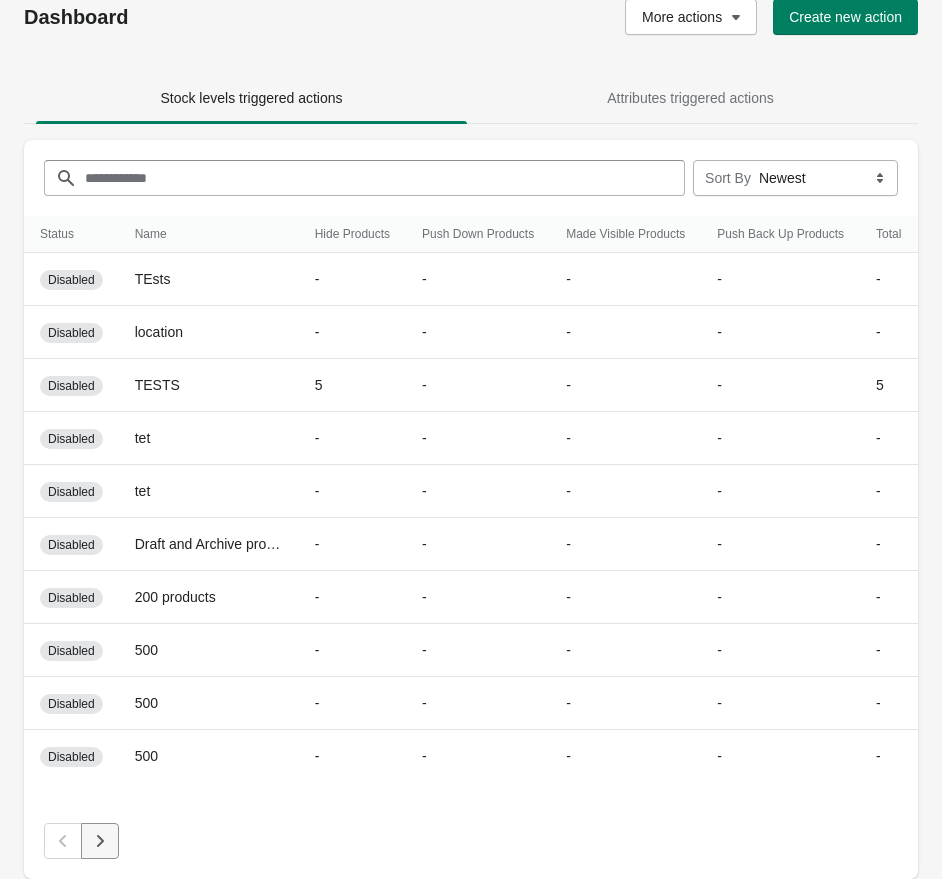 click at bounding box center [100, 841] 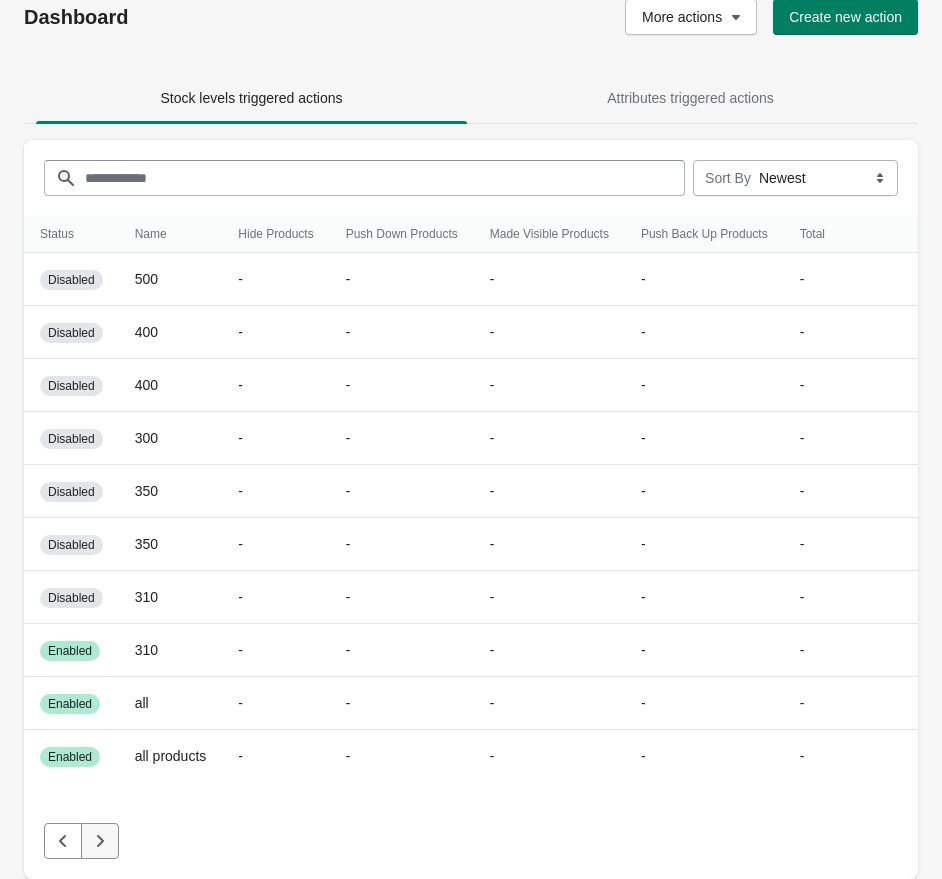 click 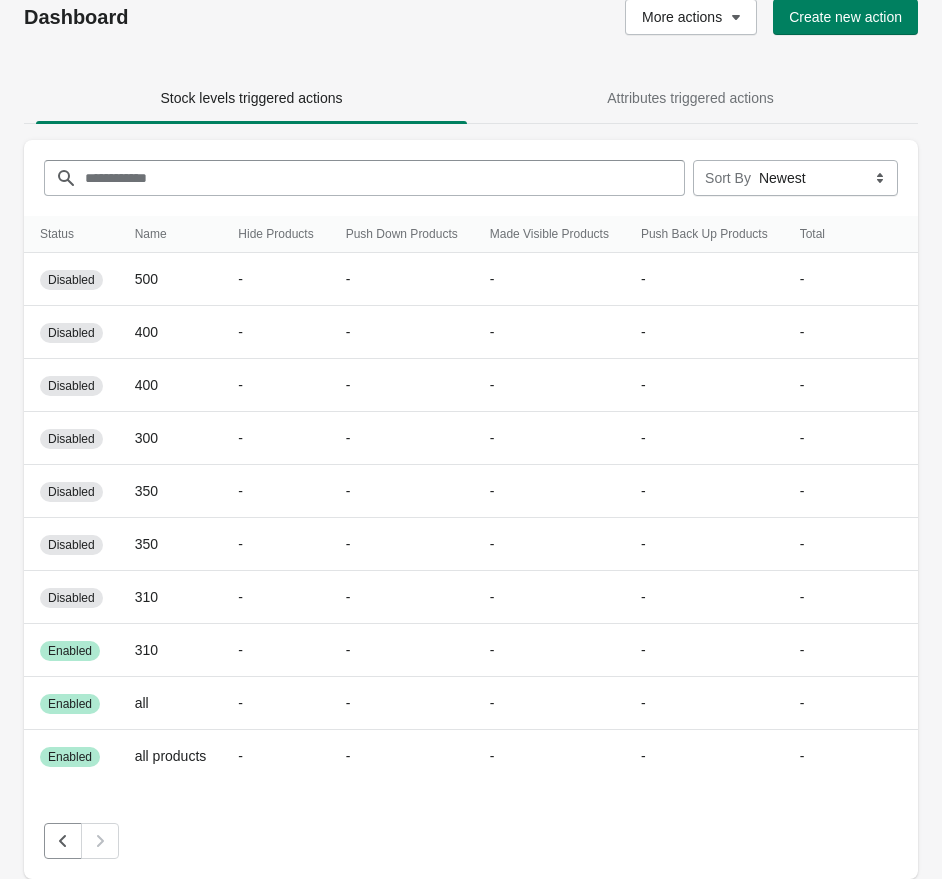 scroll, scrollTop: 0, scrollLeft: 22, axis: horizontal 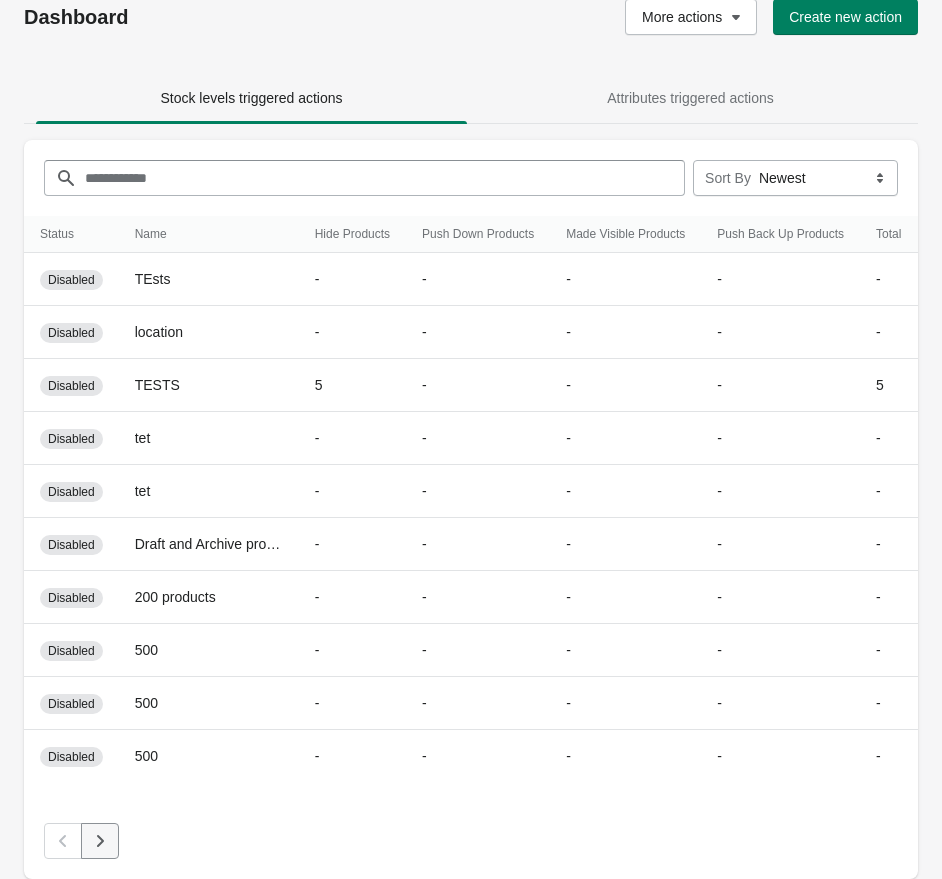click 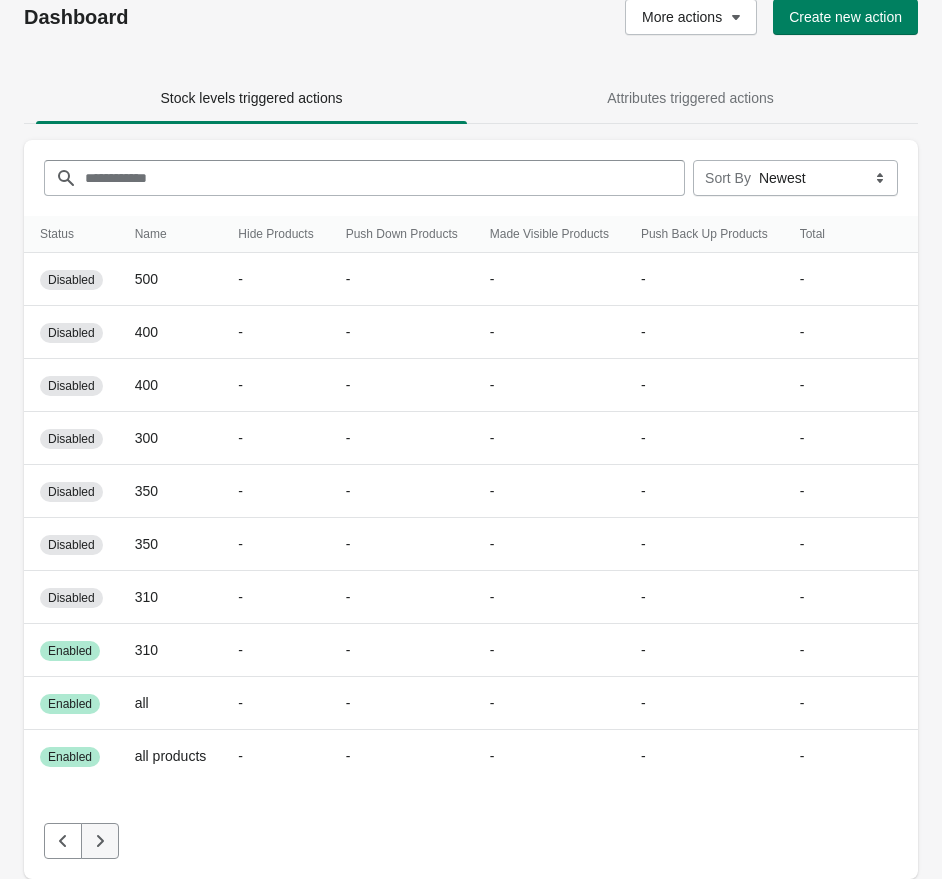 click 